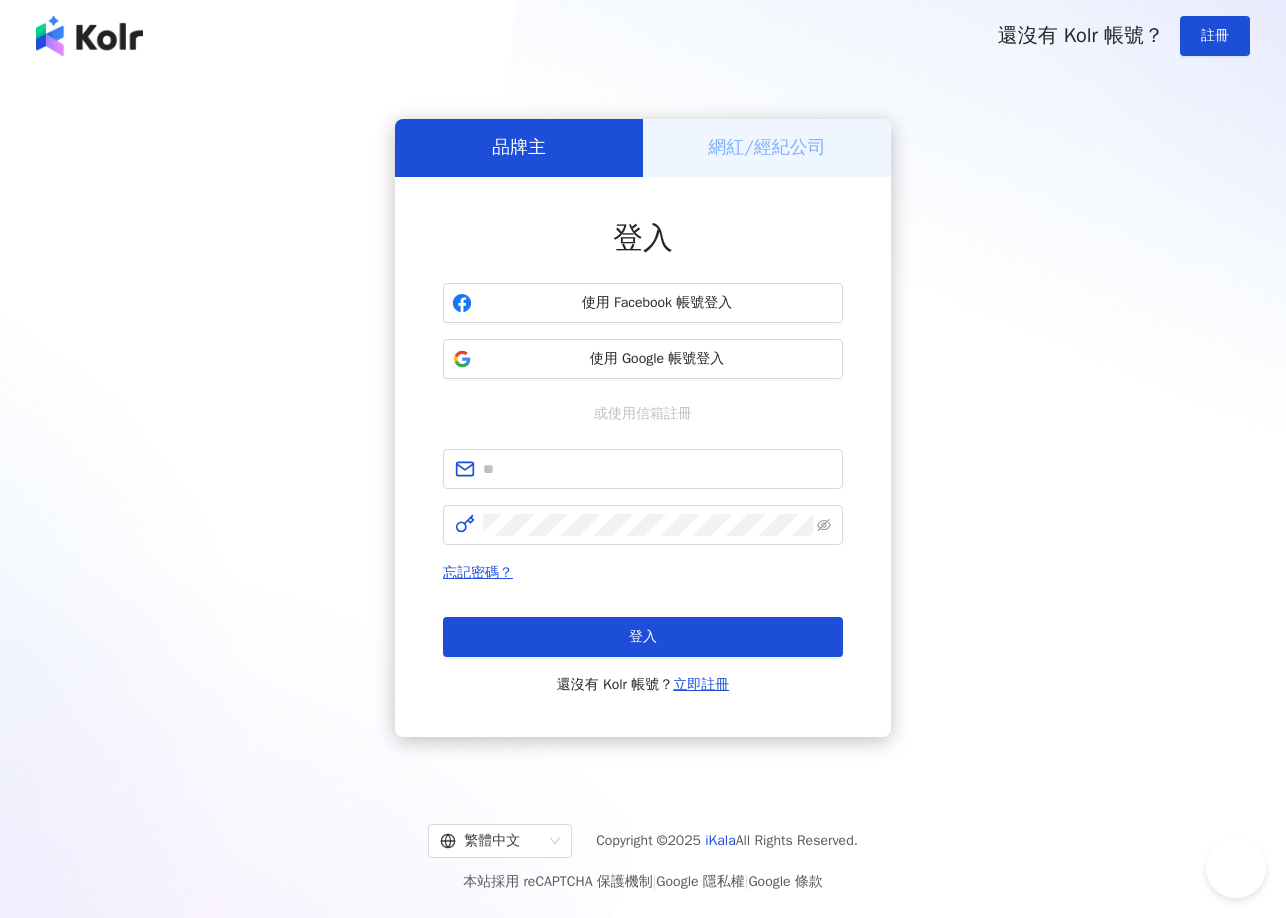 scroll, scrollTop: 0, scrollLeft: 0, axis: both 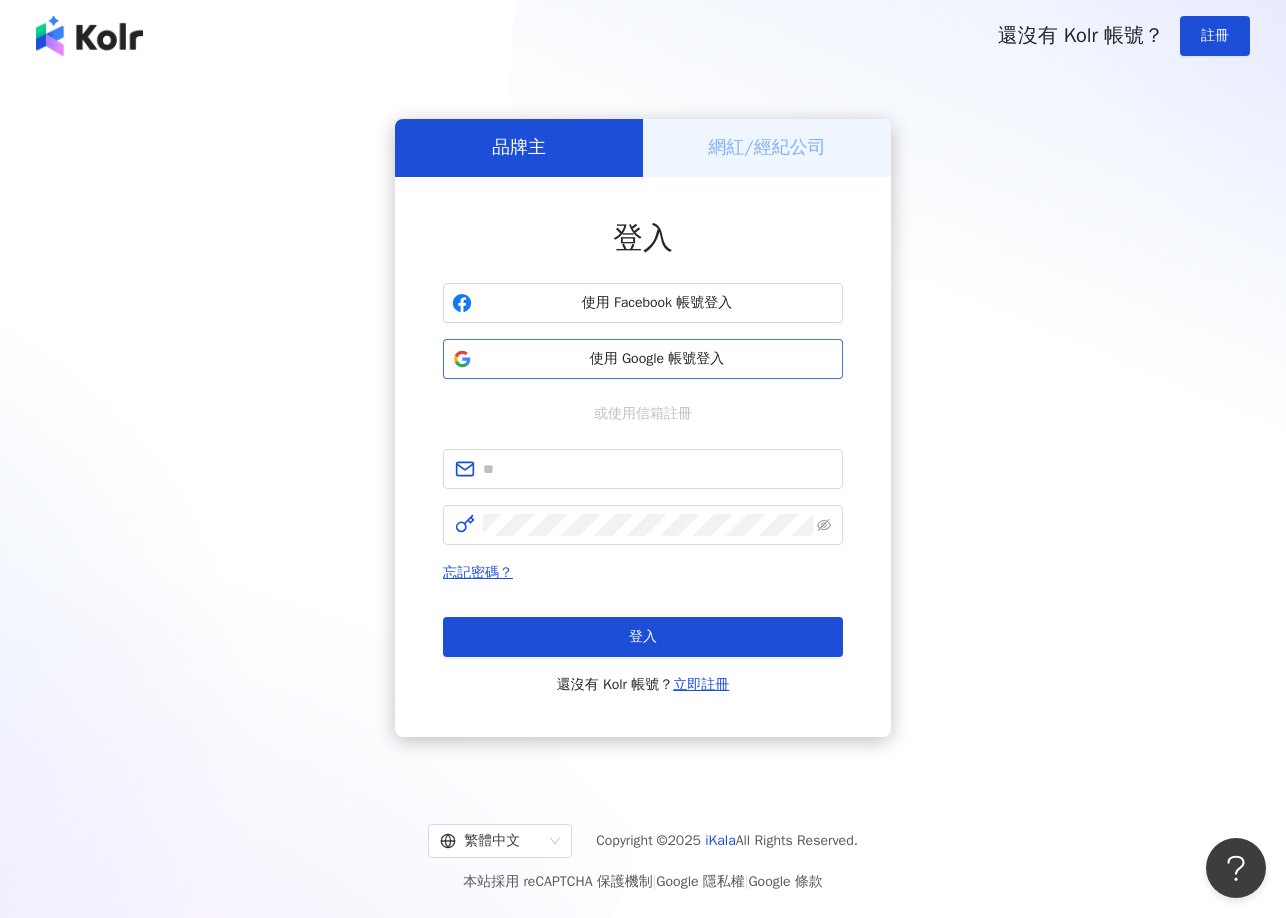 click on "使用 Google 帳號登入" at bounding box center (643, 359) 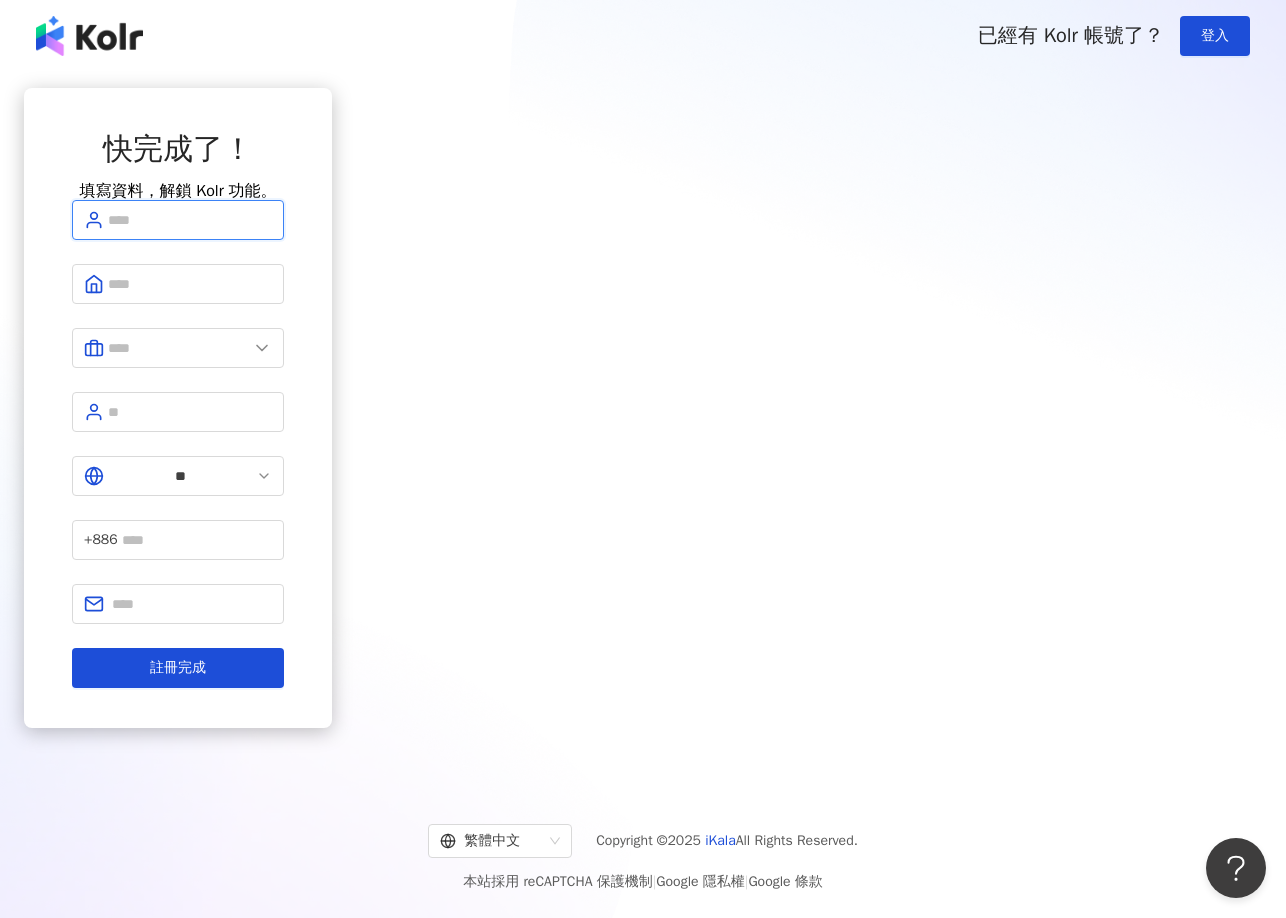 click at bounding box center [190, 220] 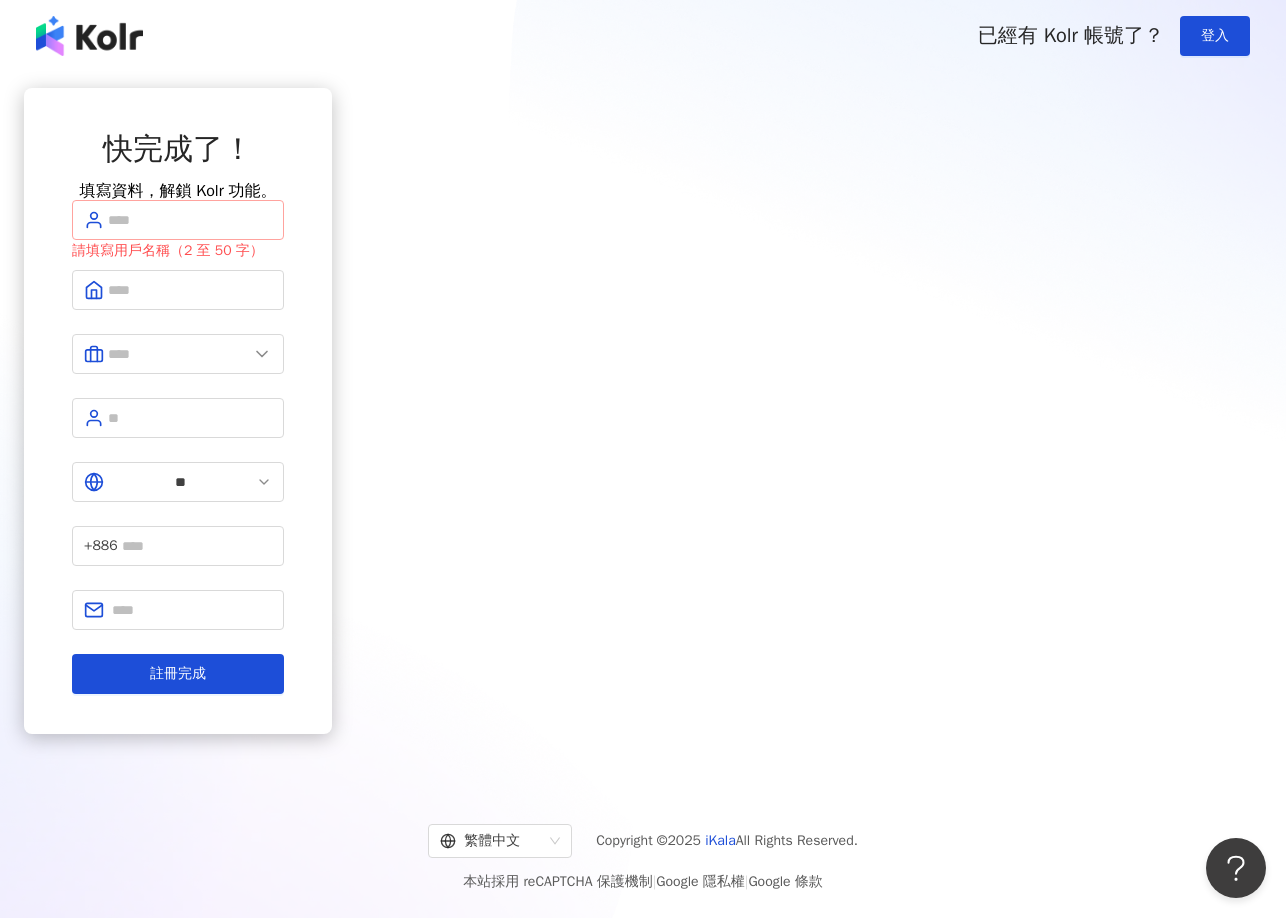 click at bounding box center [178, 220] 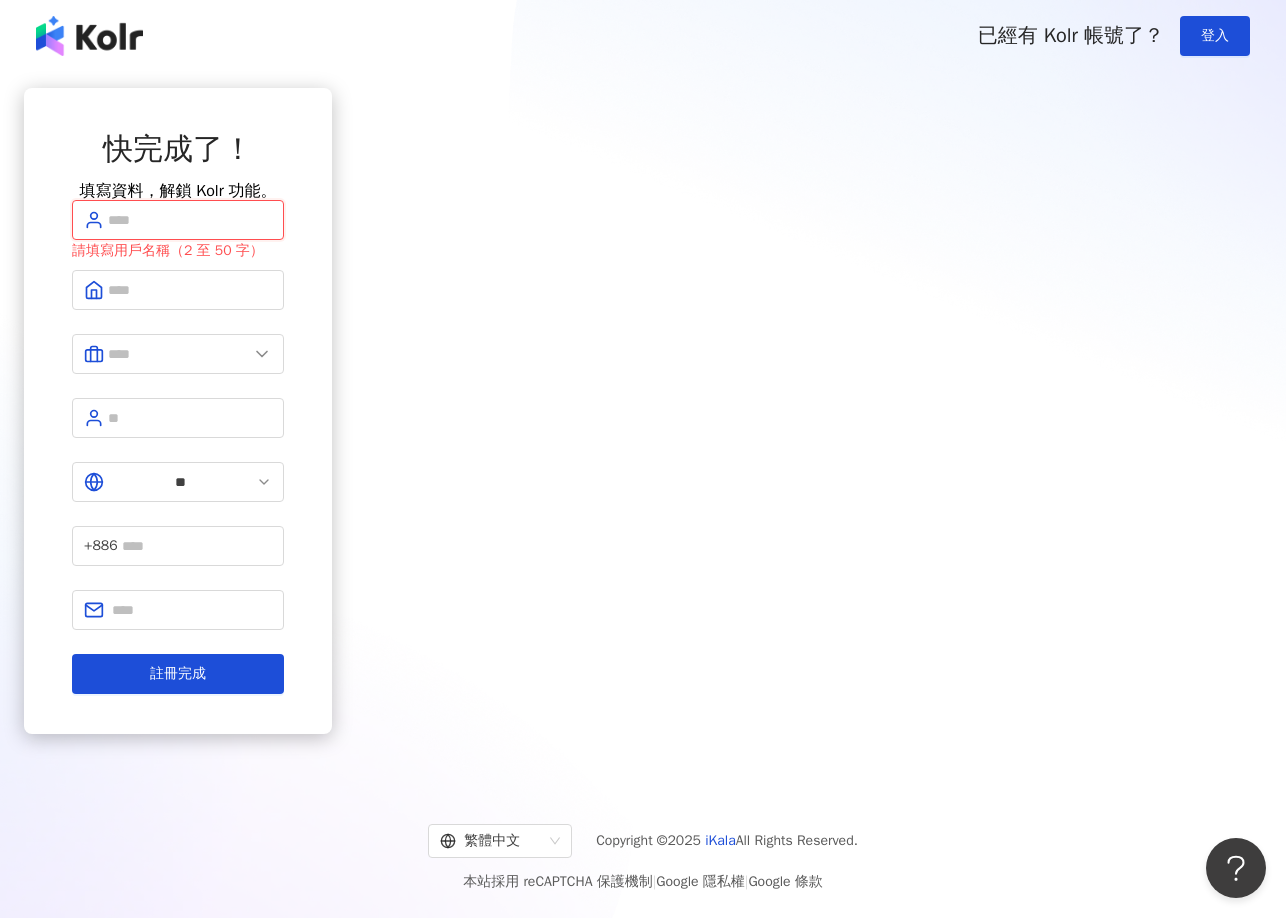 click at bounding box center [190, 220] 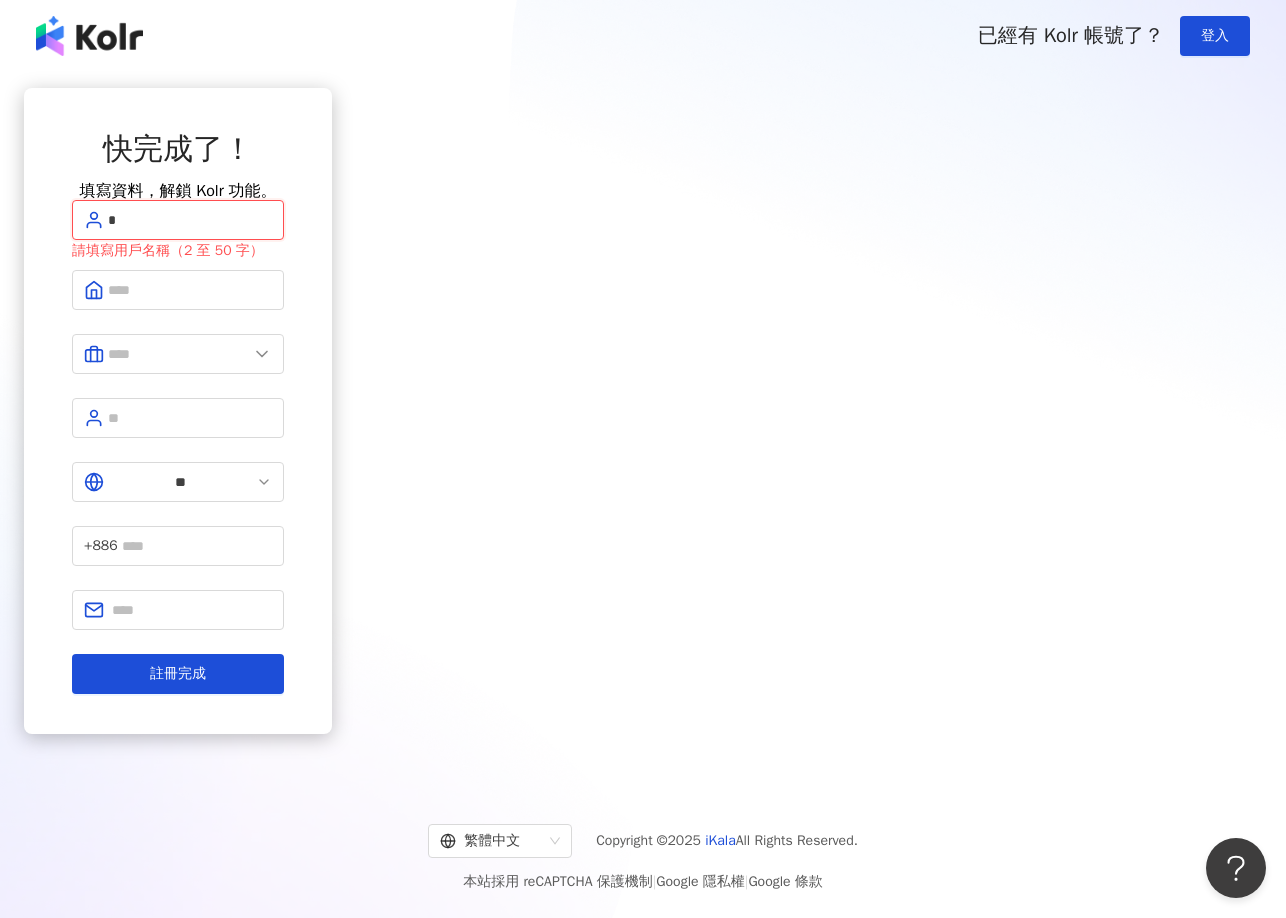 type on "**" 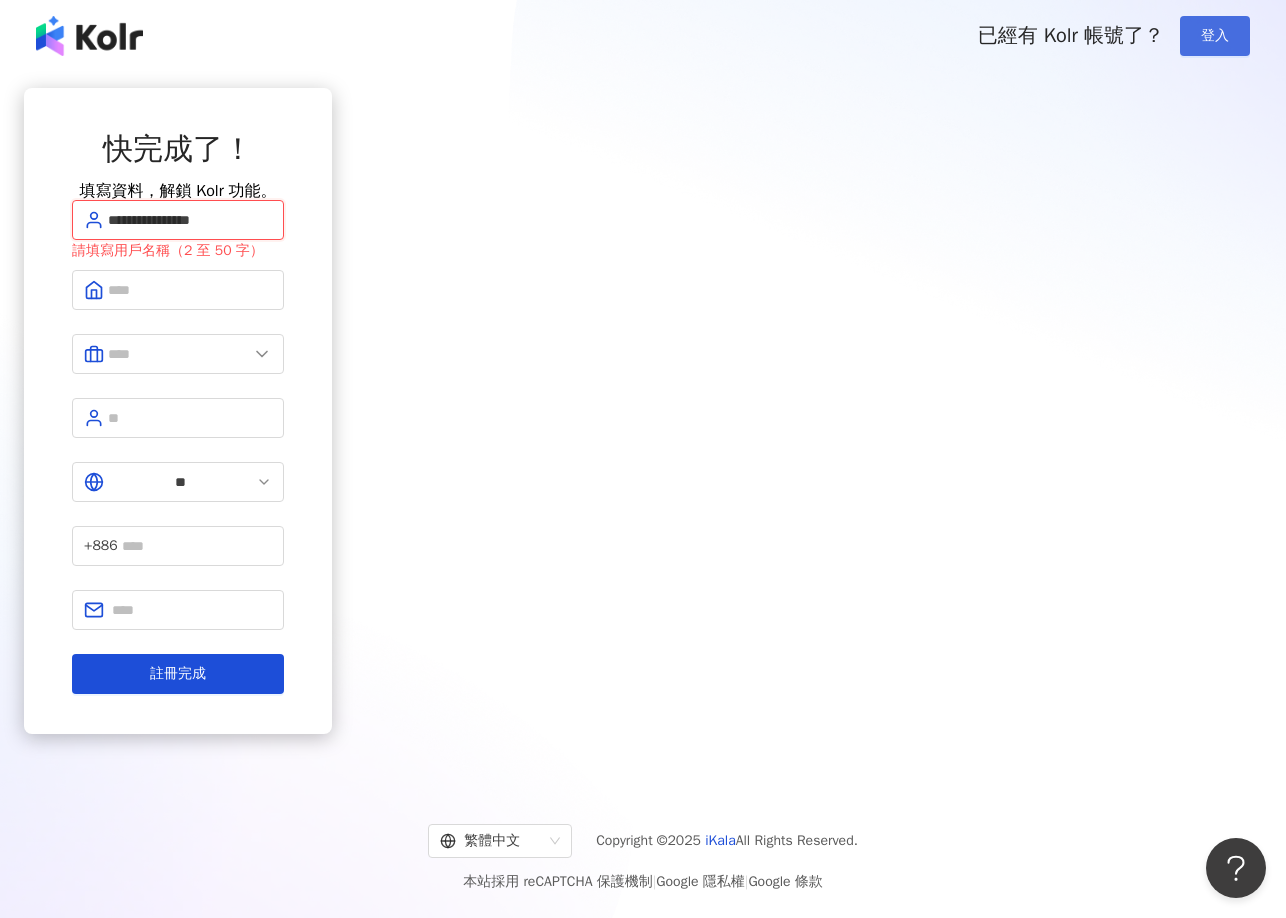 type on "**********" 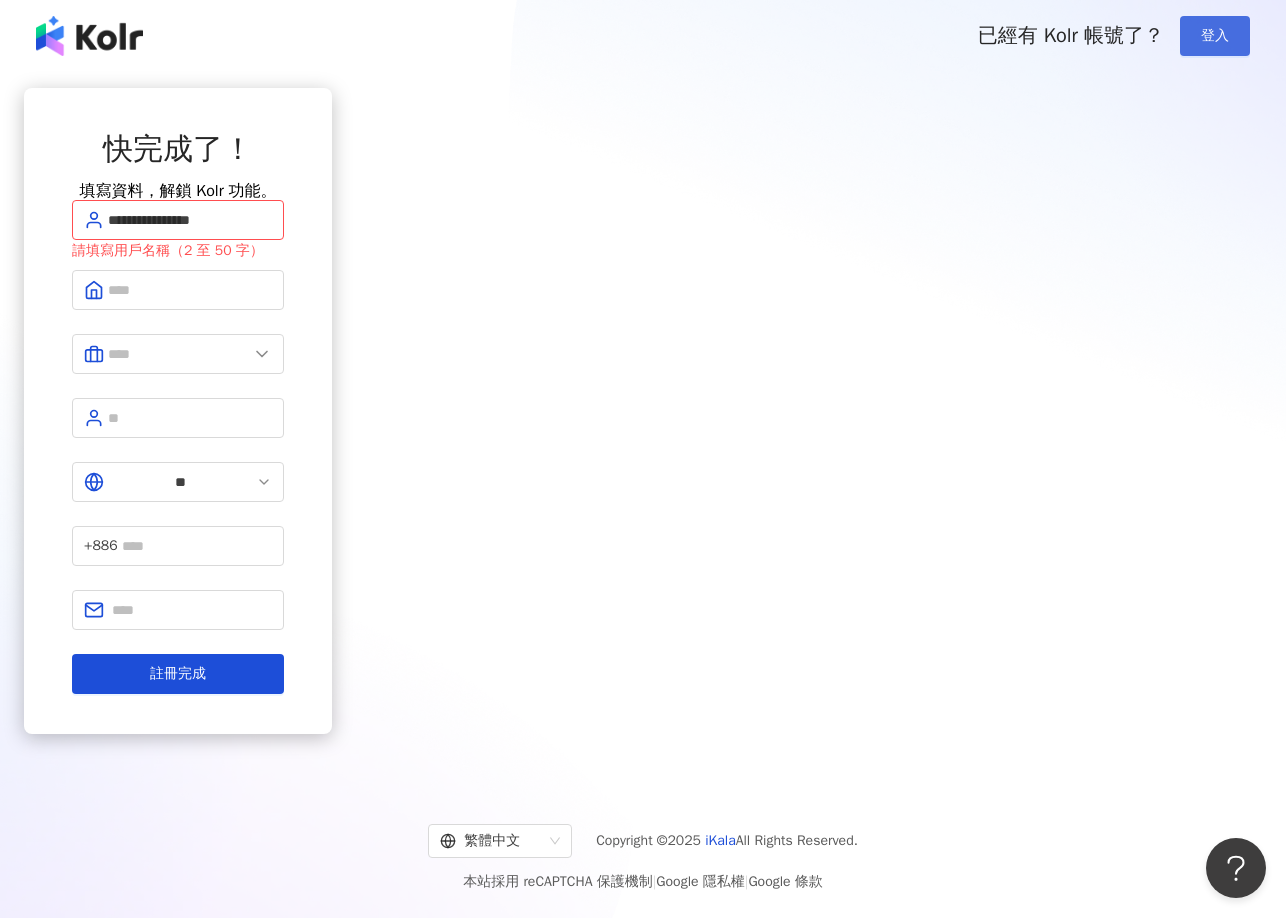 click on "登入" at bounding box center [1215, 36] 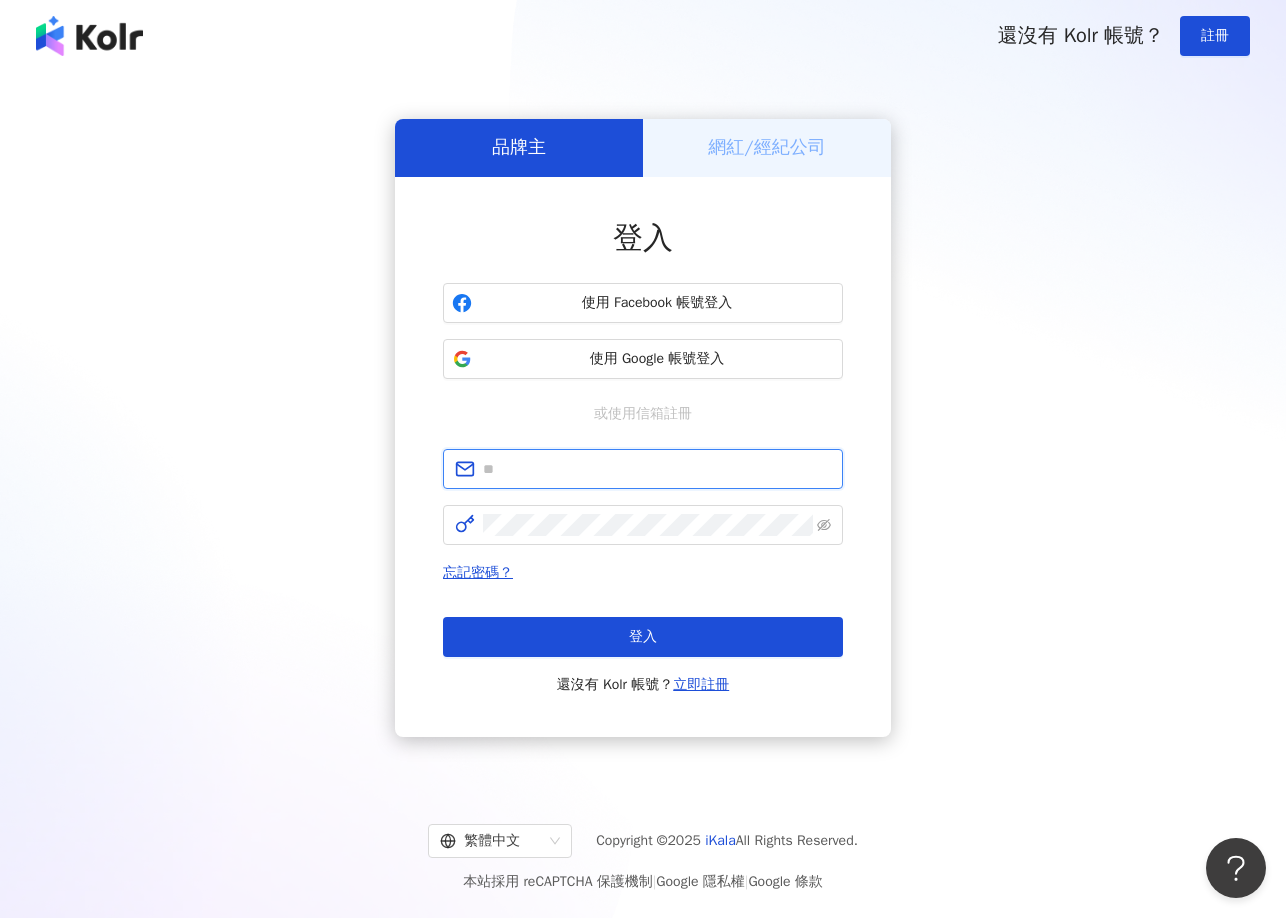 click at bounding box center [657, 469] 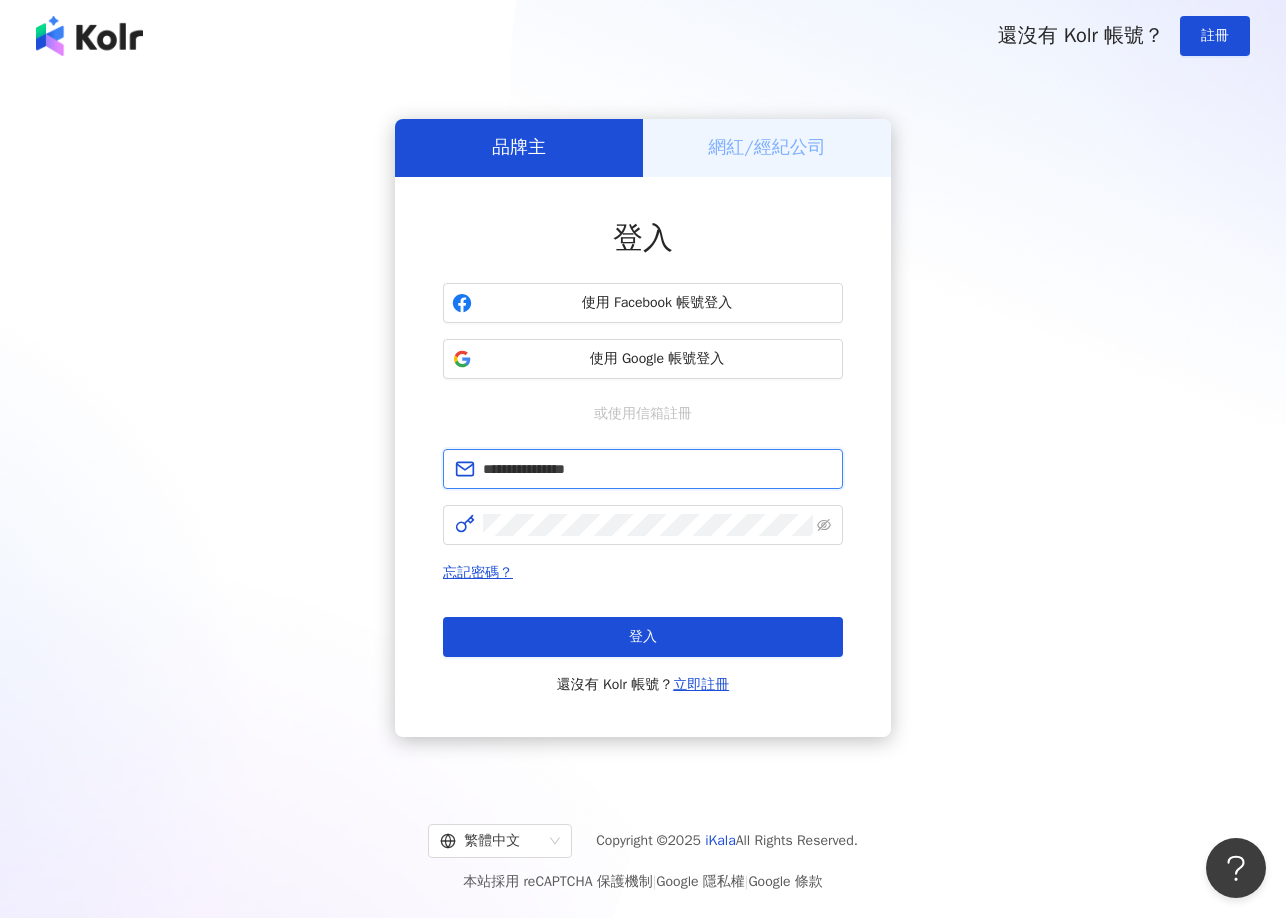 click on "**********" at bounding box center [657, 469] 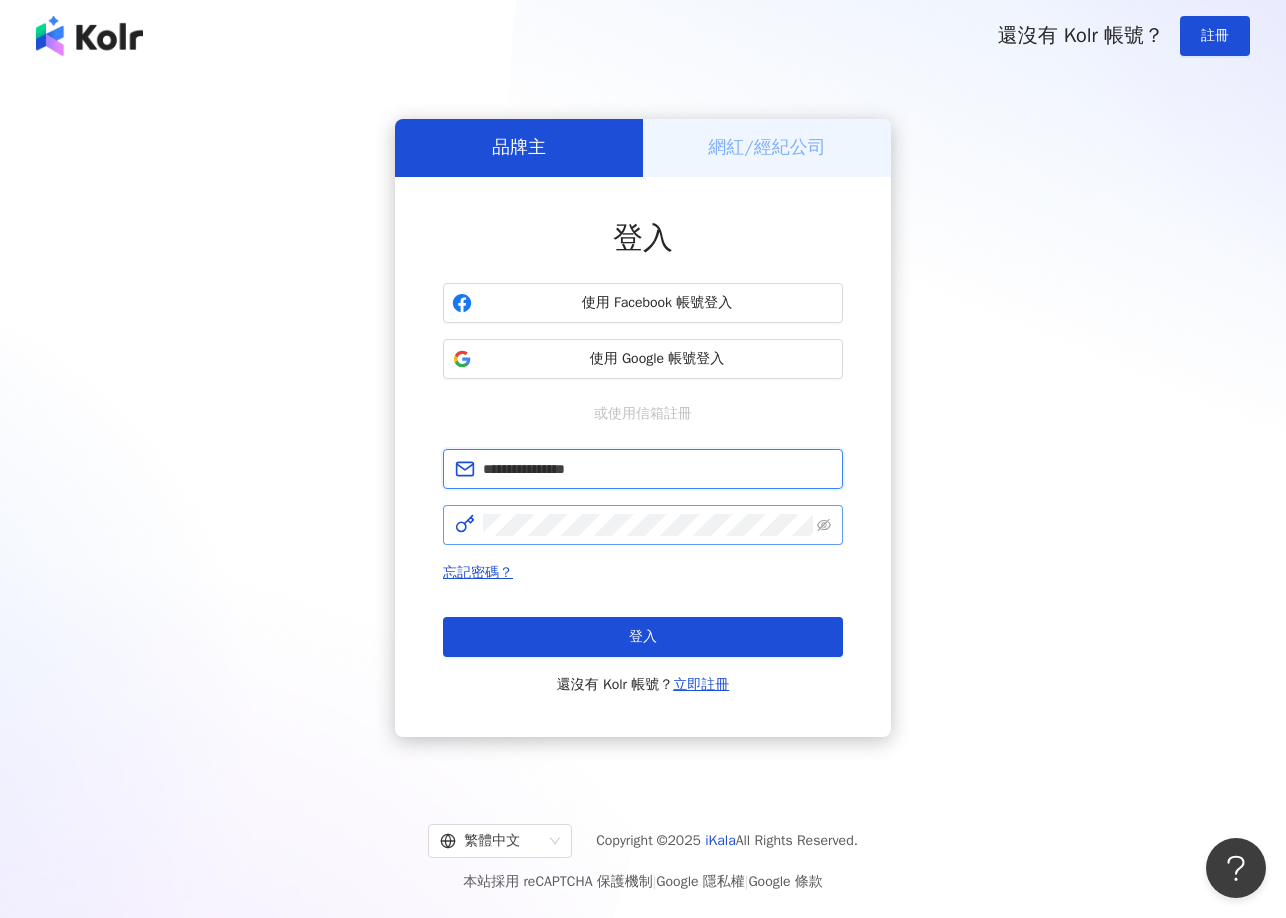 type on "**********" 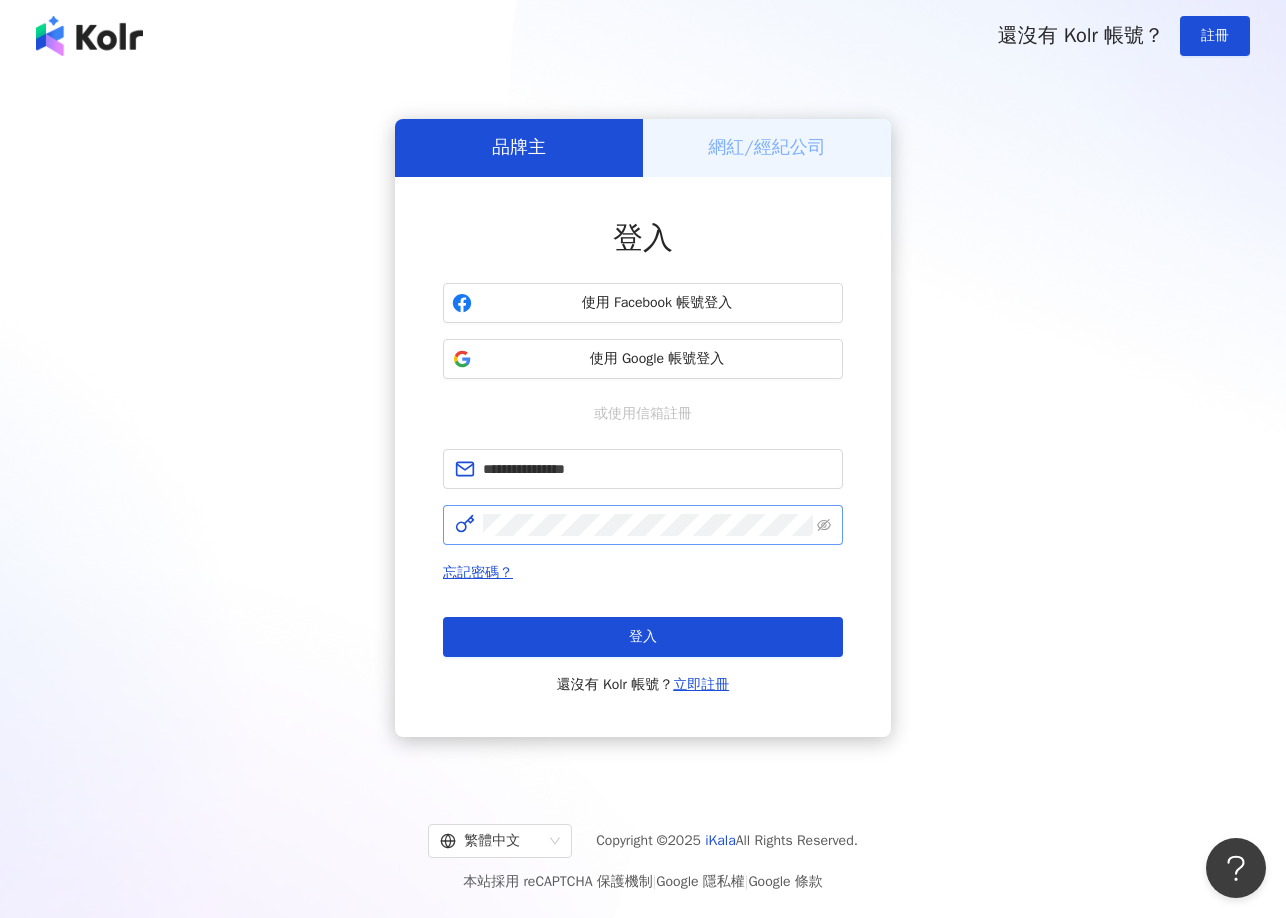click at bounding box center (643, 525) 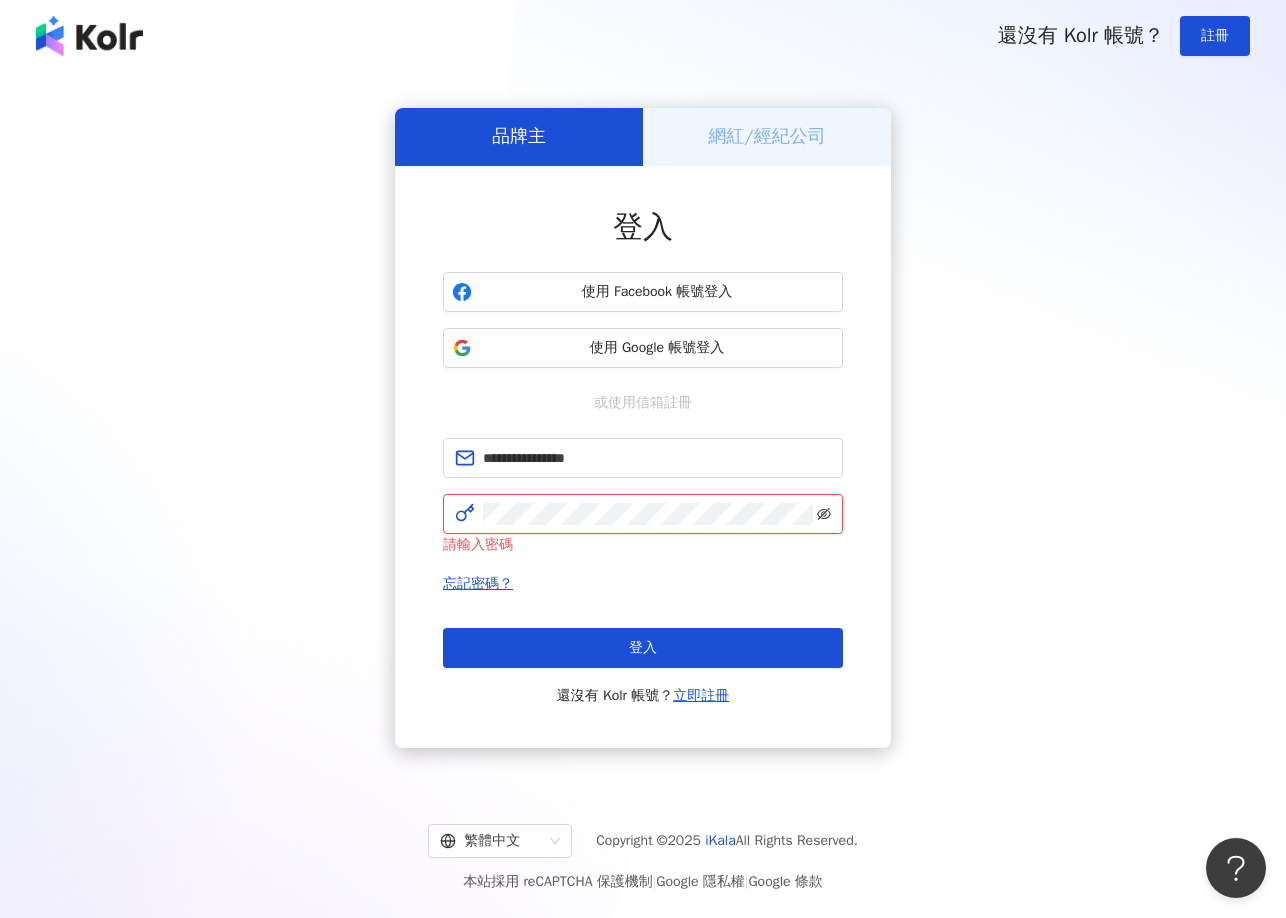 click 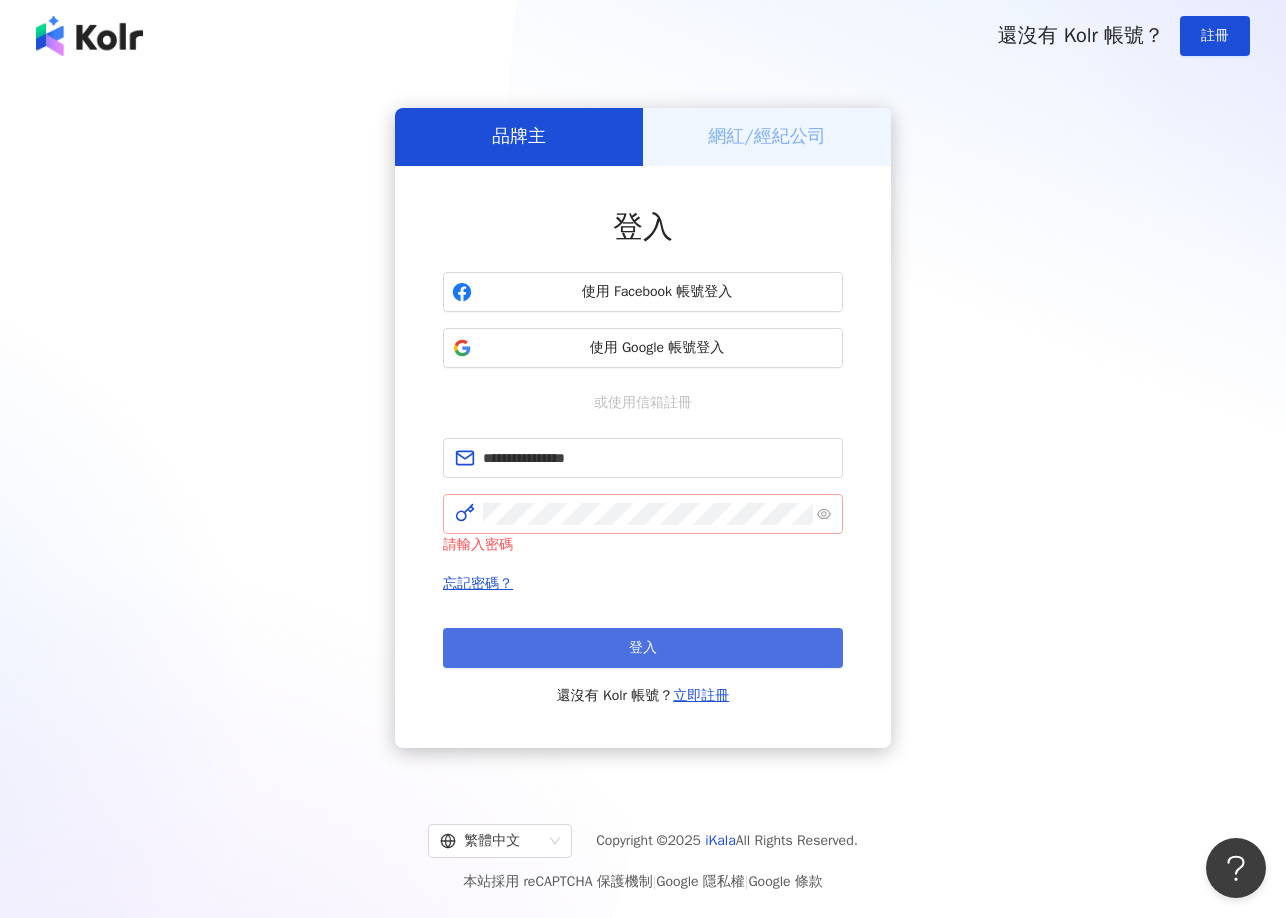 click on "登入" at bounding box center (643, 648) 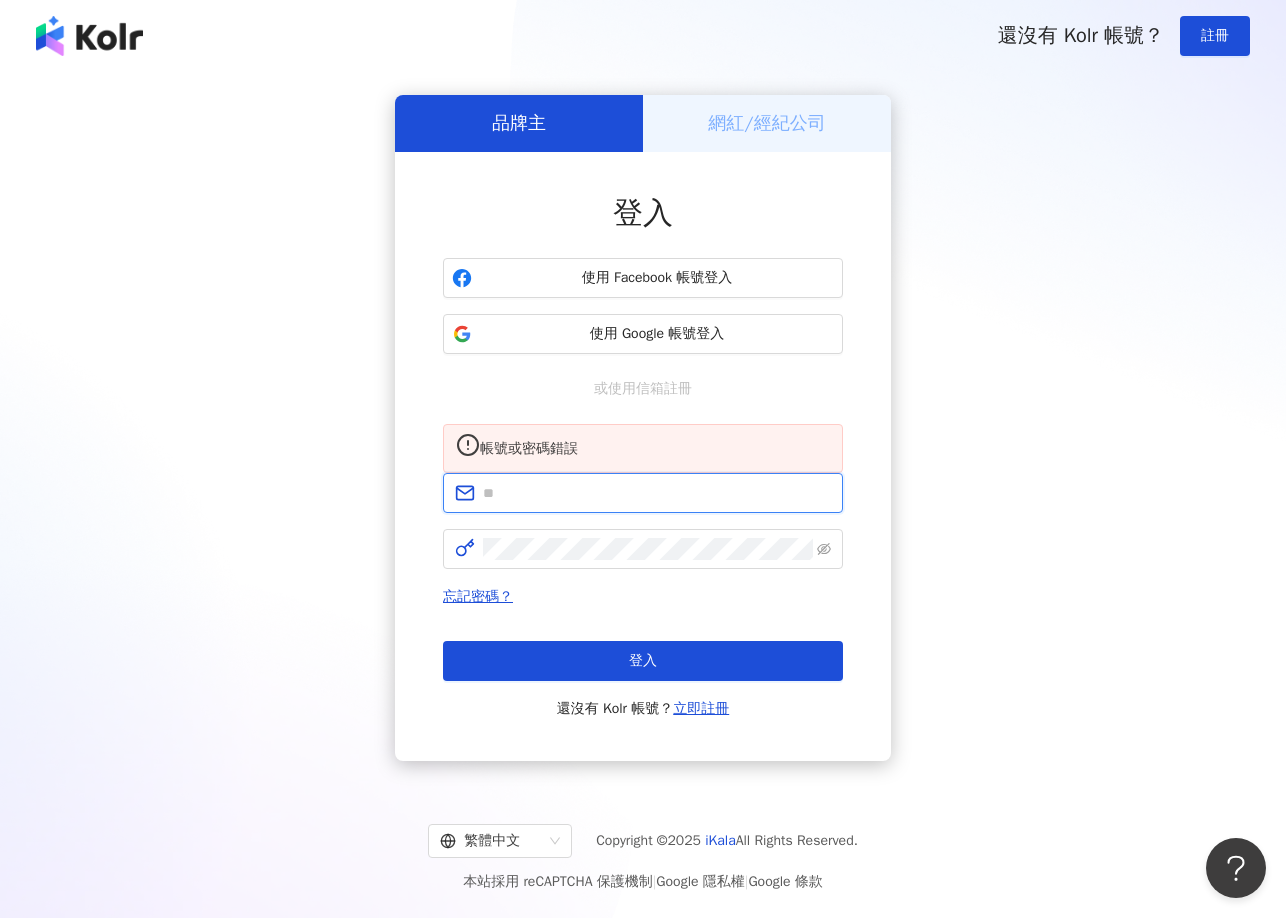 click at bounding box center [657, 493] 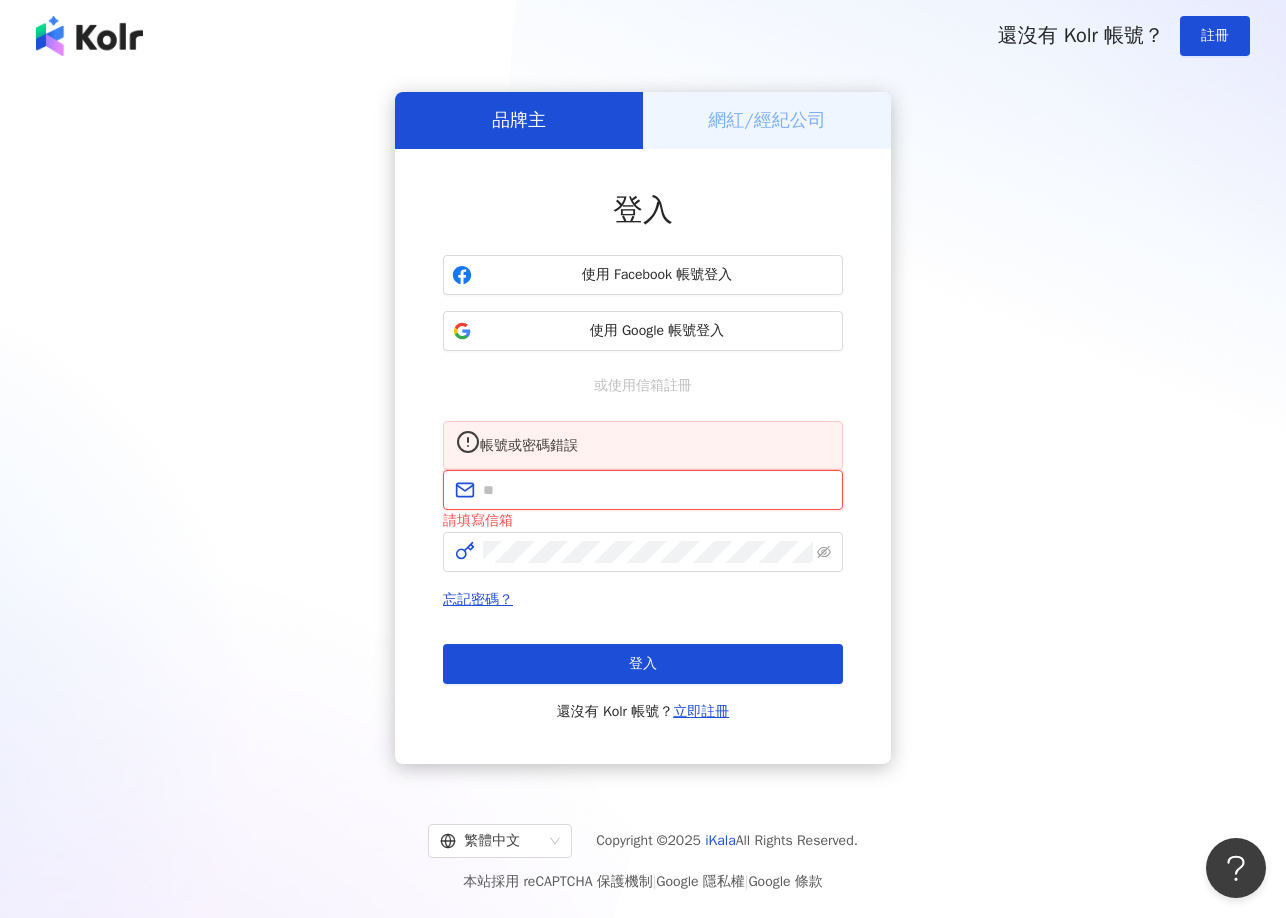 click at bounding box center [657, 490] 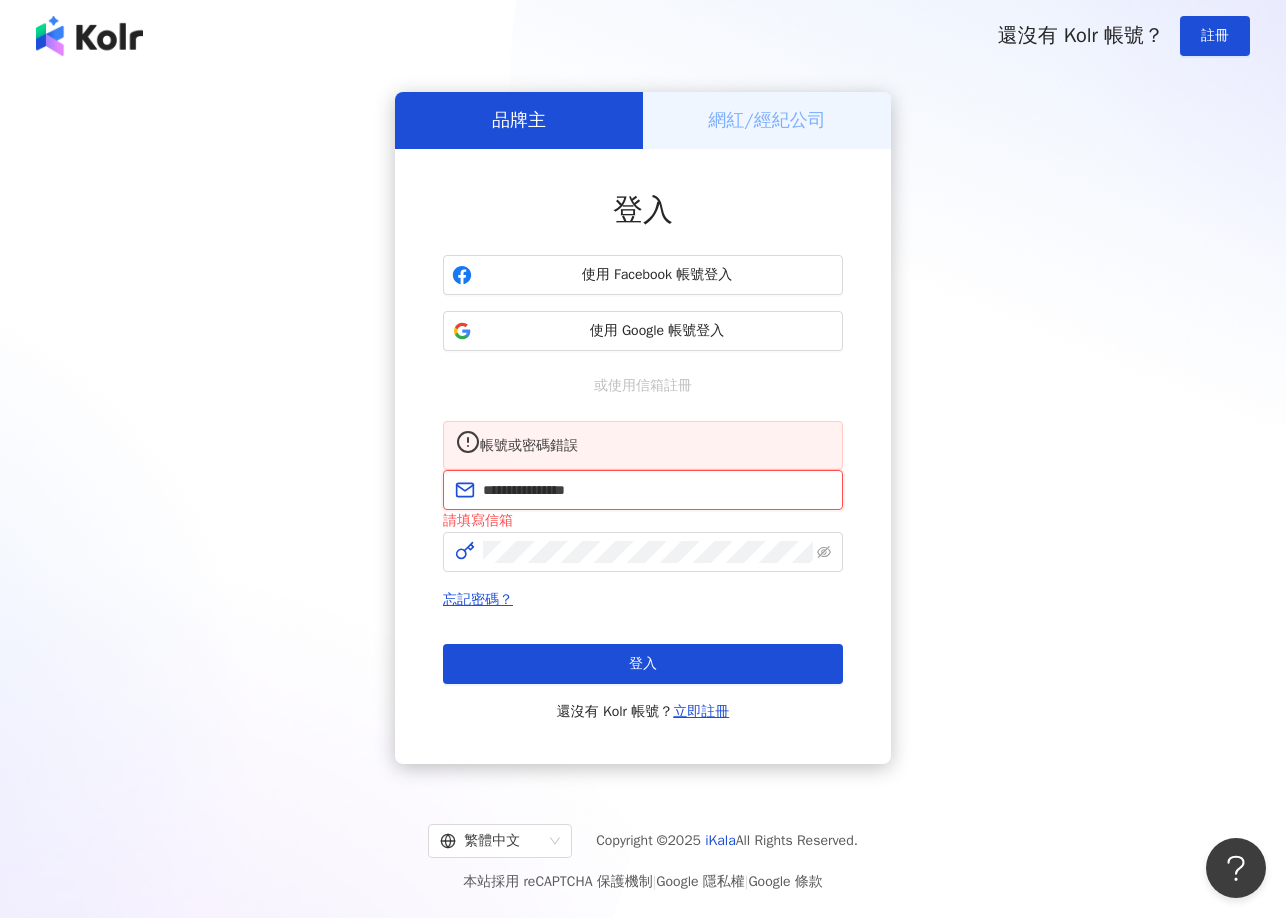 type on "**********" 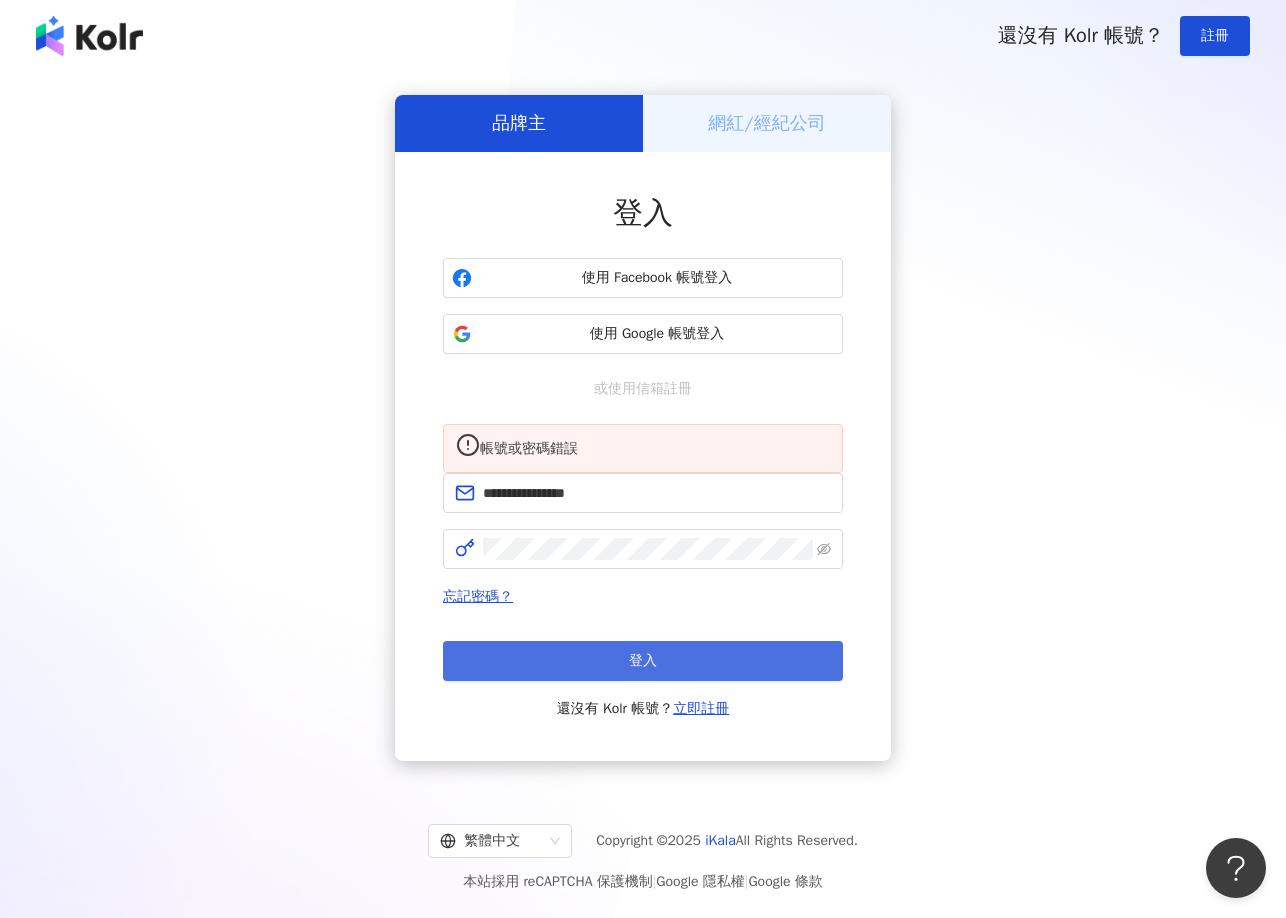 click on "登入" at bounding box center [643, 661] 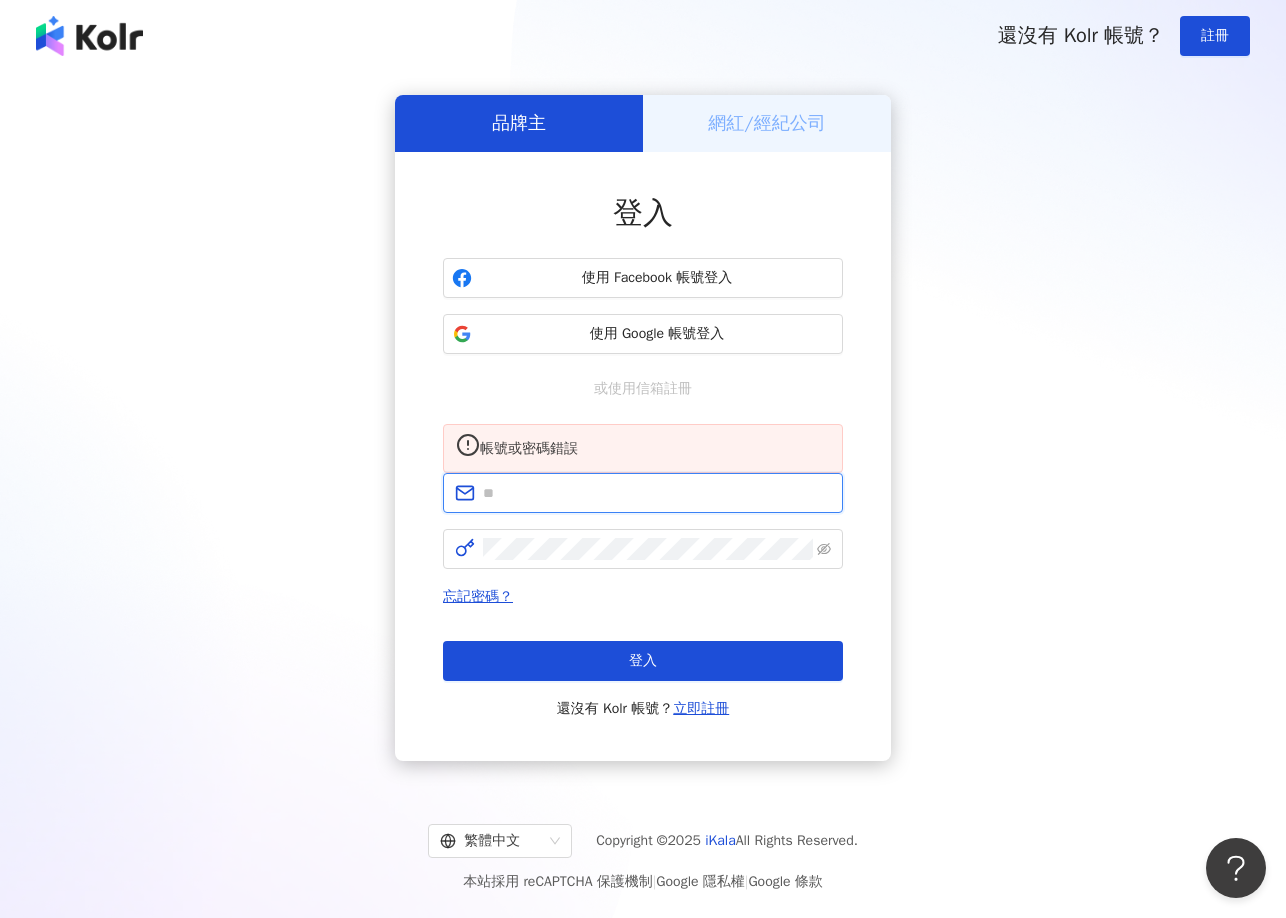 click at bounding box center [657, 493] 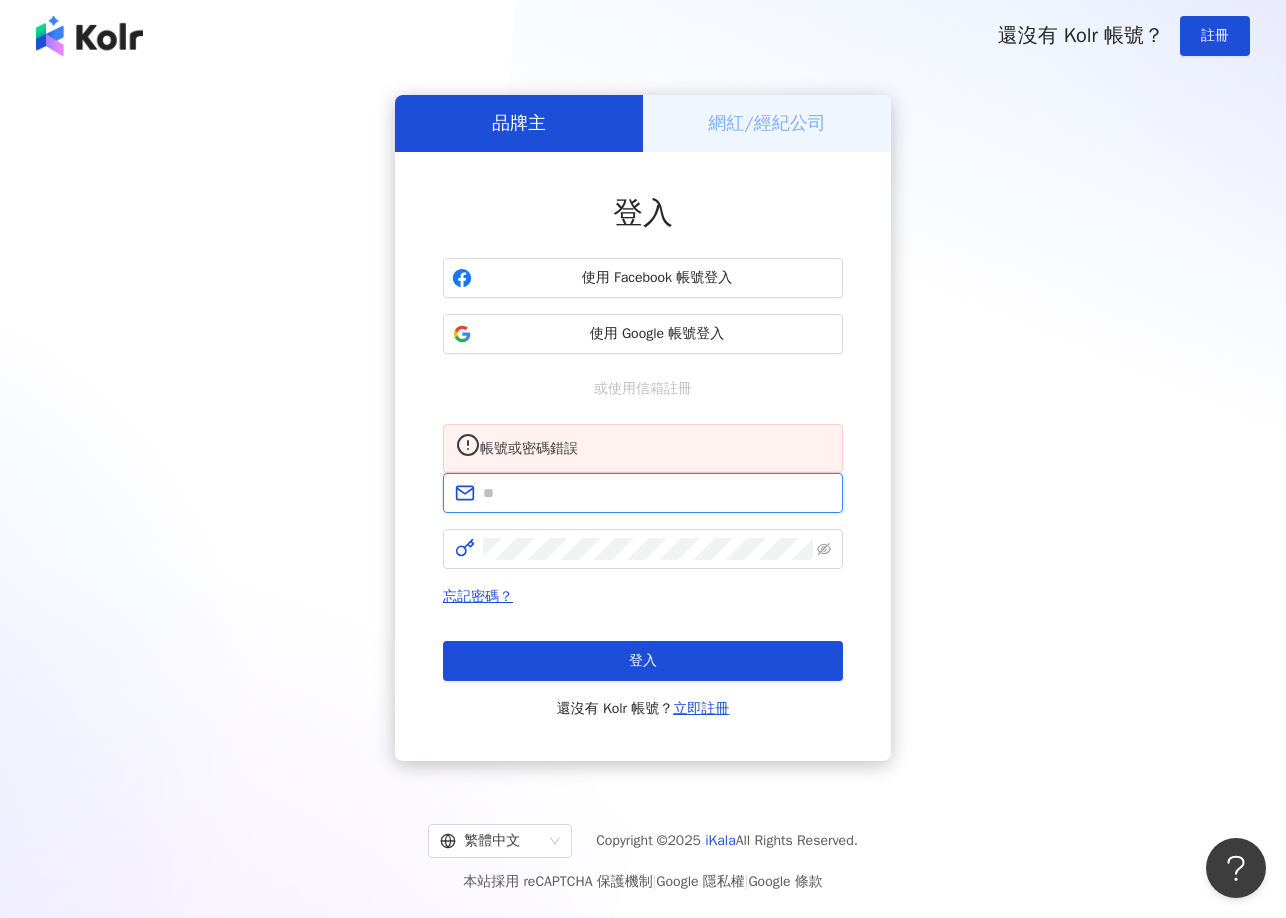 paste on "**********" 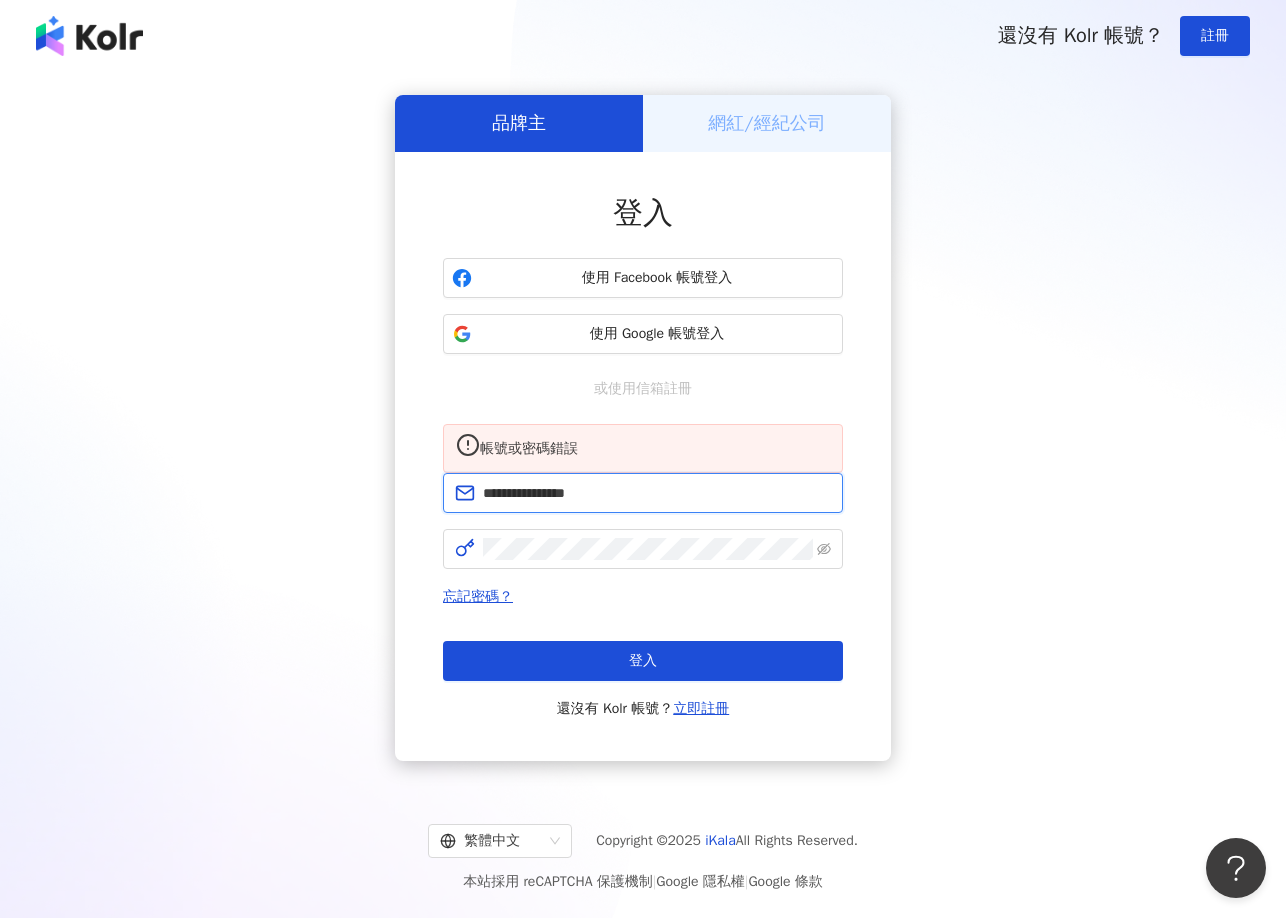 drag, startPoint x: 524, startPoint y: 512, endPoint x: 679, endPoint y: 514, distance: 155.01291 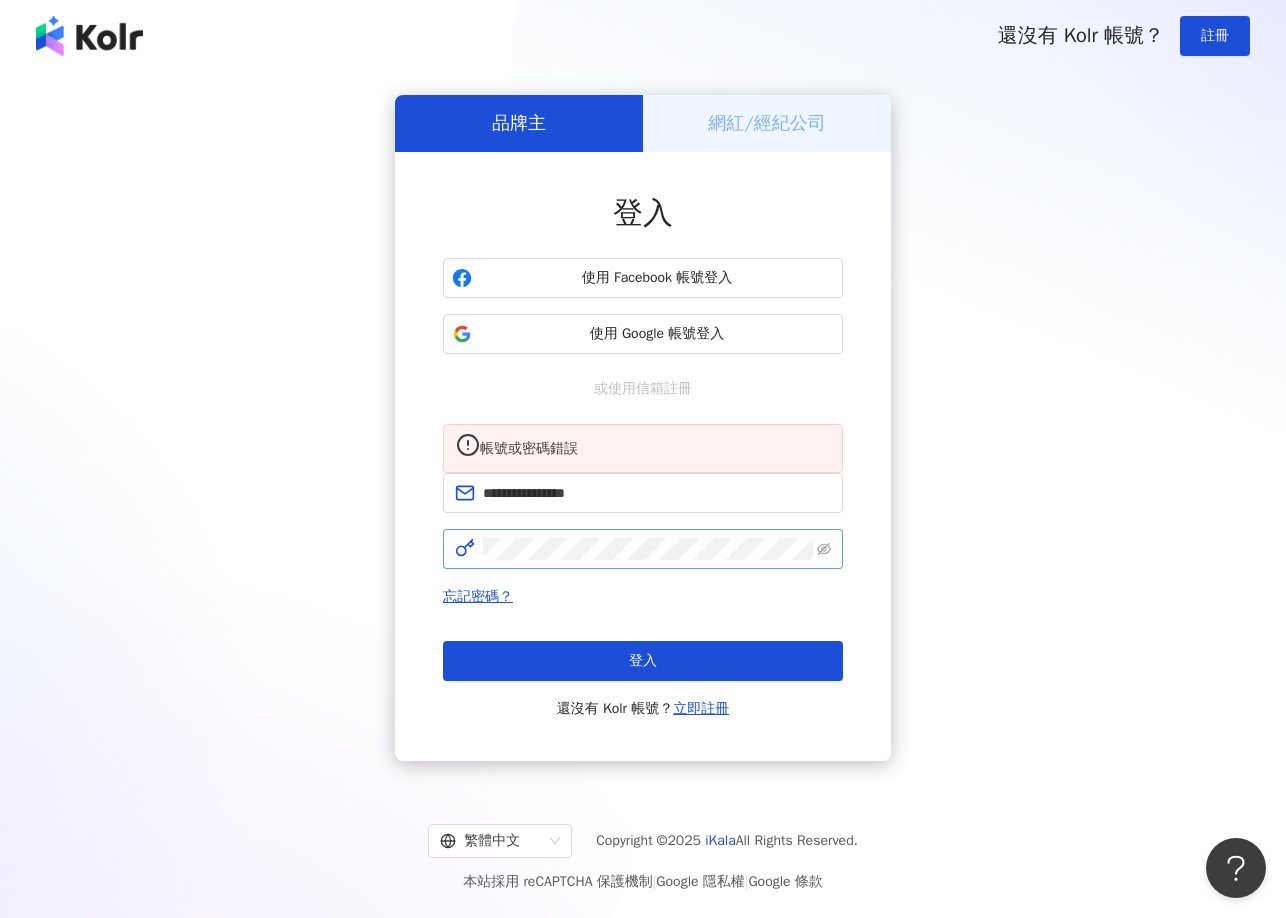 click at bounding box center (643, 549) 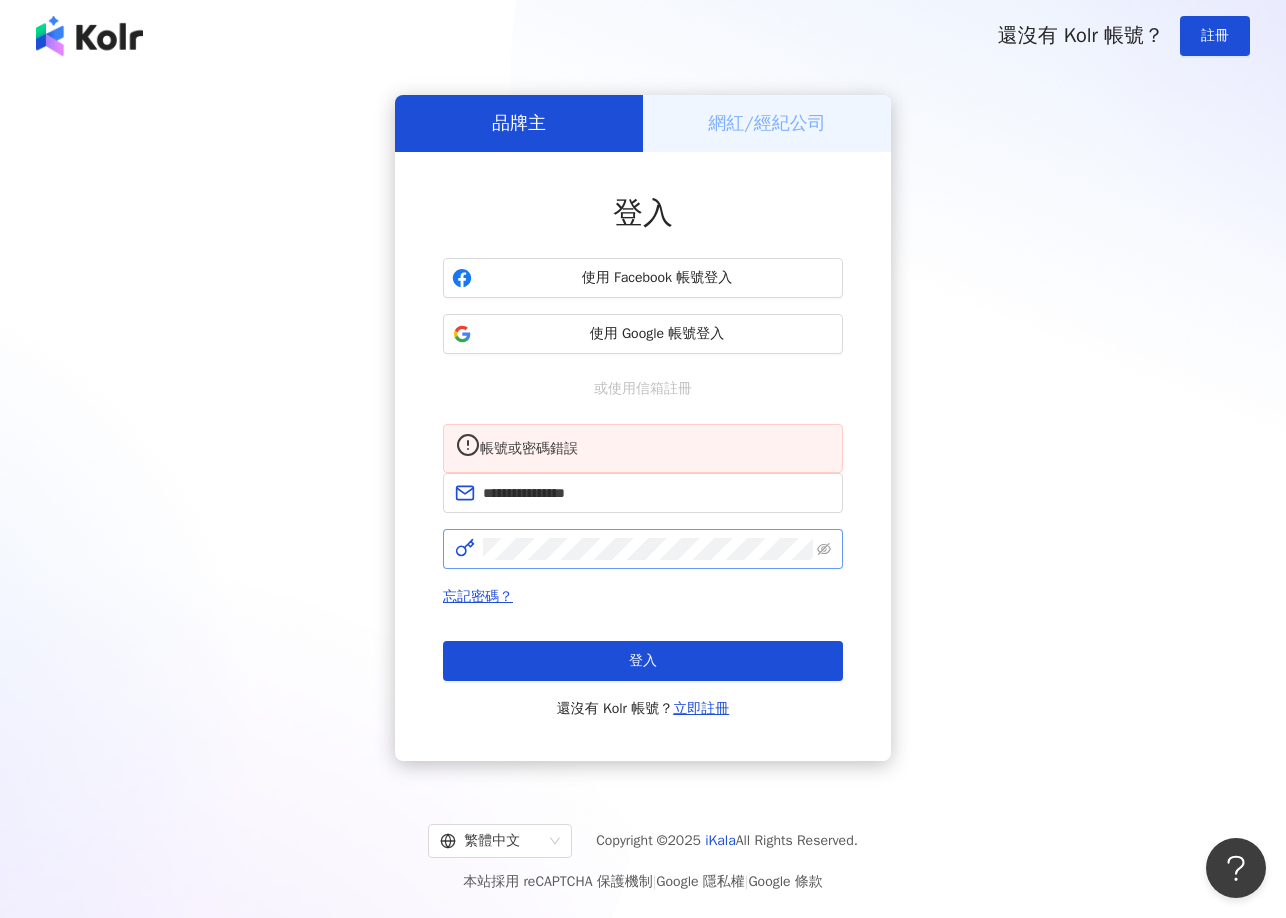 click at bounding box center [643, 549] 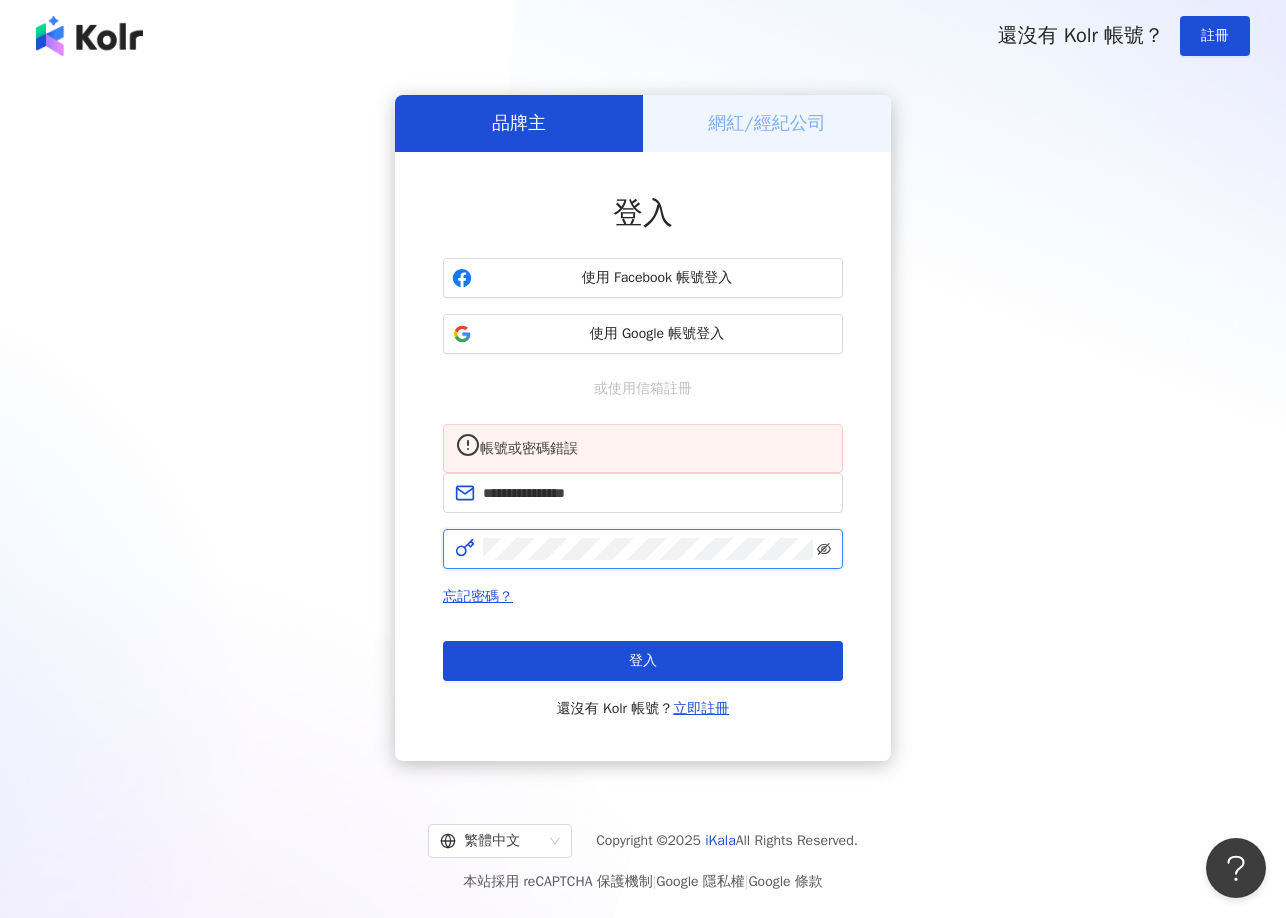 click 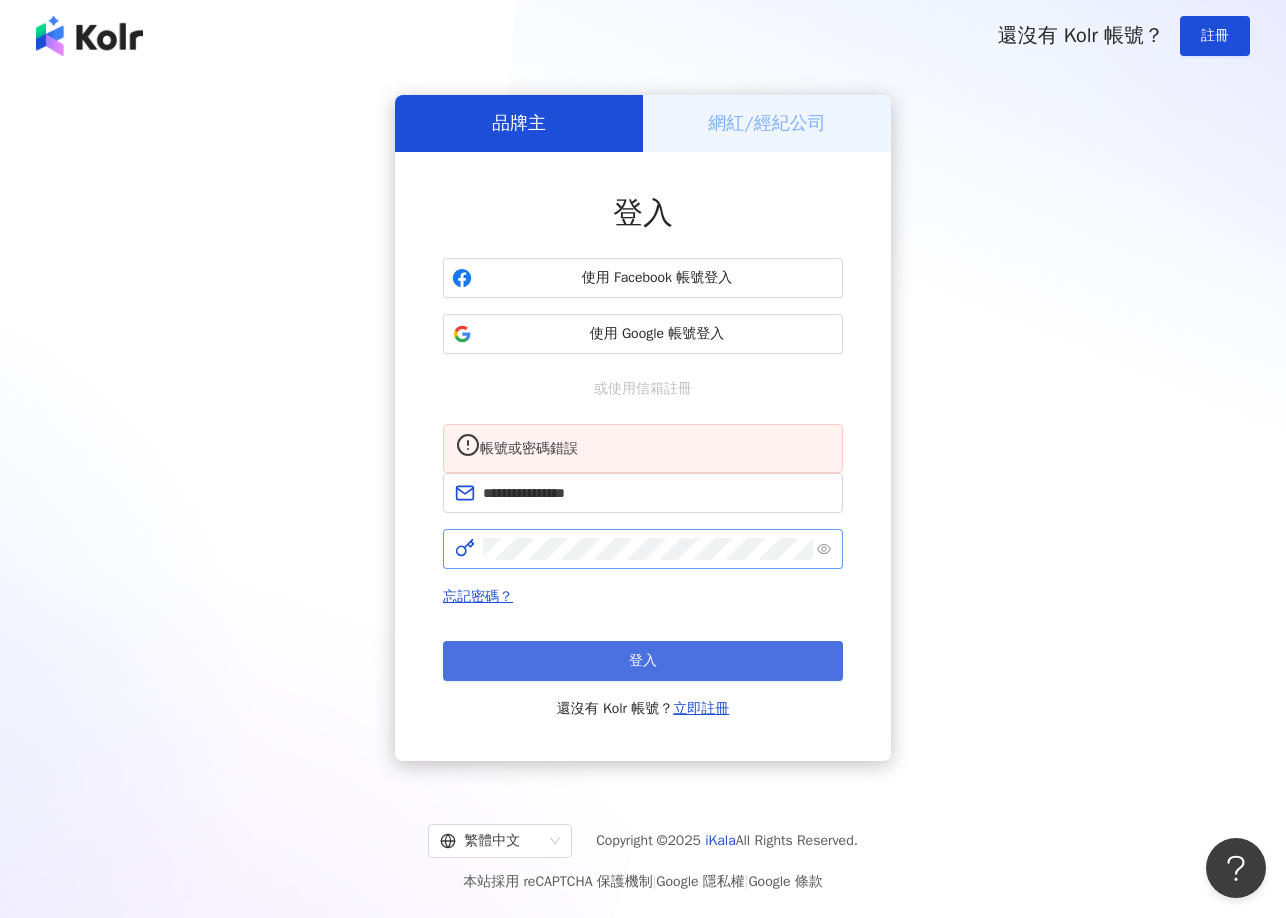 click on "登入" at bounding box center [643, 661] 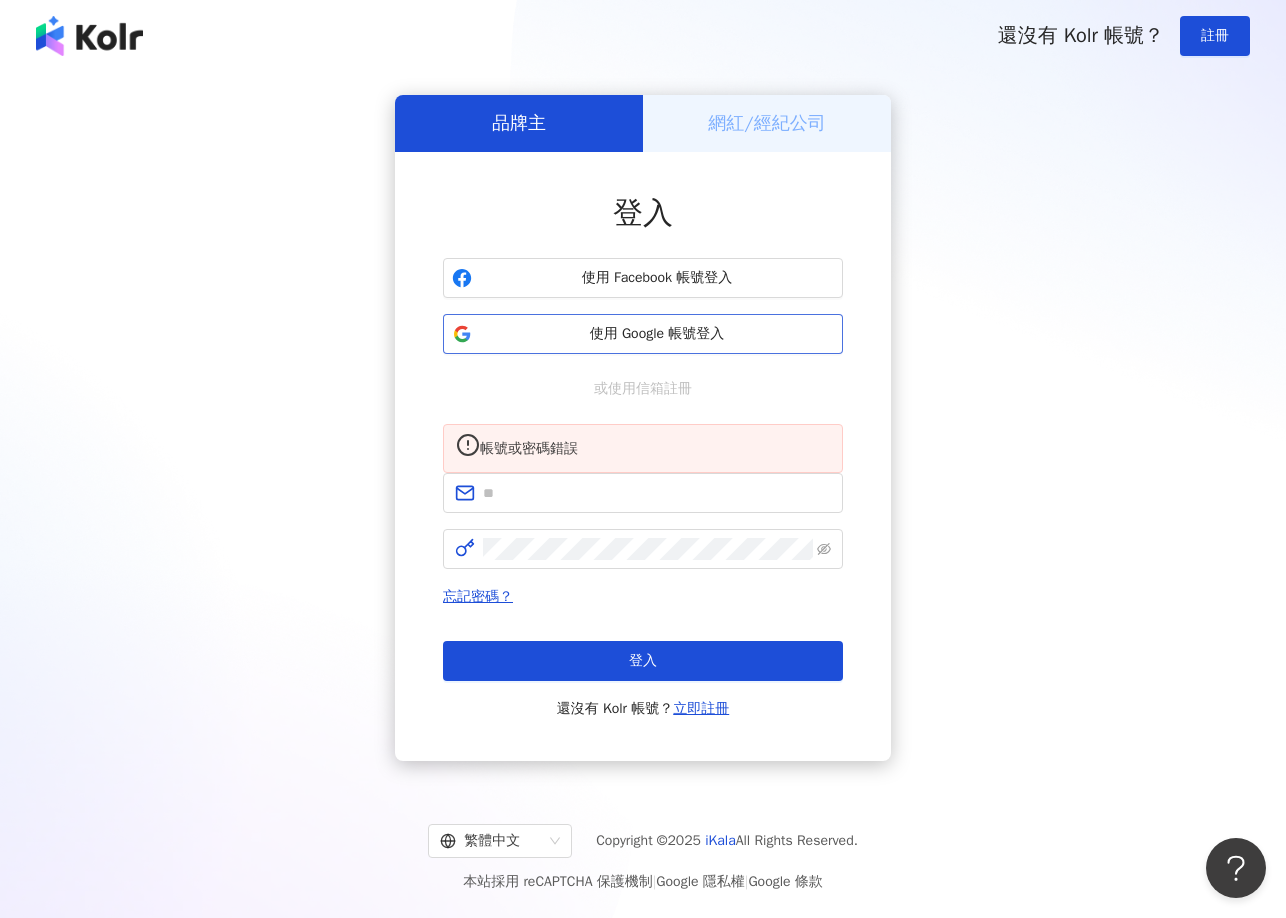 click on "使用 Google 帳號登入" at bounding box center (657, 334) 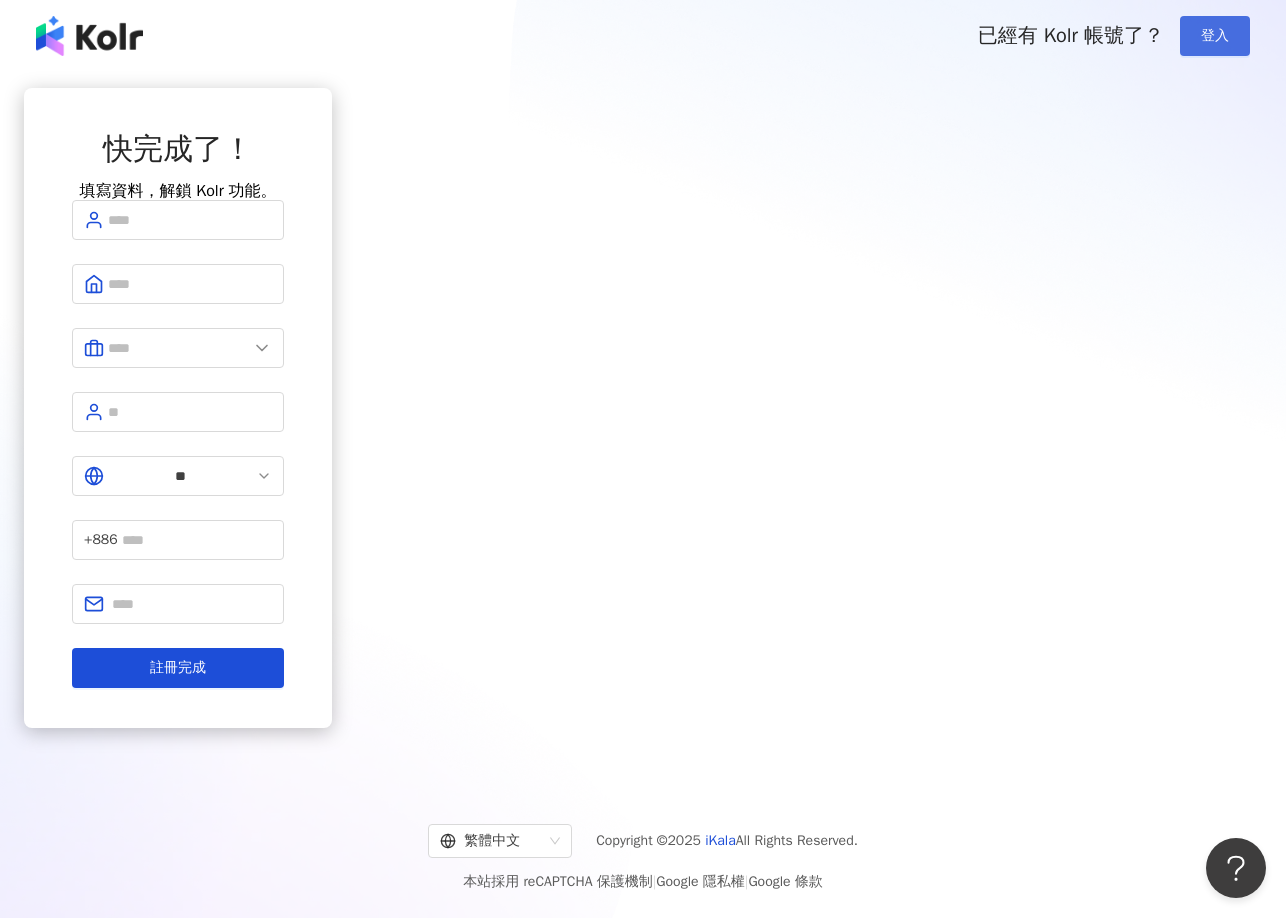 click on "登入" at bounding box center [1215, 36] 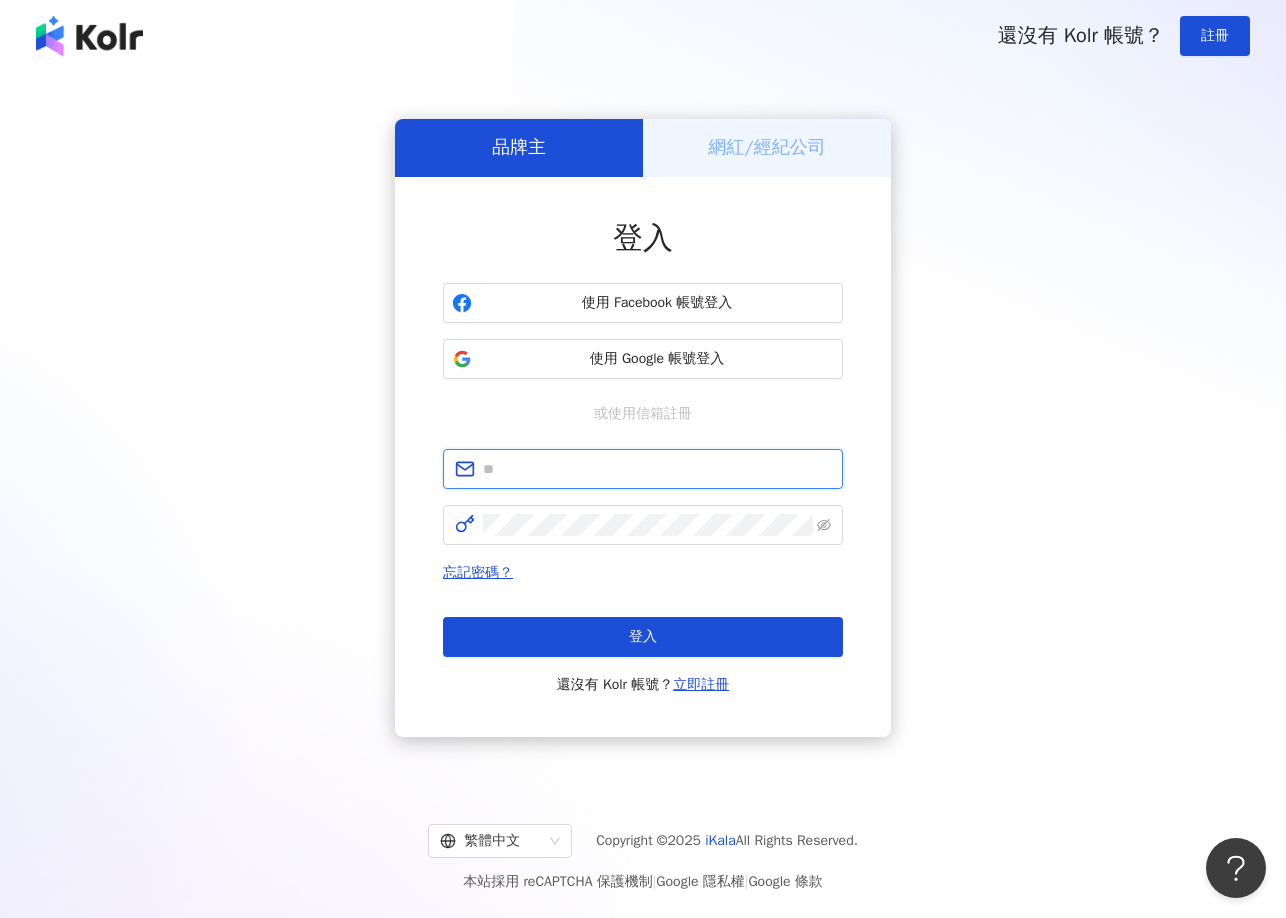 click at bounding box center (657, 469) 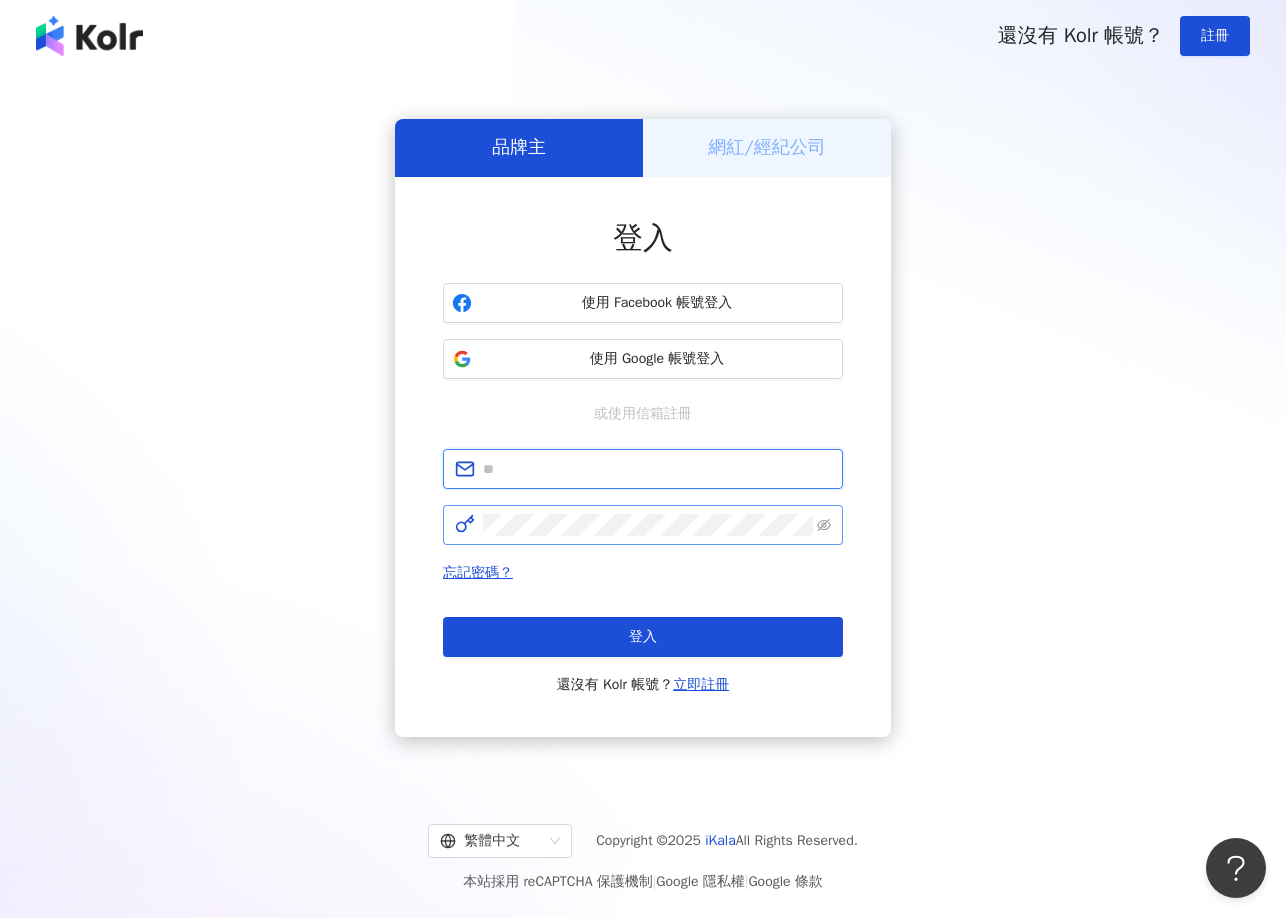 type on "**********" 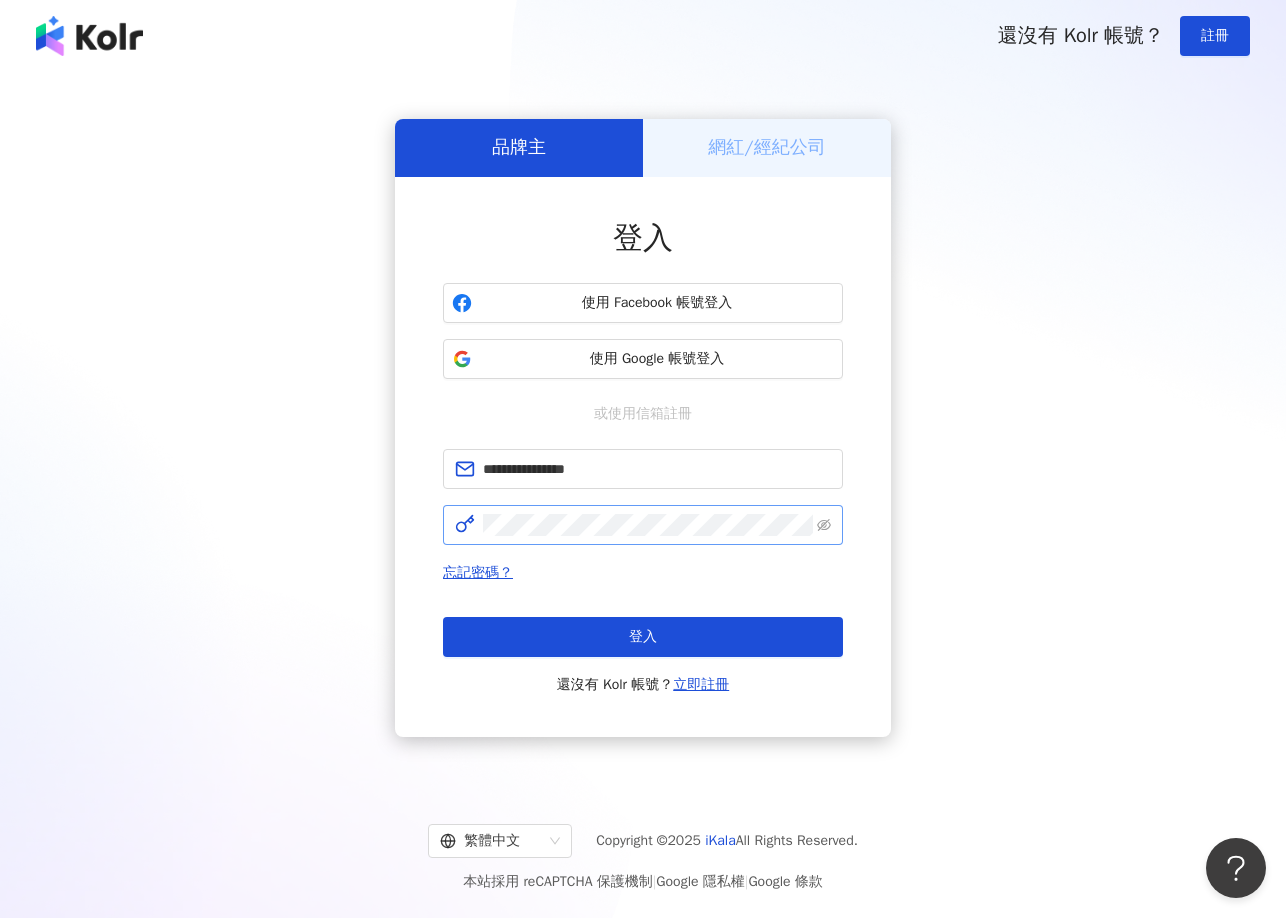 click at bounding box center [643, 525] 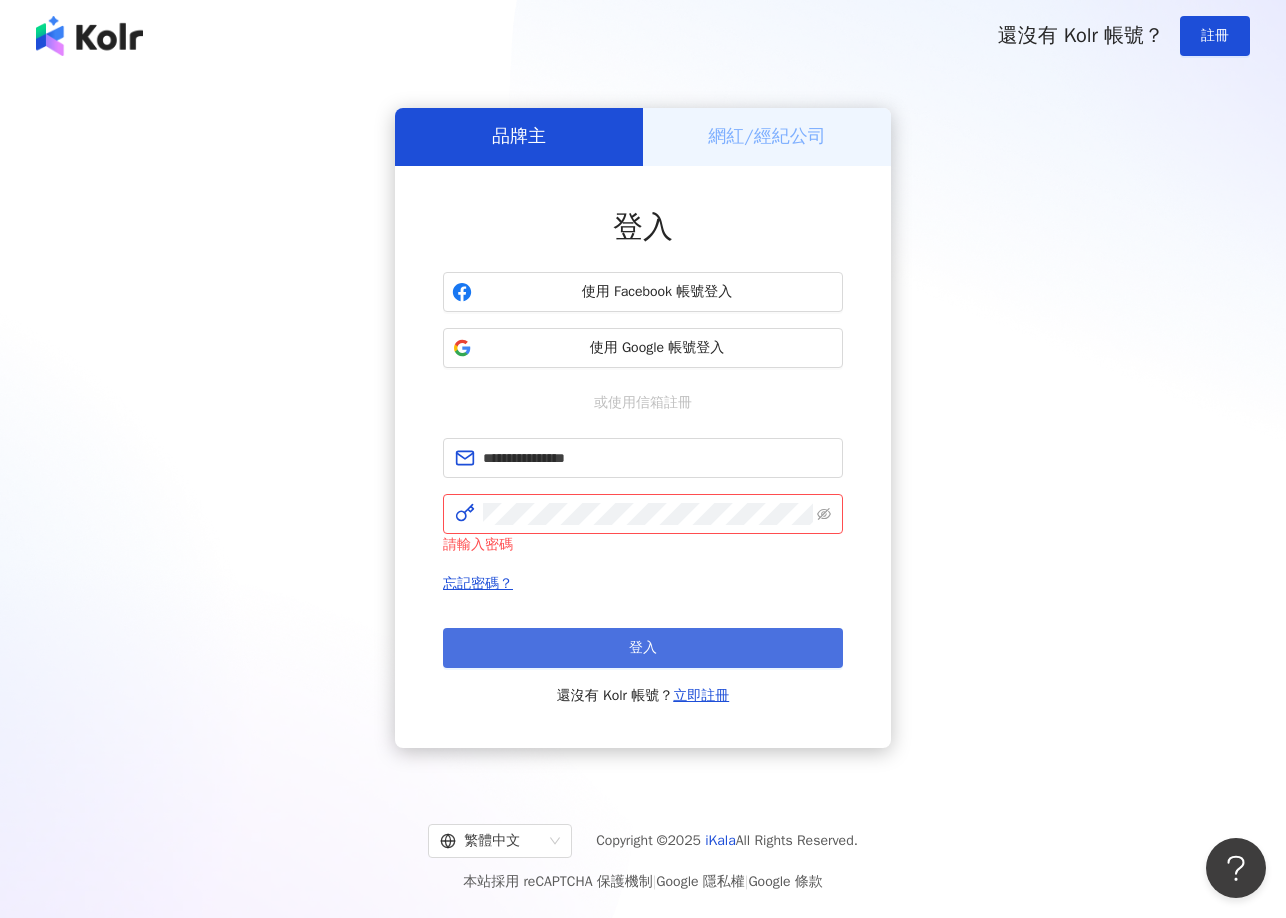 click on "登入" at bounding box center (643, 648) 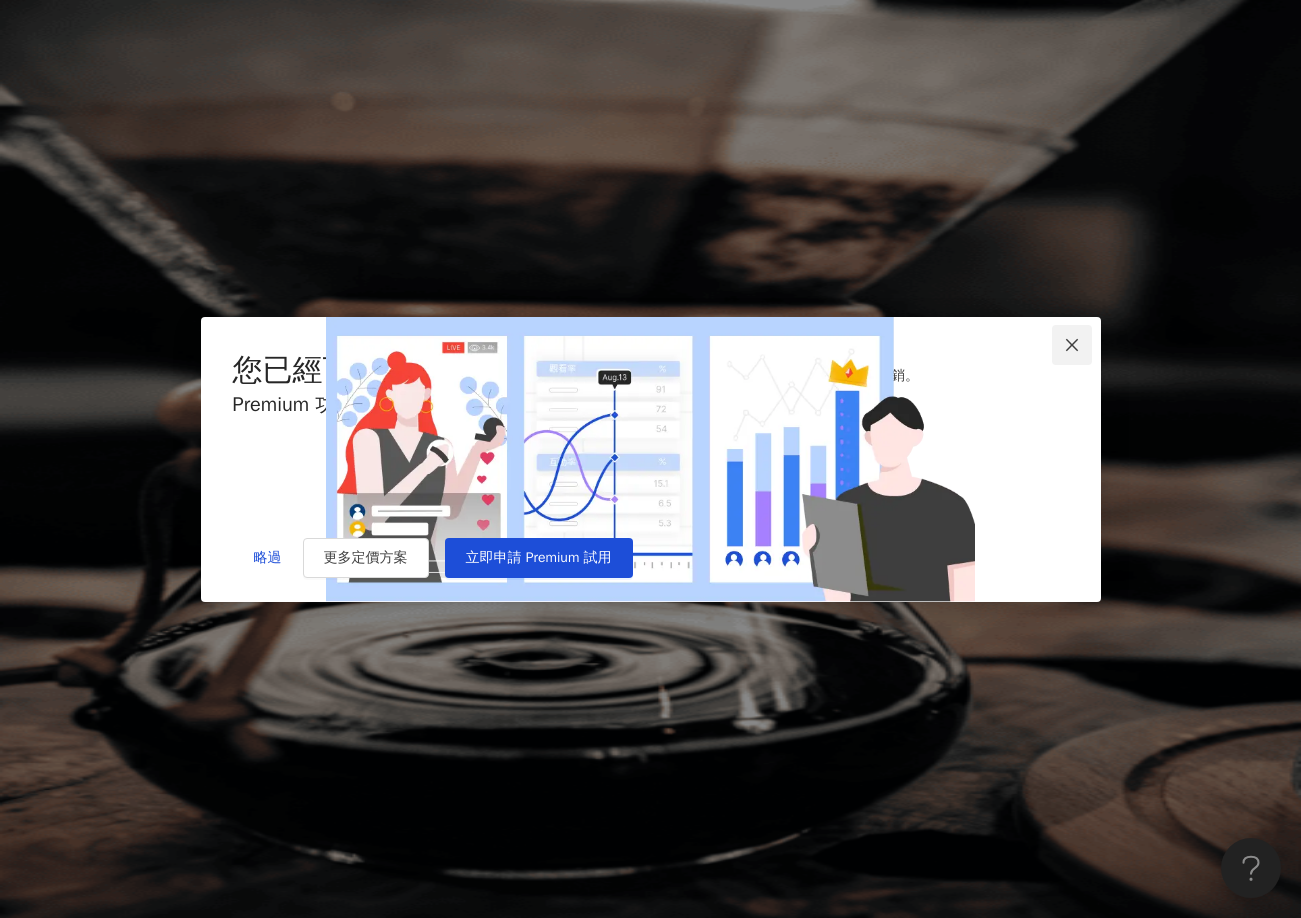 click 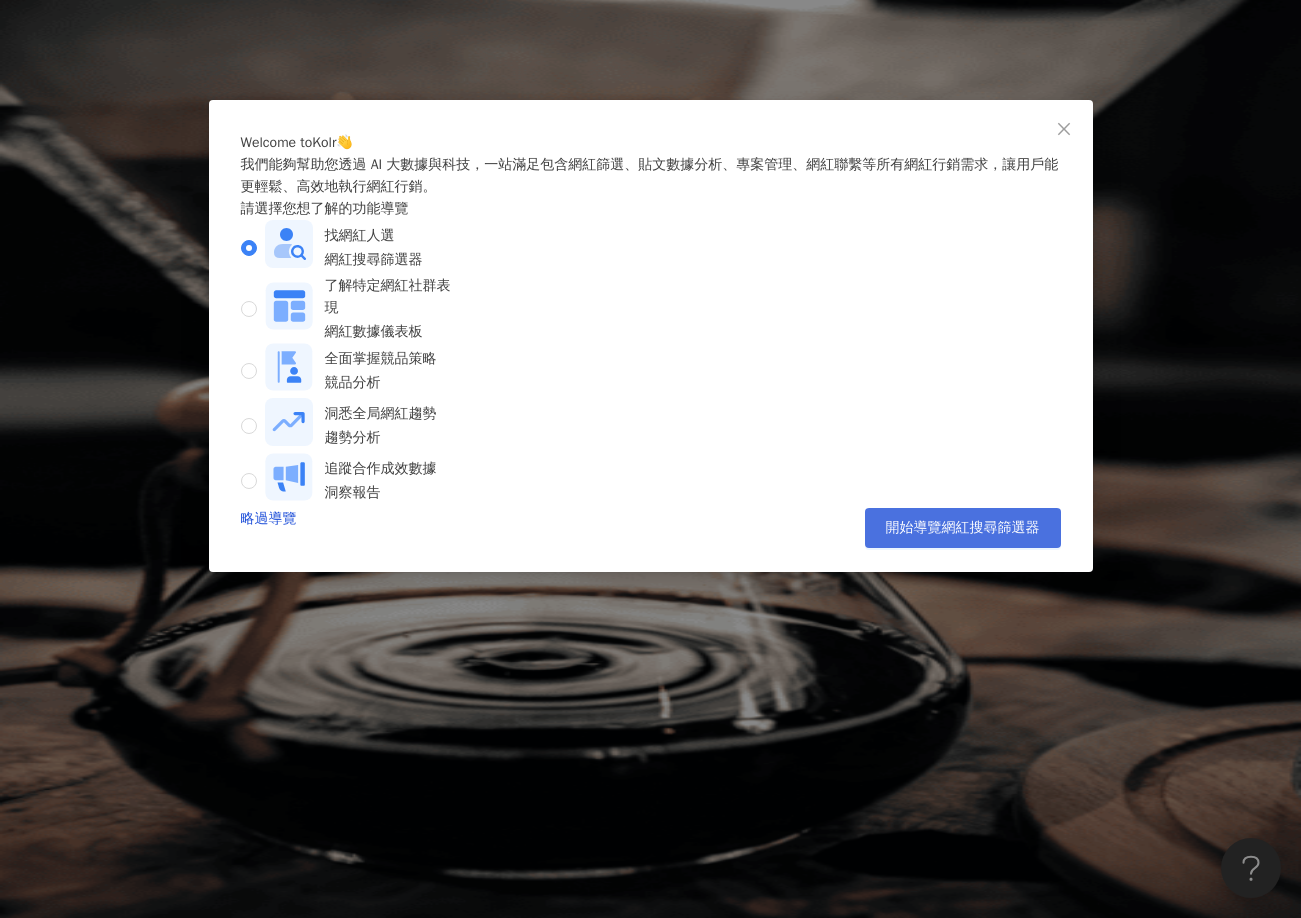 click on "開始導覽網紅搜尋篩選器" at bounding box center [963, 528] 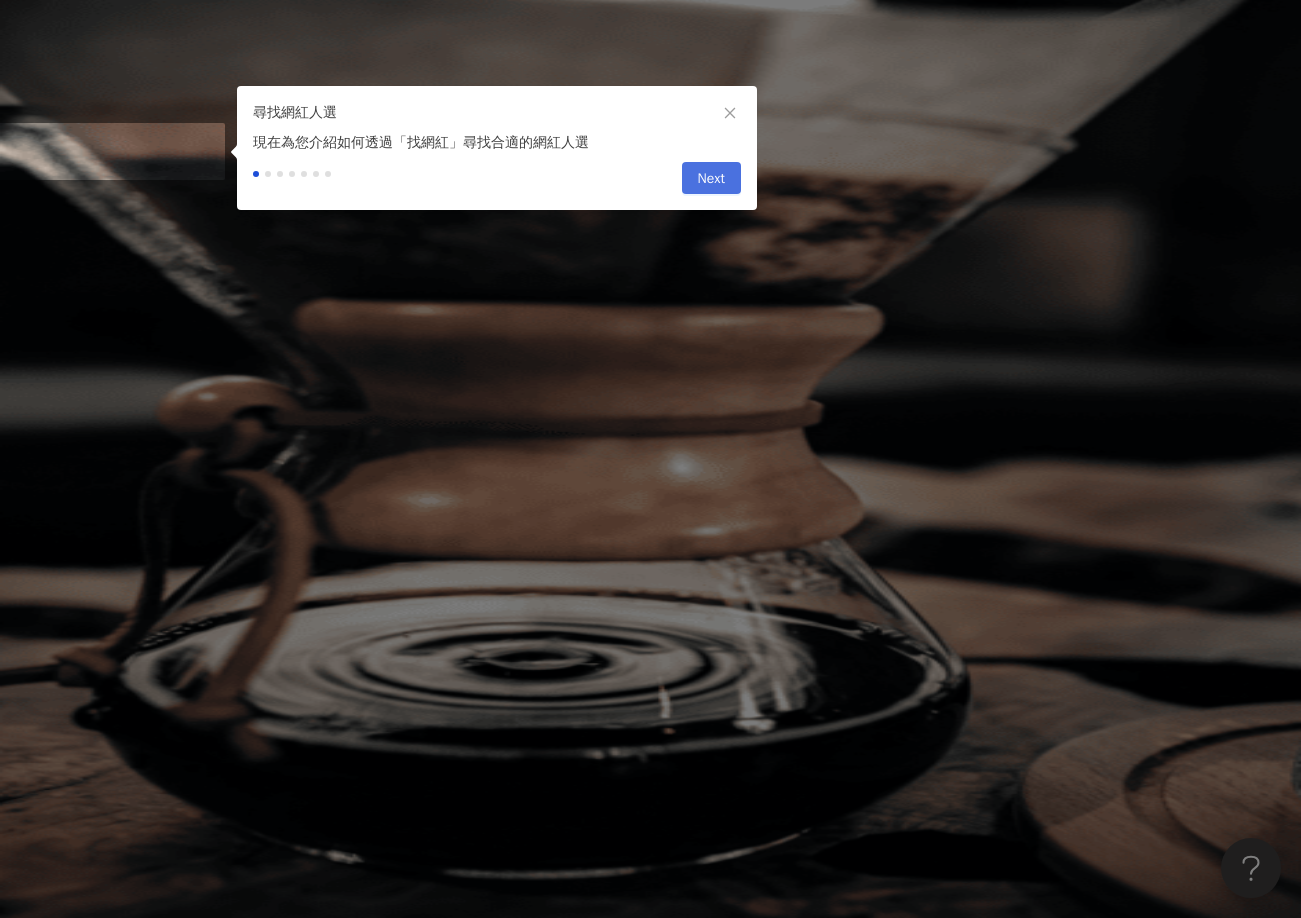 click on "Next" at bounding box center (711, 178) 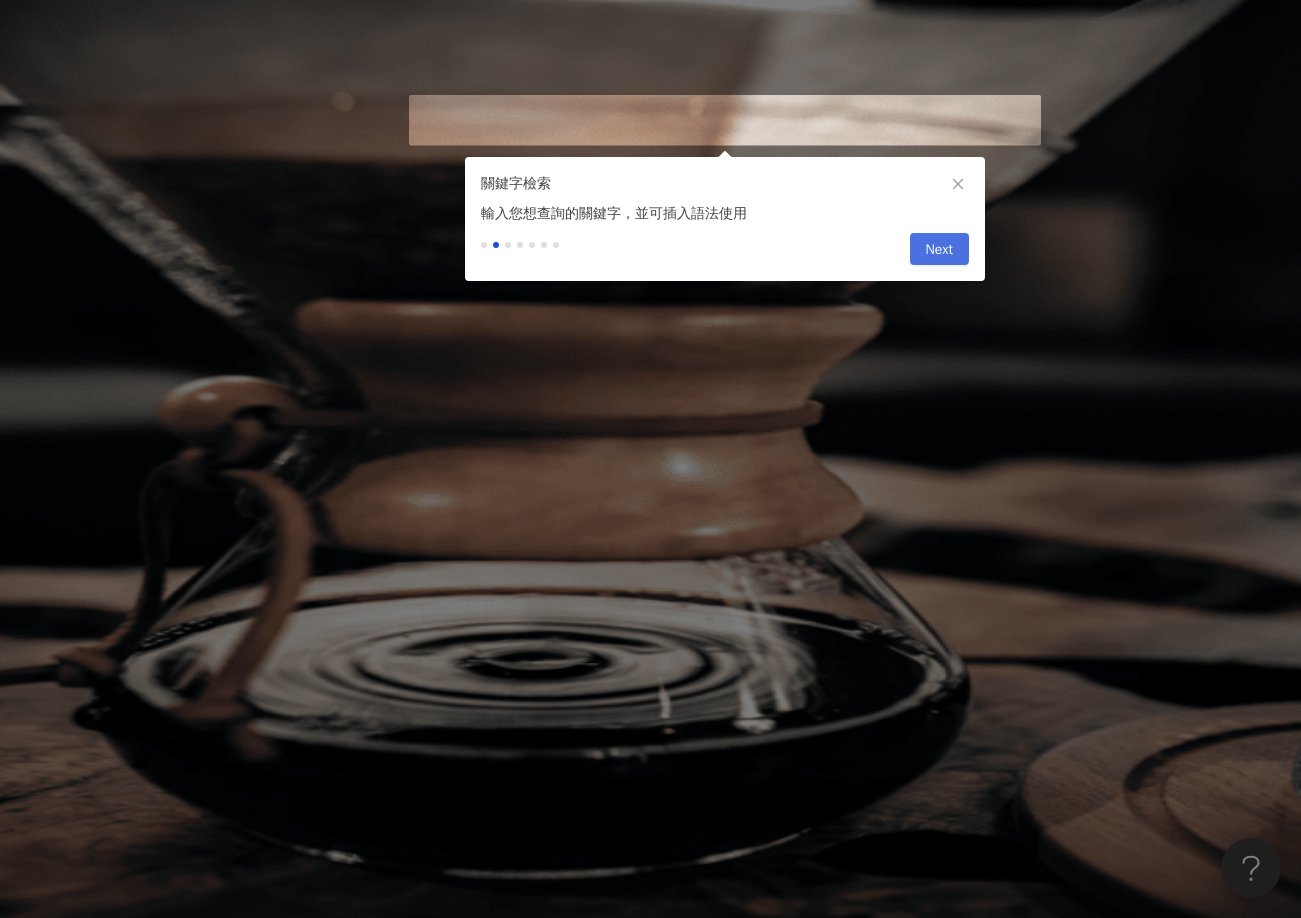 type on "*********" 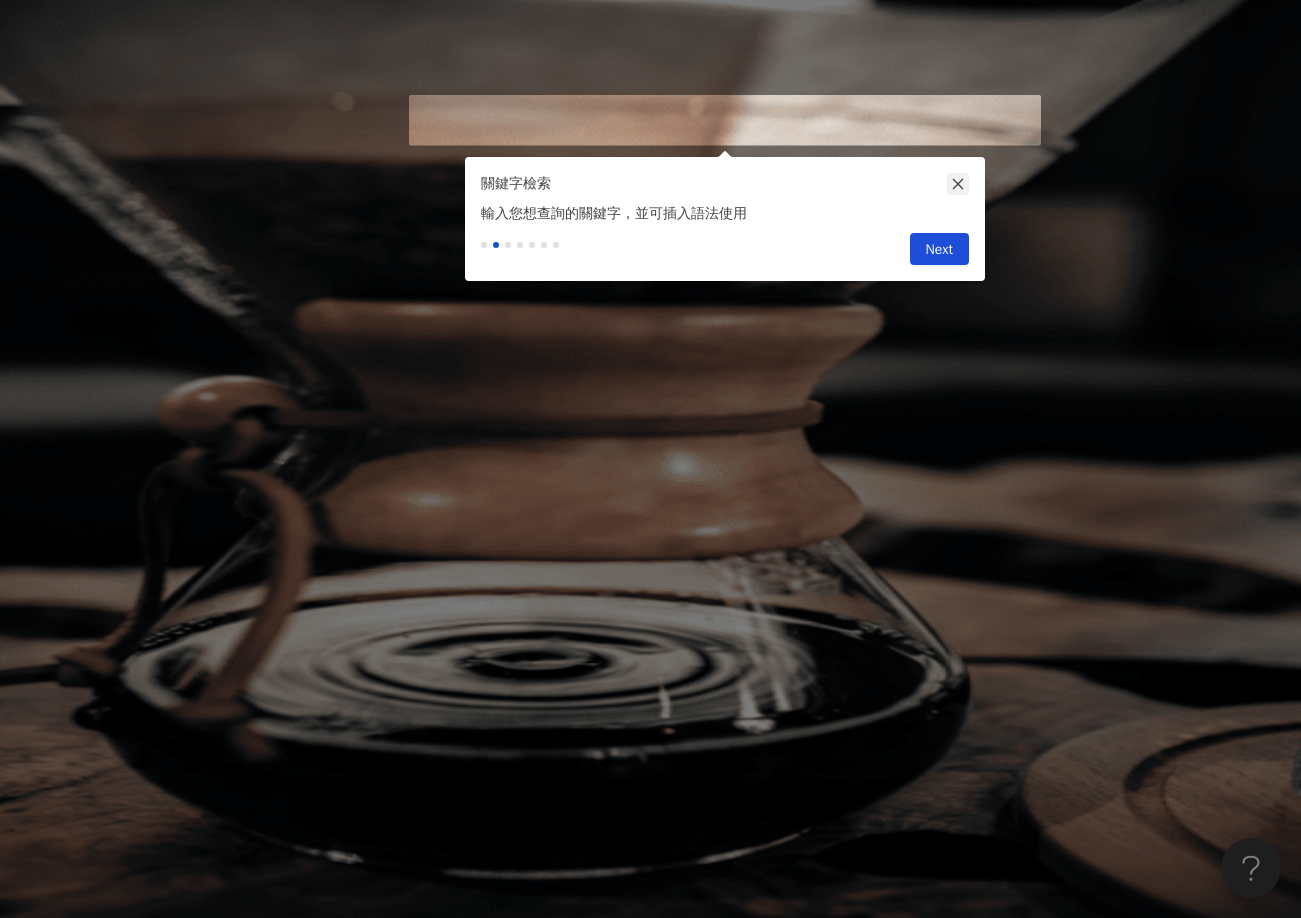 click 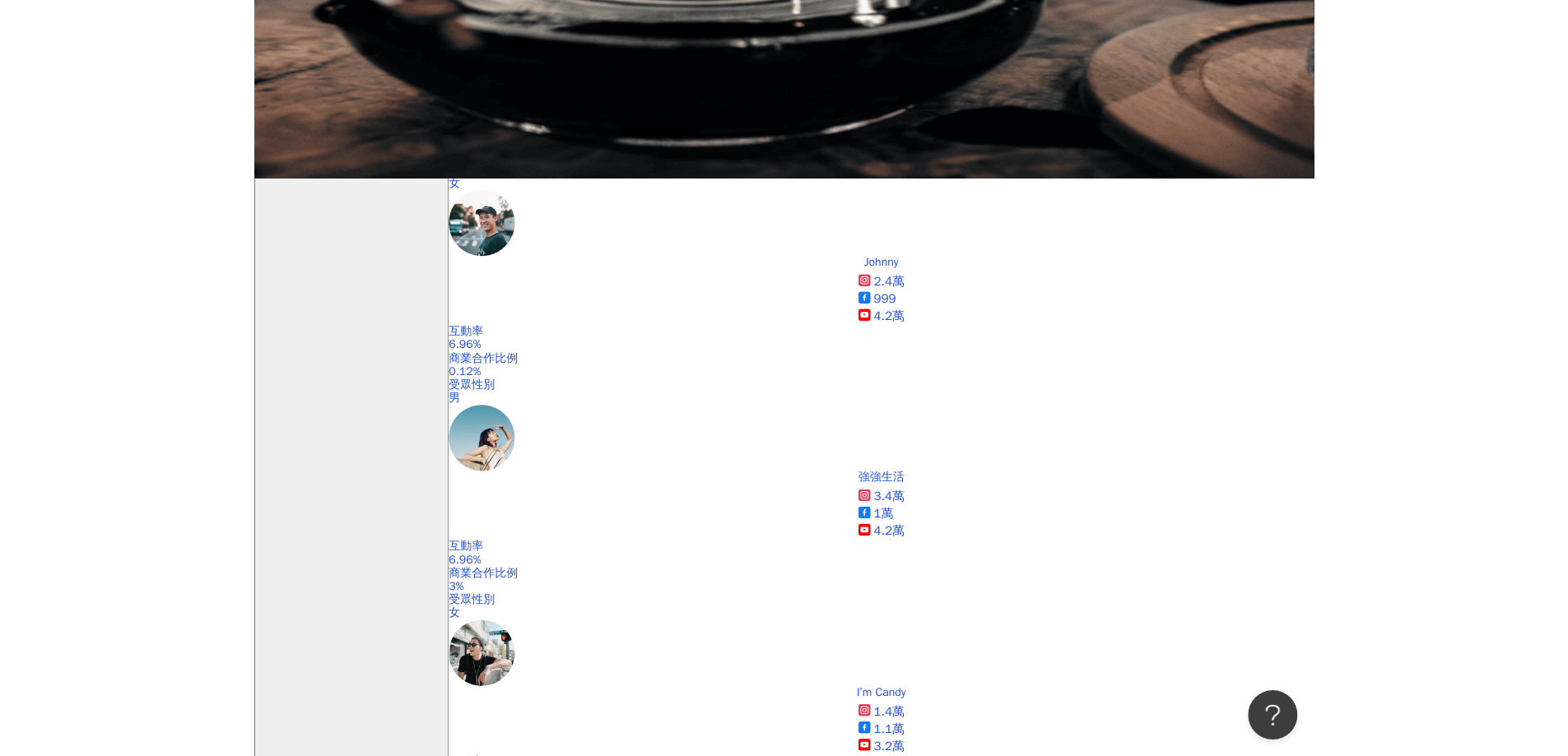 scroll, scrollTop: 0, scrollLeft: 0, axis: both 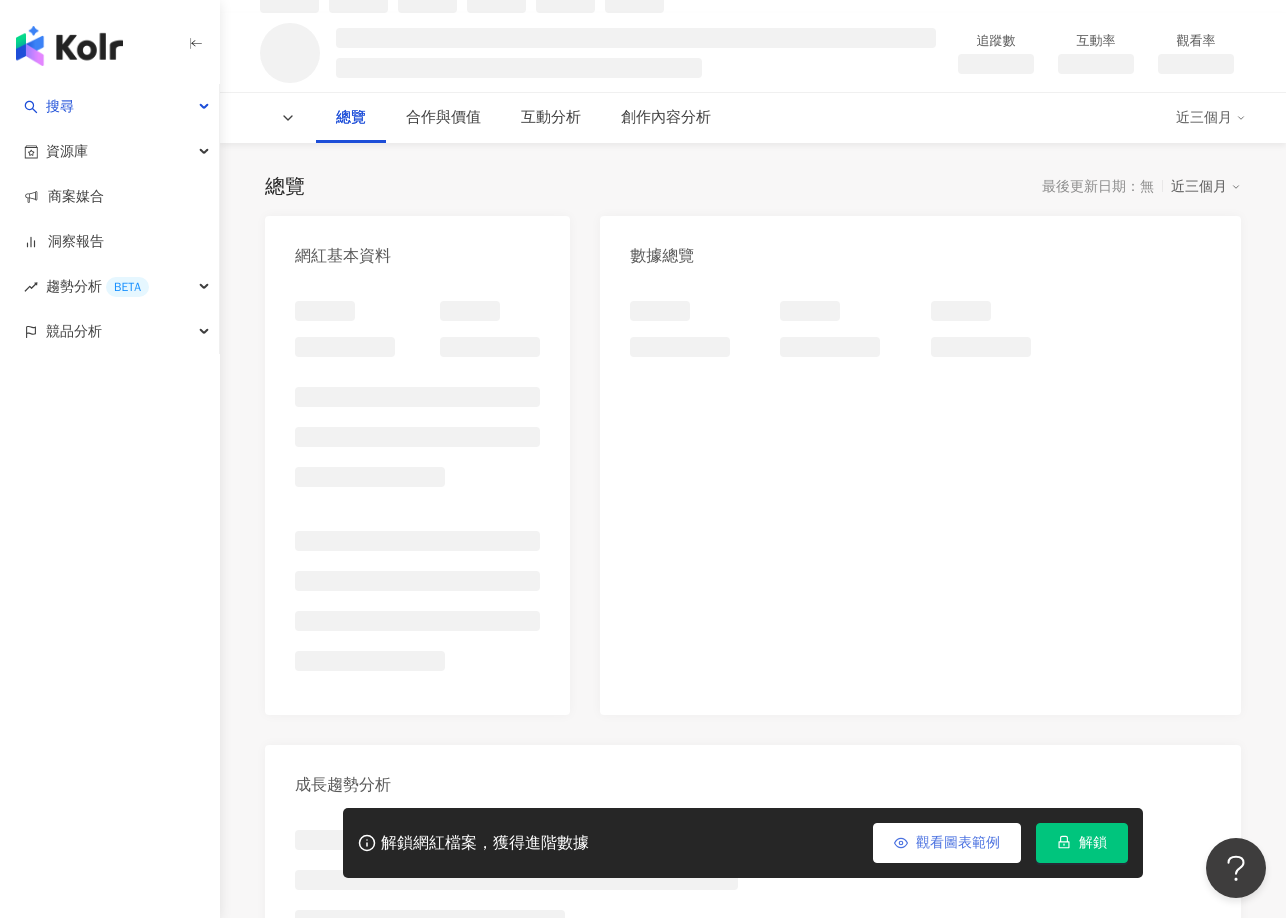 click on "觀看圖表範例" at bounding box center (958, 843) 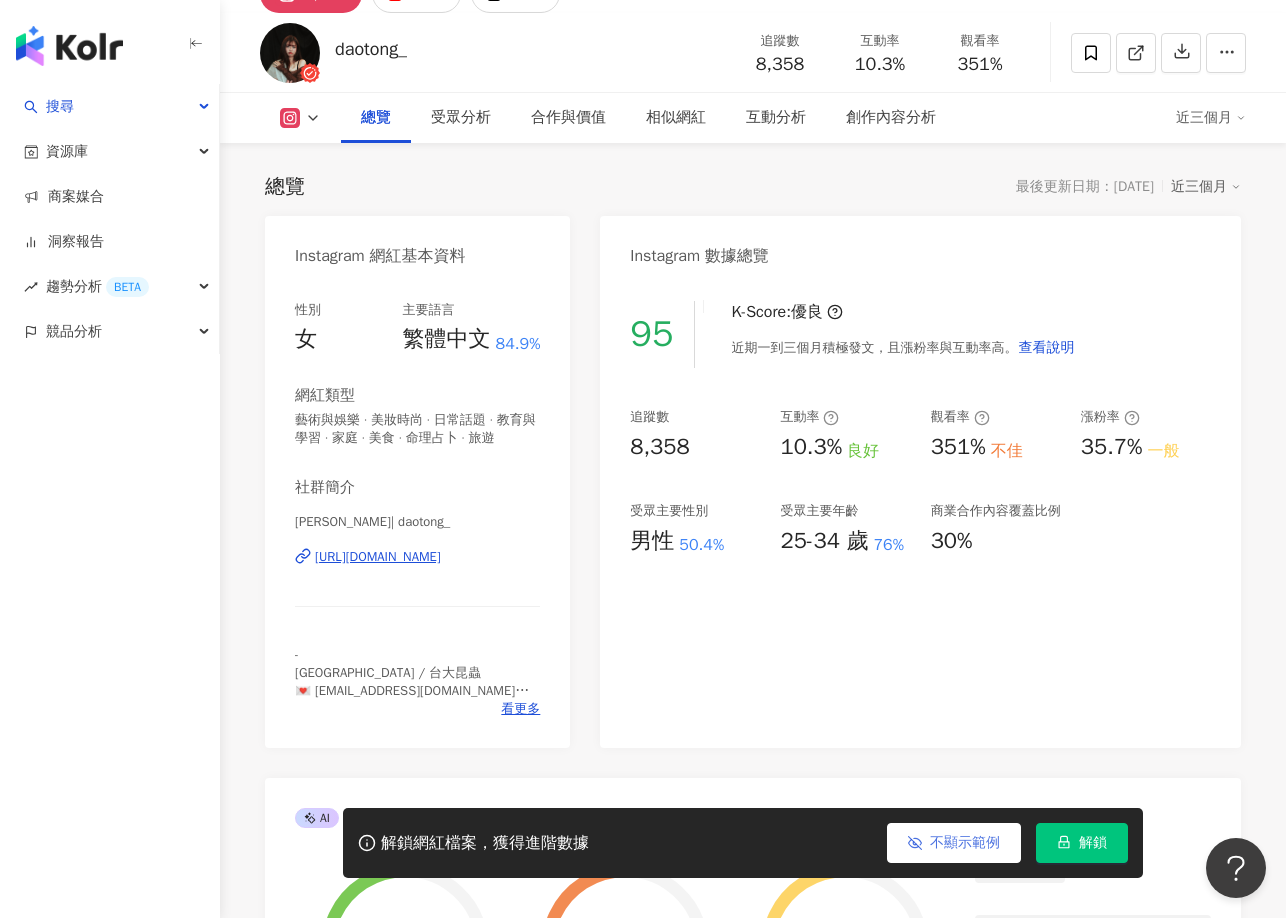 scroll, scrollTop: 578, scrollLeft: 0, axis: vertical 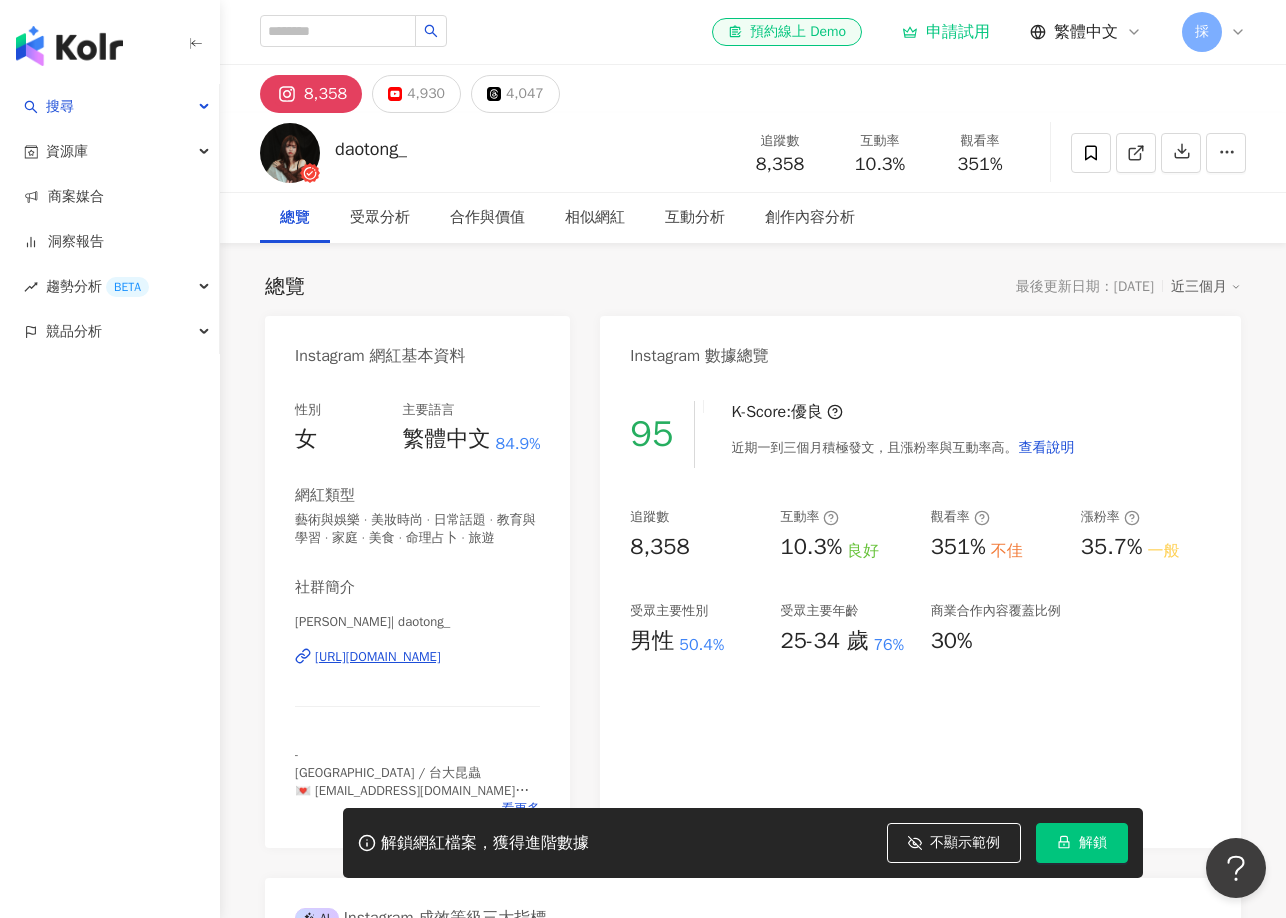 click 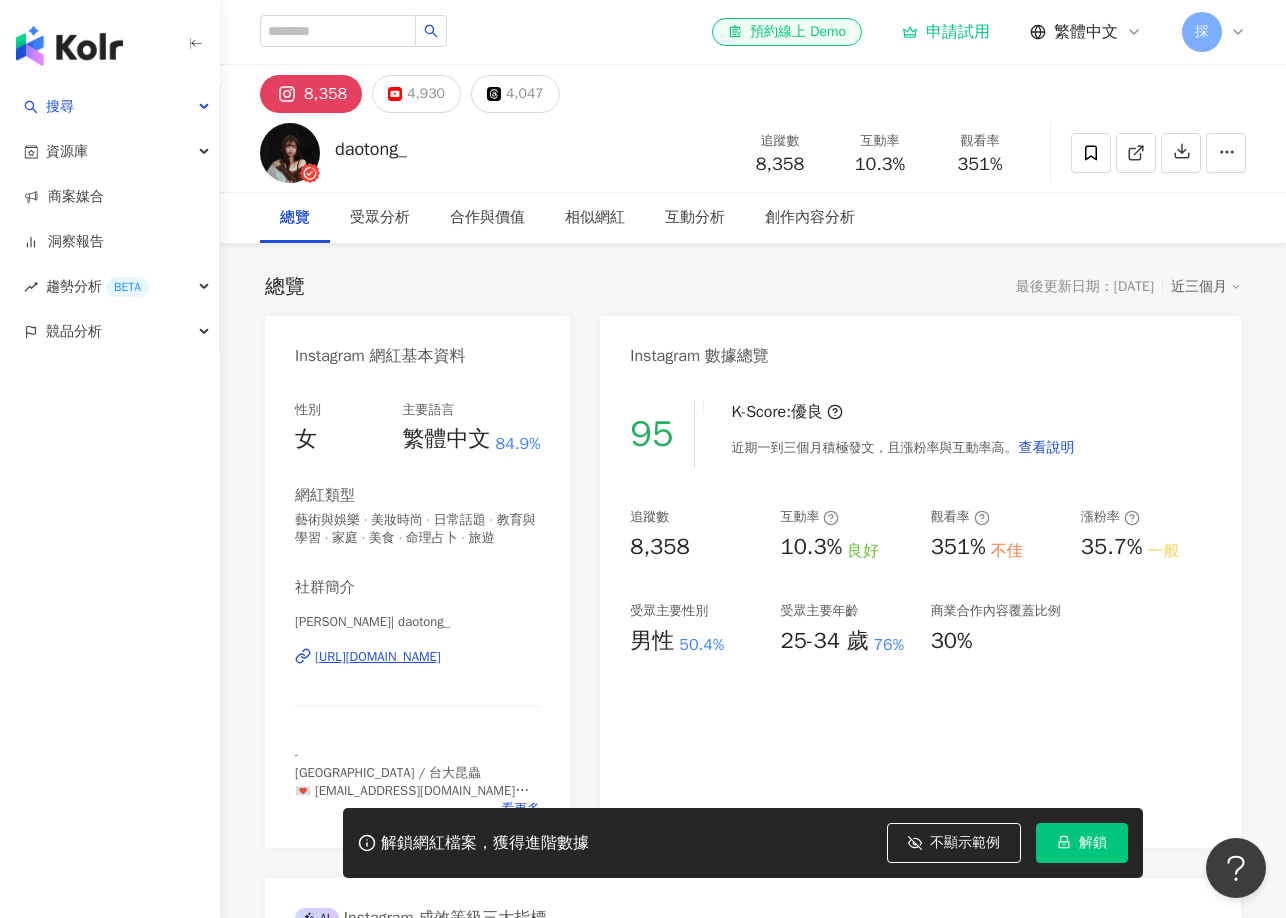 click 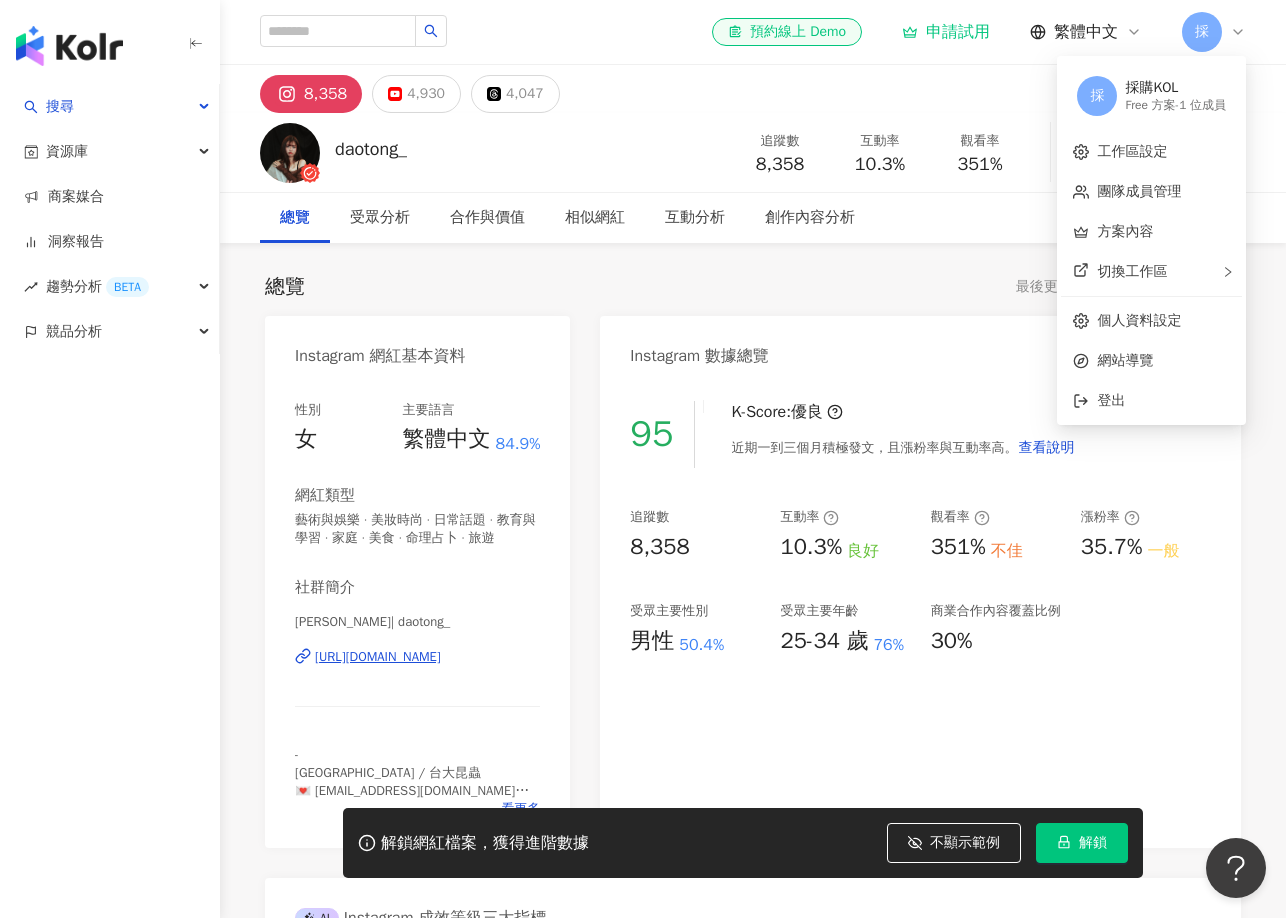 click 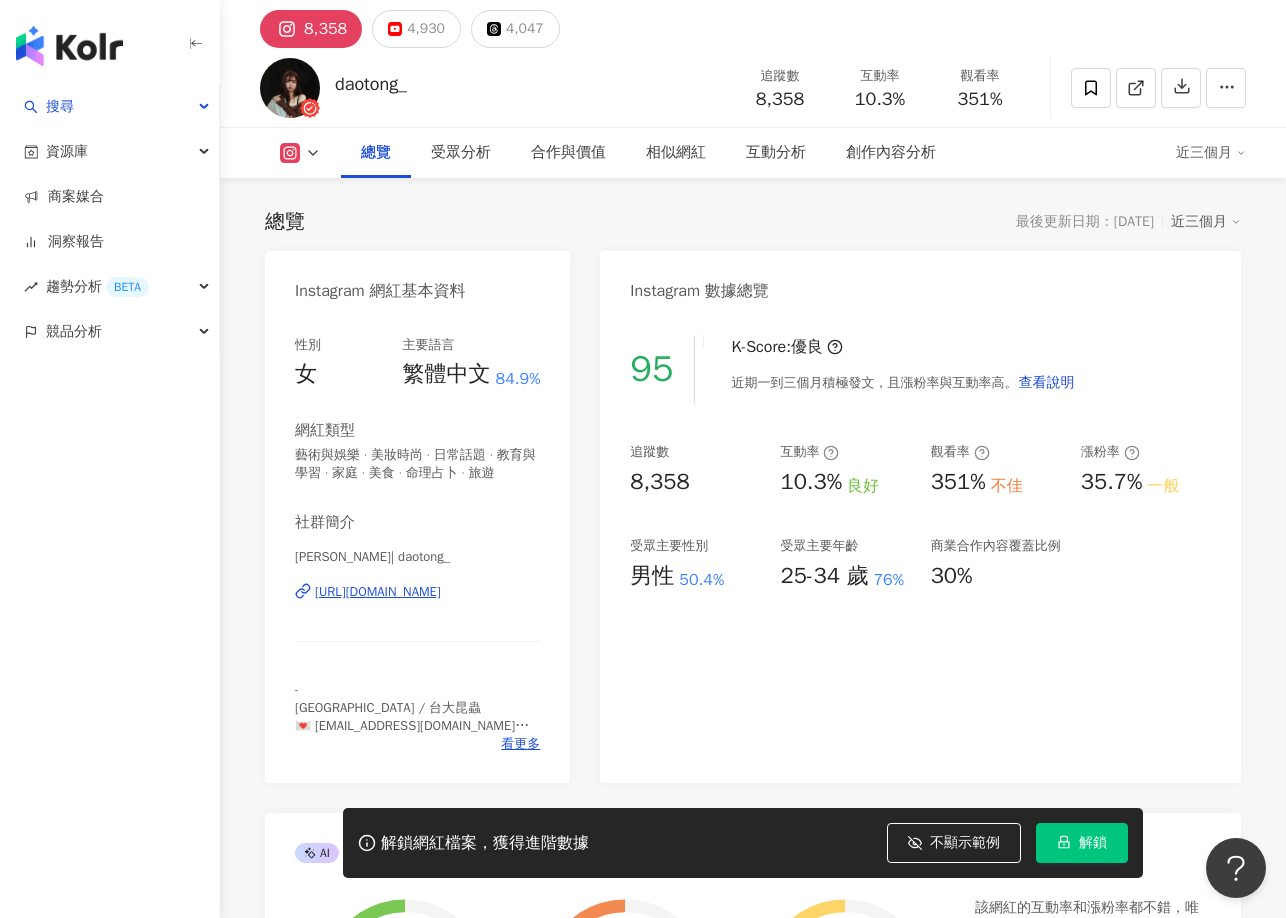 scroll, scrollTop: 100, scrollLeft: 0, axis: vertical 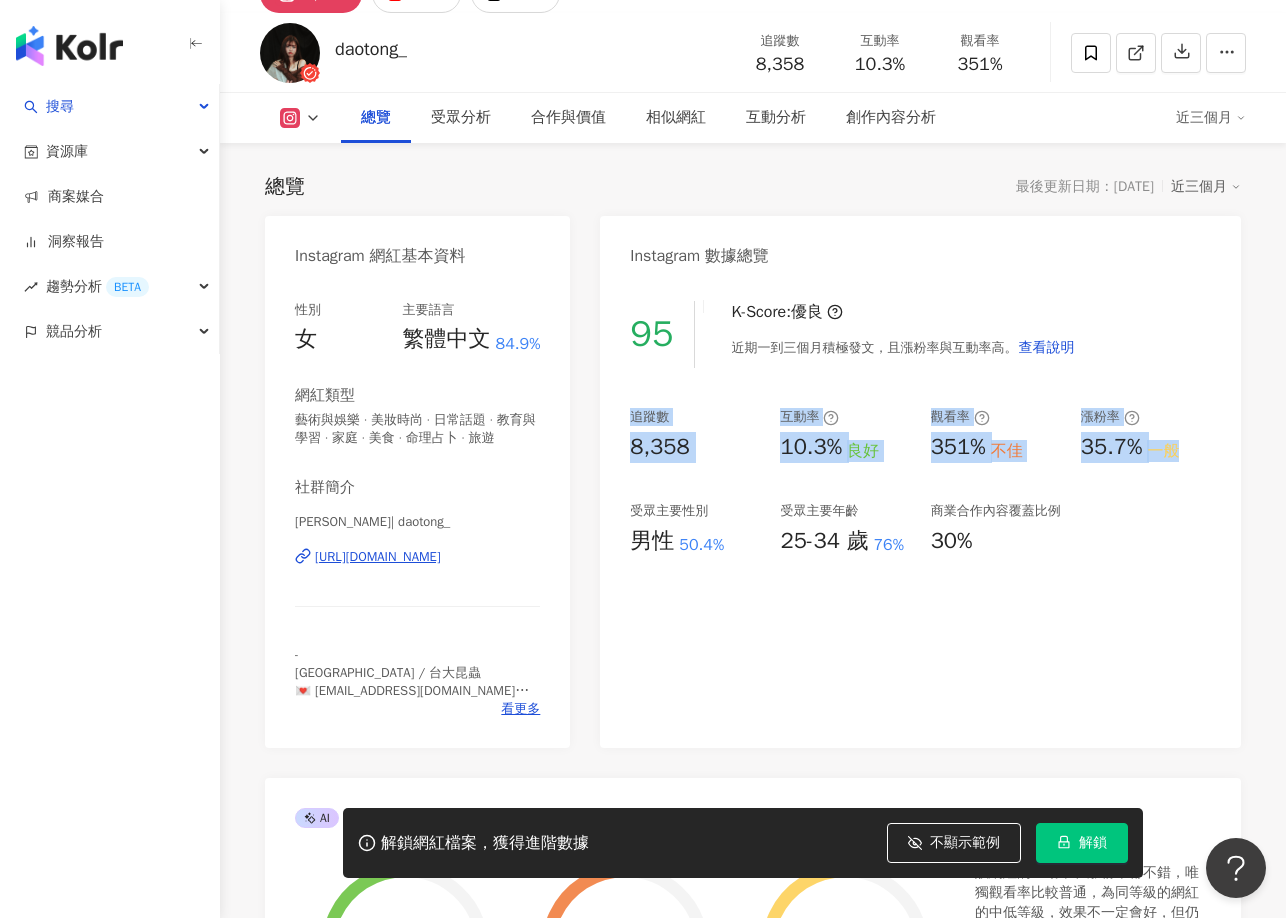 drag, startPoint x: 622, startPoint y: 390, endPoint x: 1300, endPoint y: 562, distance: 699.4769 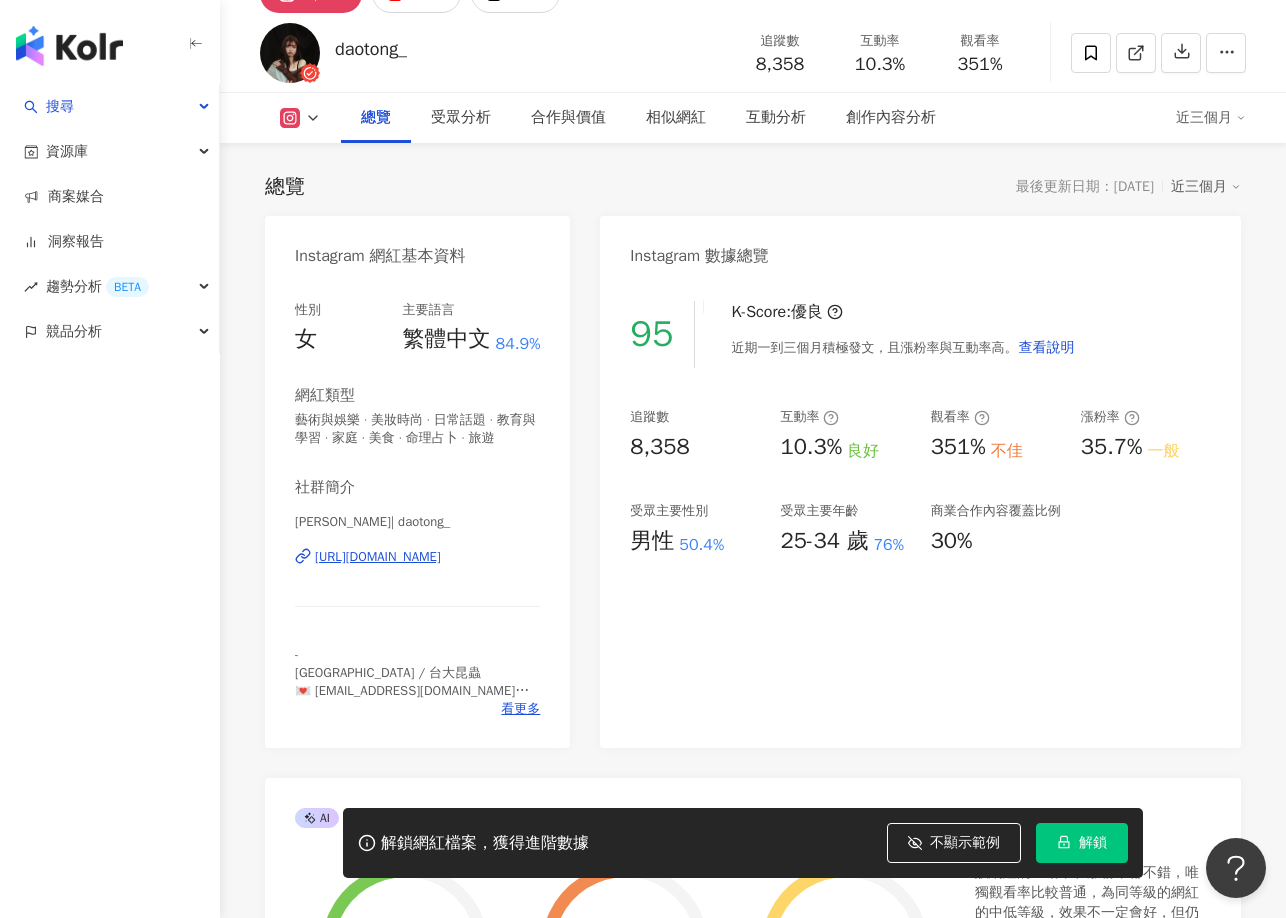 click on "95 K-Score :   優良 近期一到三個月積極發文，且漲粉率與互動率高。 查看說明 追蹤數   8,358 互動率   10.3% 良好 觀看率   351% 不佳 漲粉率   35.7% 一般 受眾主要性別   男性 50.4% 受眾主要年齡   25-34 歲 76% 商業合作內容覆蓋比例   30%" at bounding box center [920, 514] 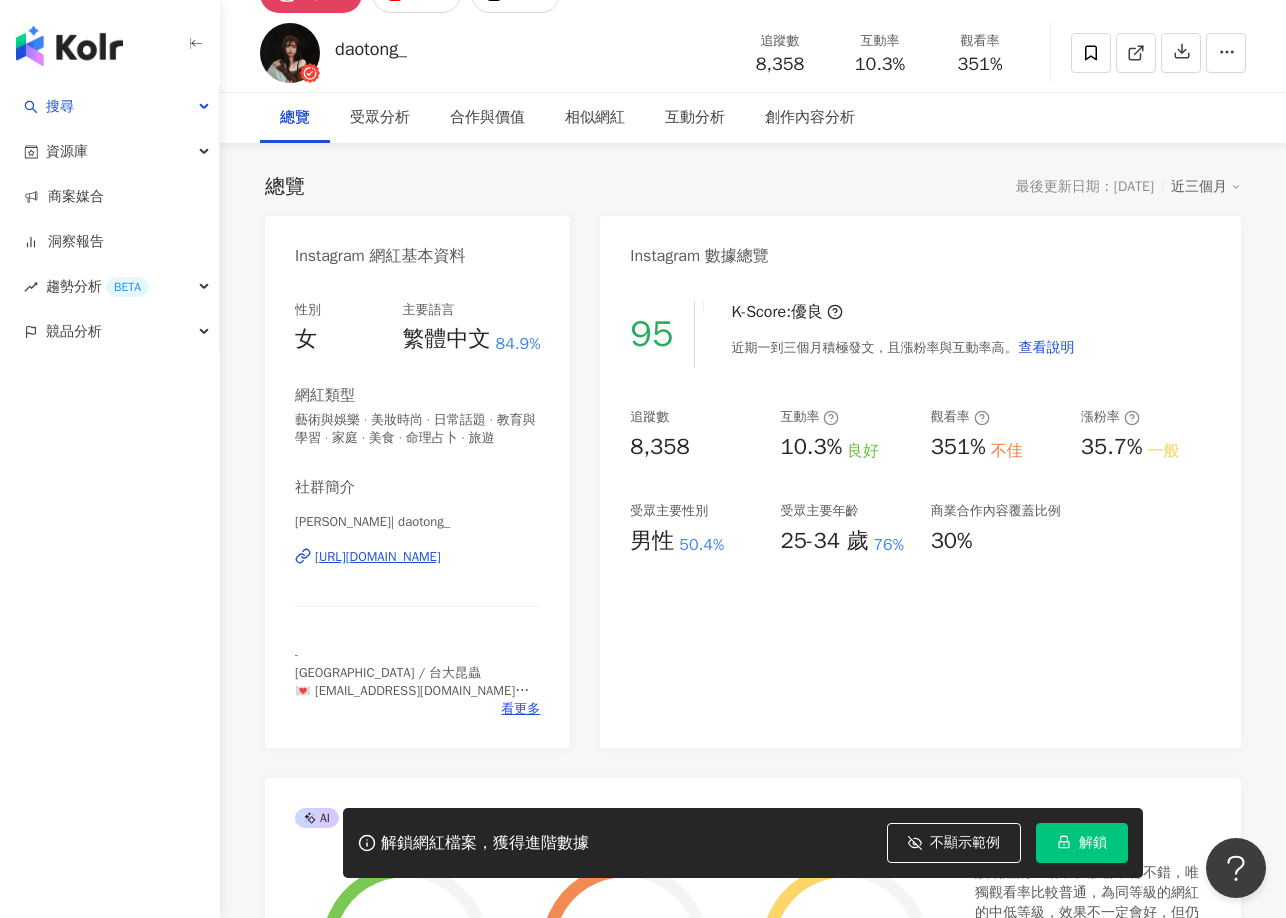 scroll, scrollTop: 0, scrollLeft: 0, axis: both 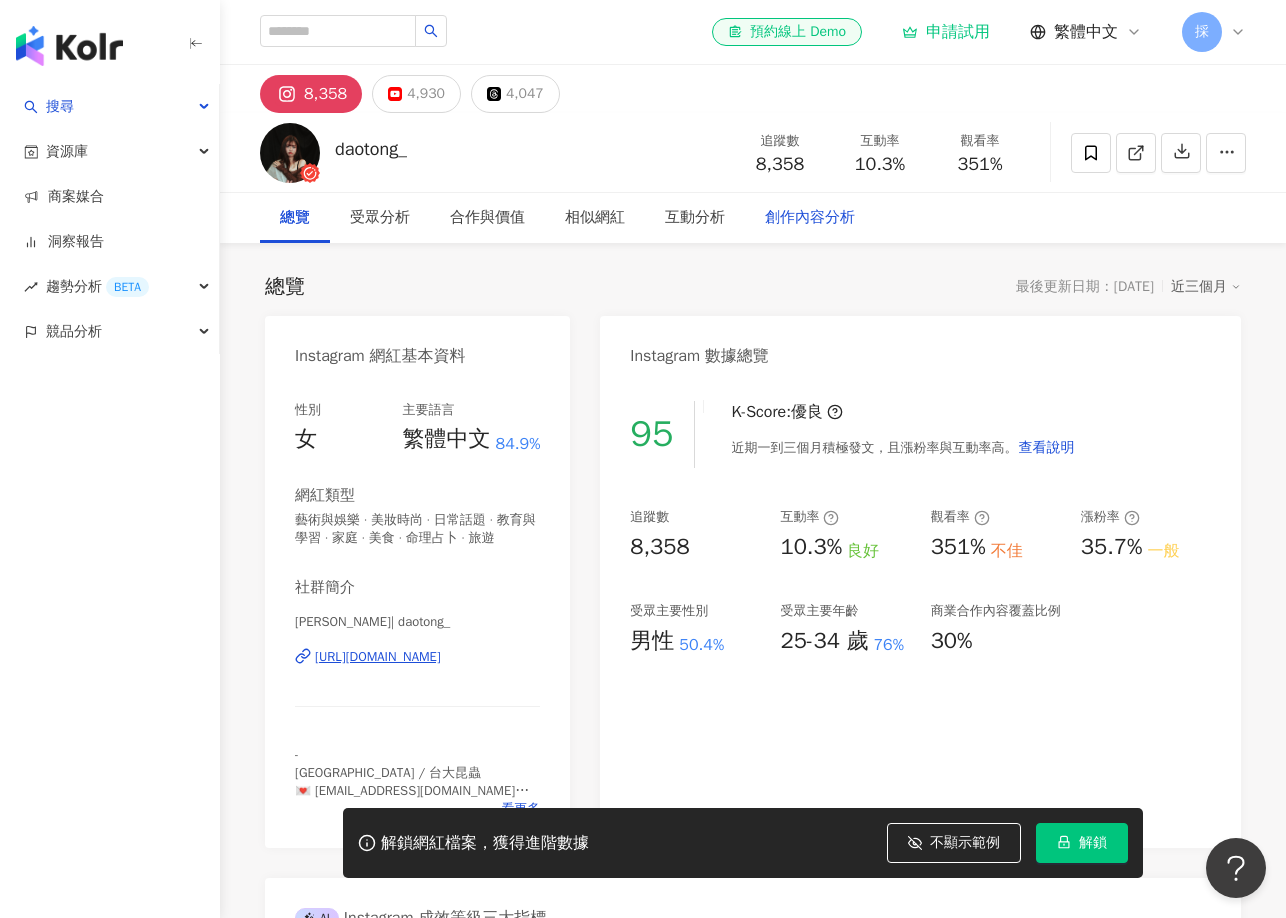 click on "創作內容分析" at bounding box center [810, 218] 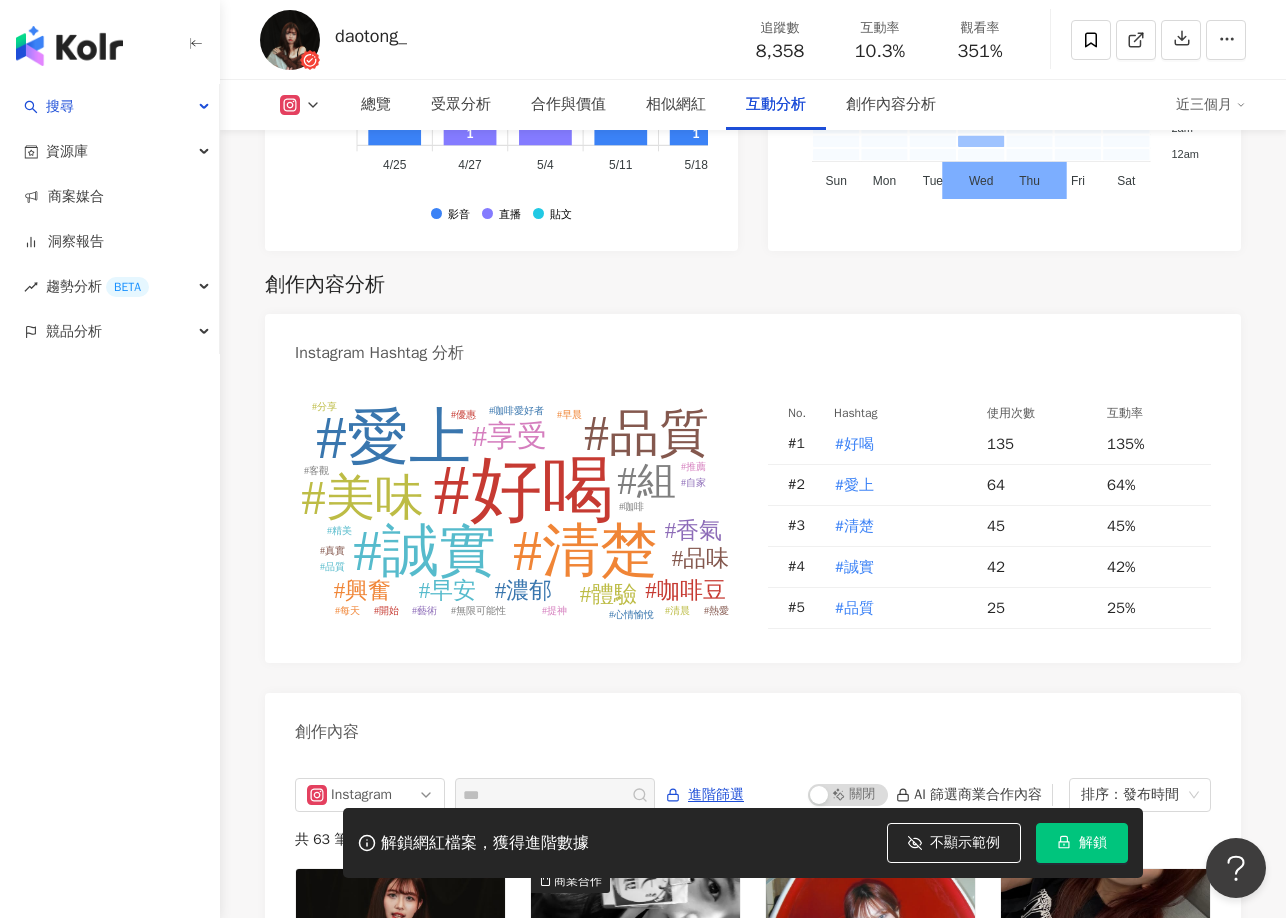 scroll, scrollTop: 5450, scrollLeft: 0, axis: vertical 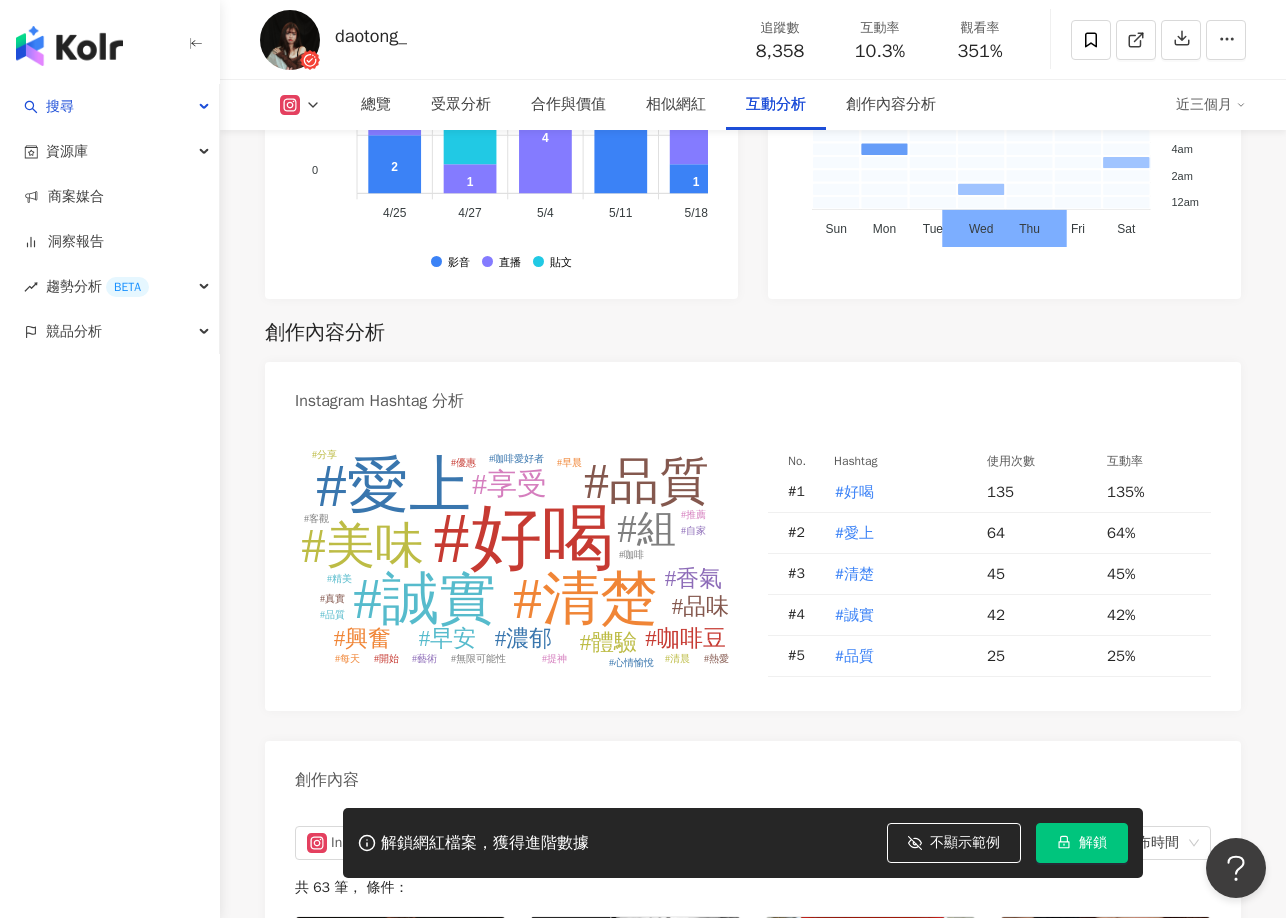 click on "互動分析" at bounding box center [776, 105] 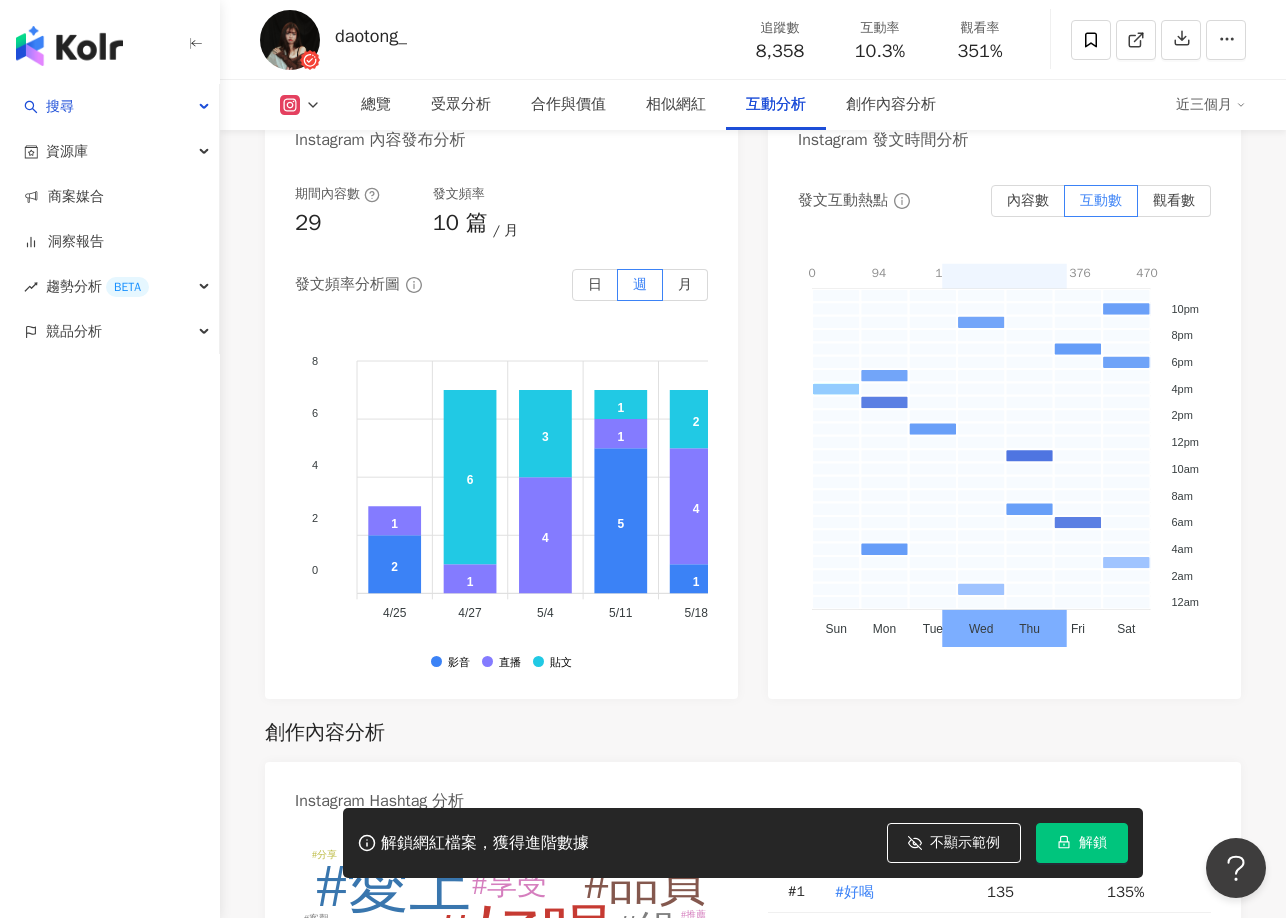 scroll, scrollTop: 4950, scrollLeft: 0, axis: vertical 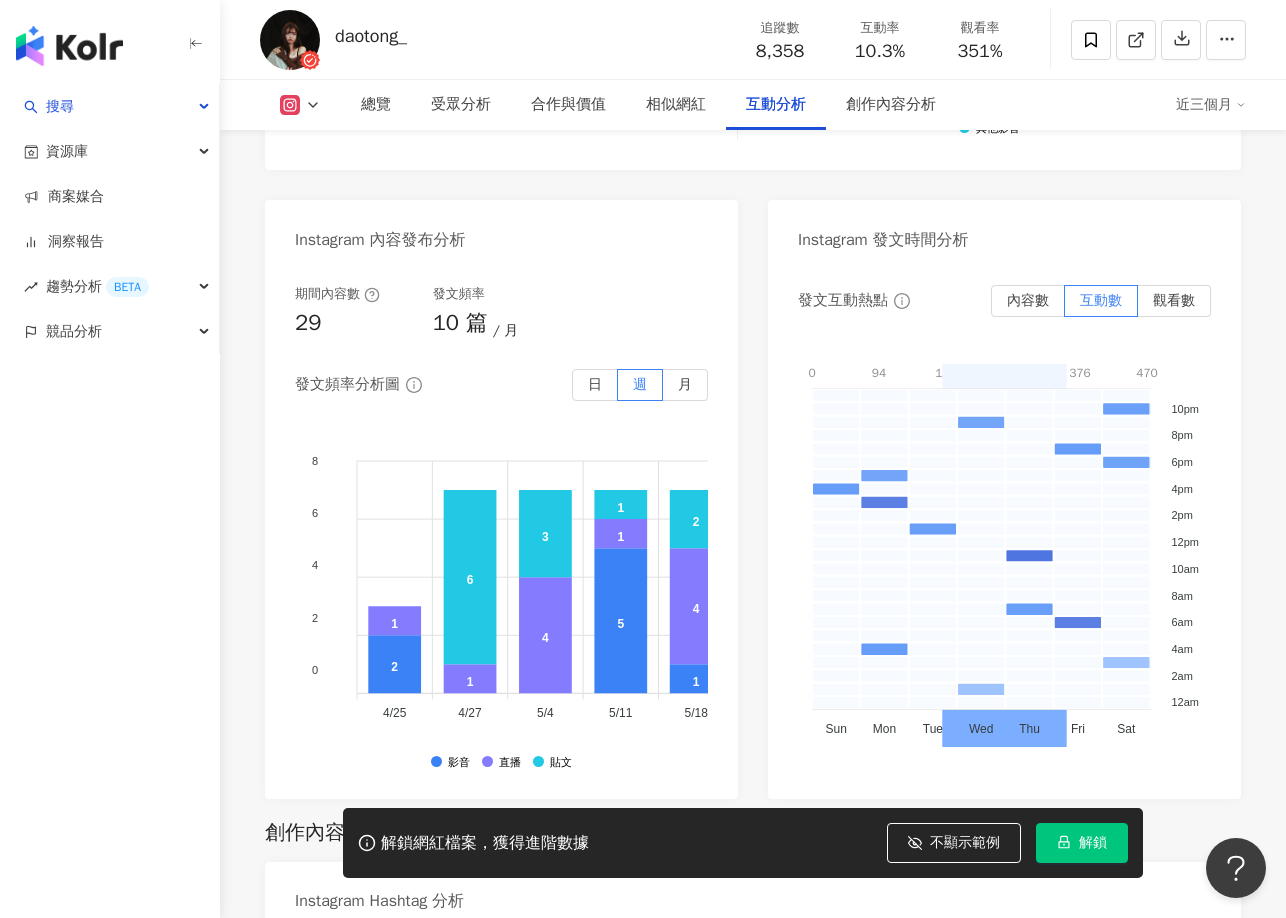click on "互動分析" at bounding box center [776, 105] 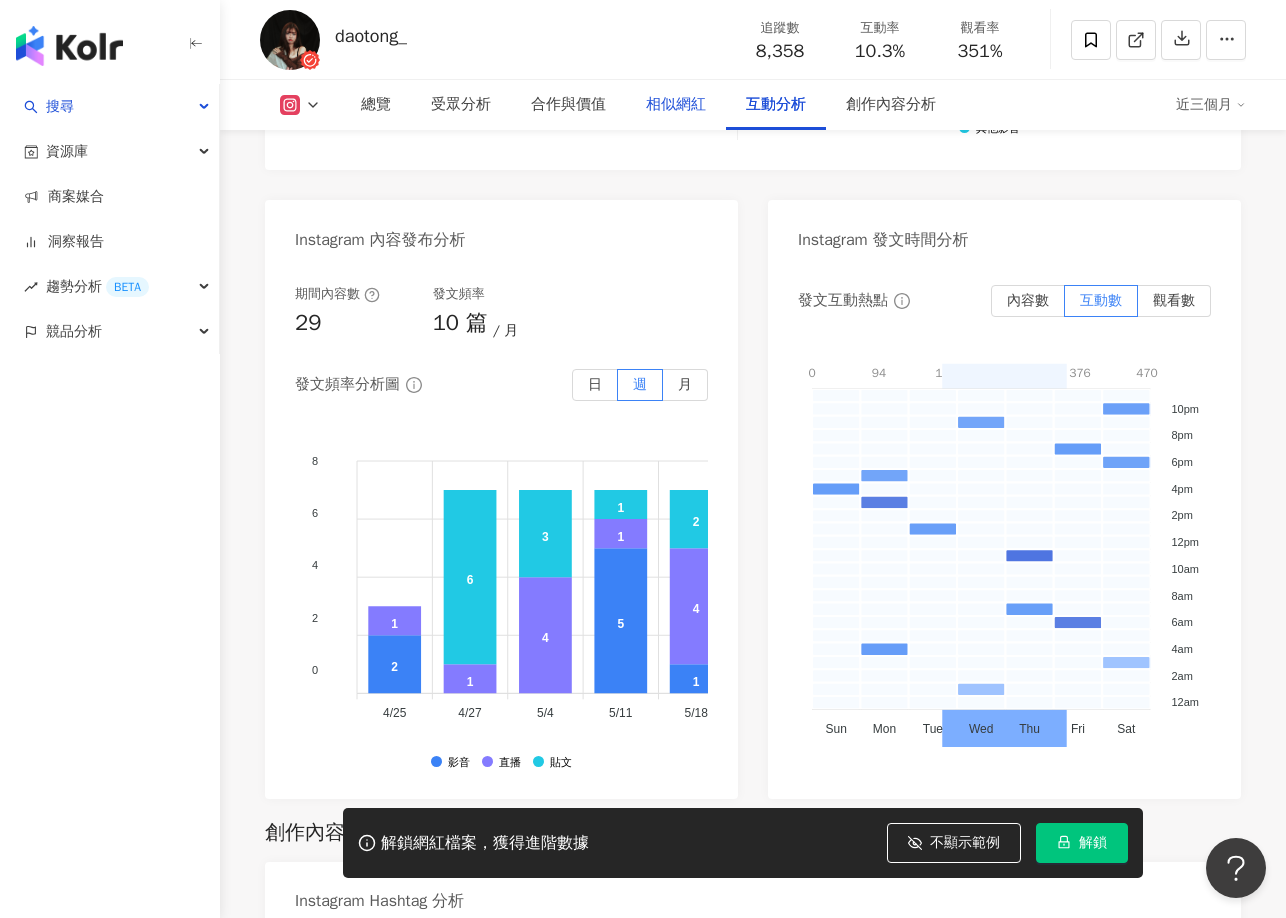 click on "相似網紅" at bounding box center (676, 105) 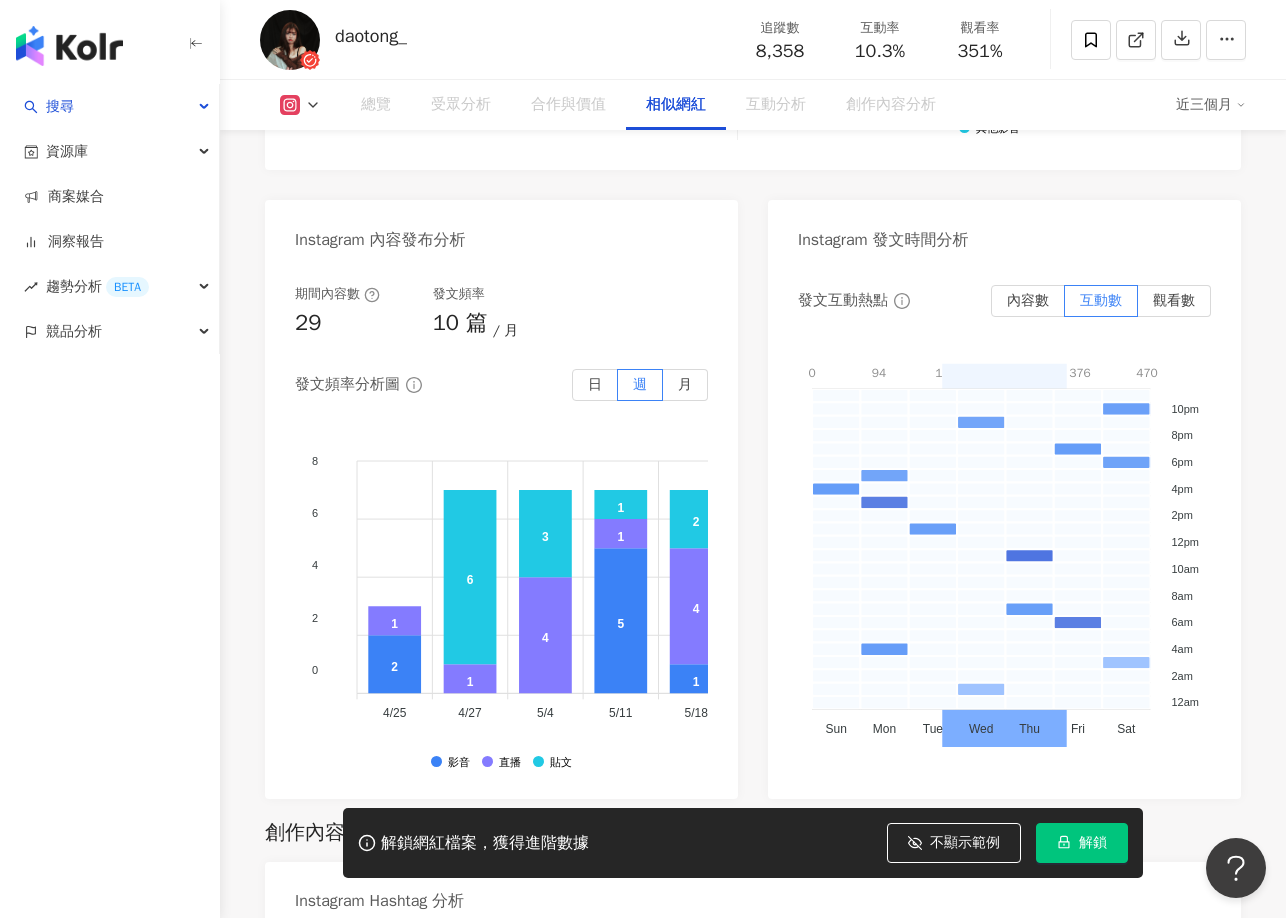 scroll, scrollTop: 3290, scrollLeft: 0, axis: vertical 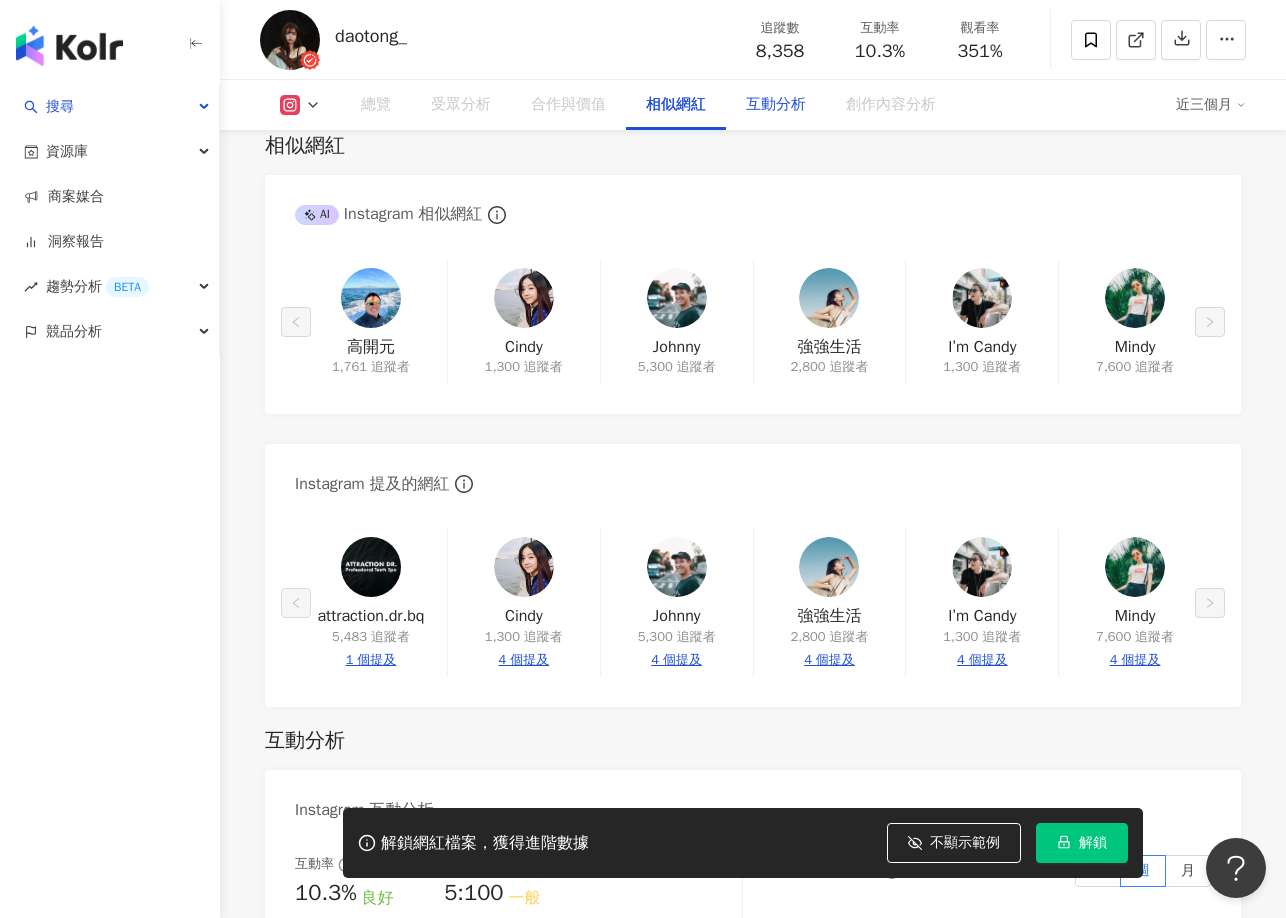 click on "互動分析" at bounding box center [776, 105] 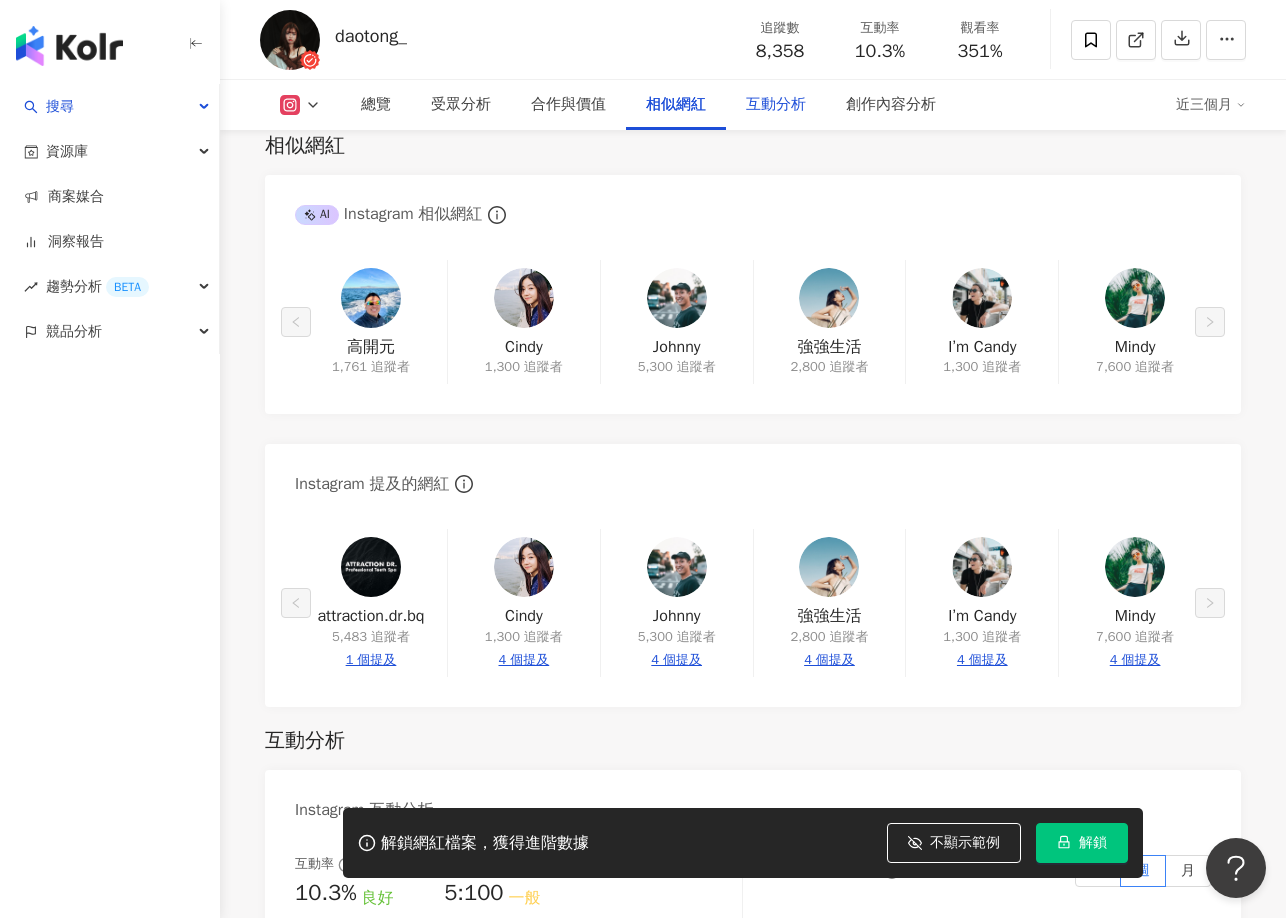 click on "互動分析" at bounding box center [776, 105] 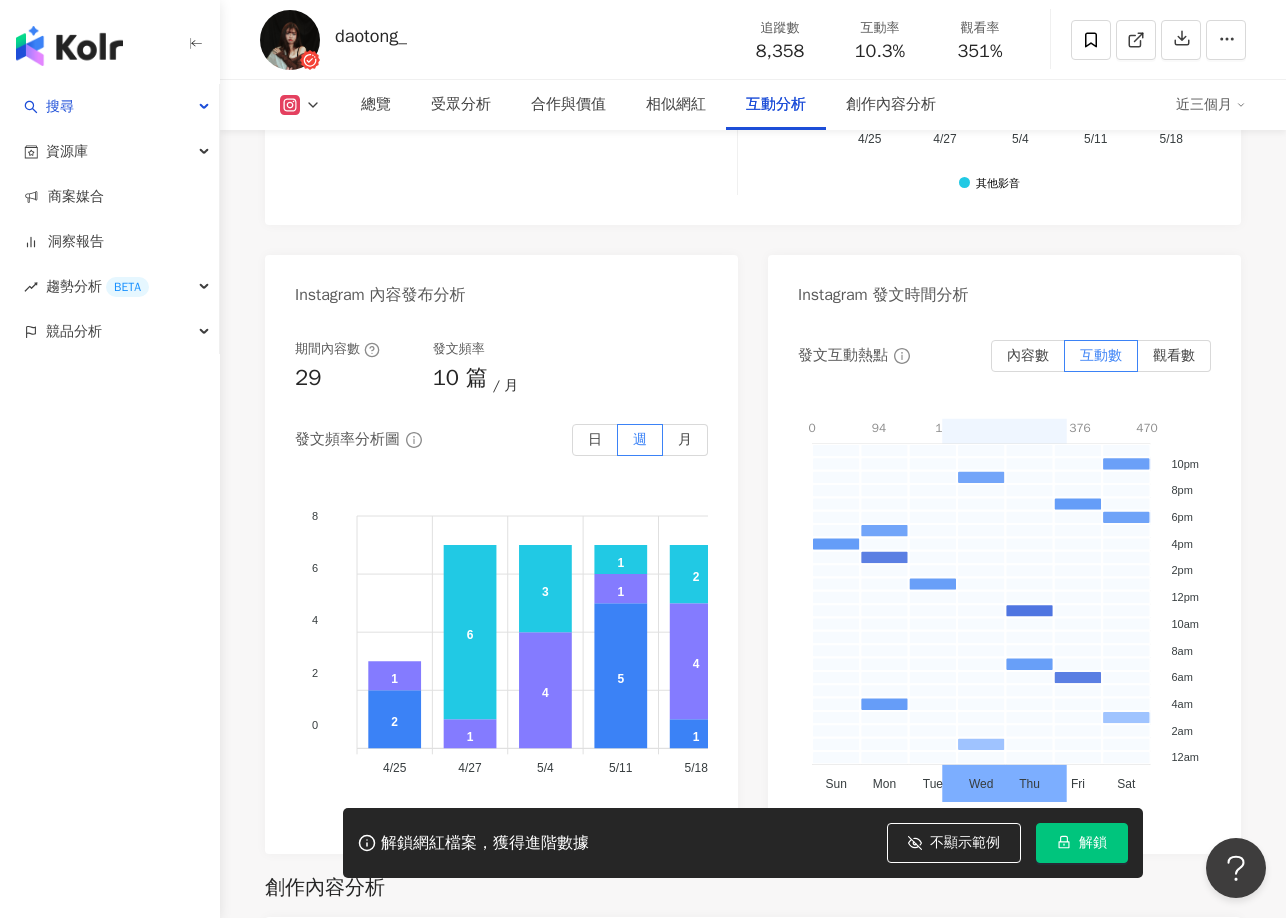scroll, scrollTop: 4943, scrollLeft: 0, axis: vertical 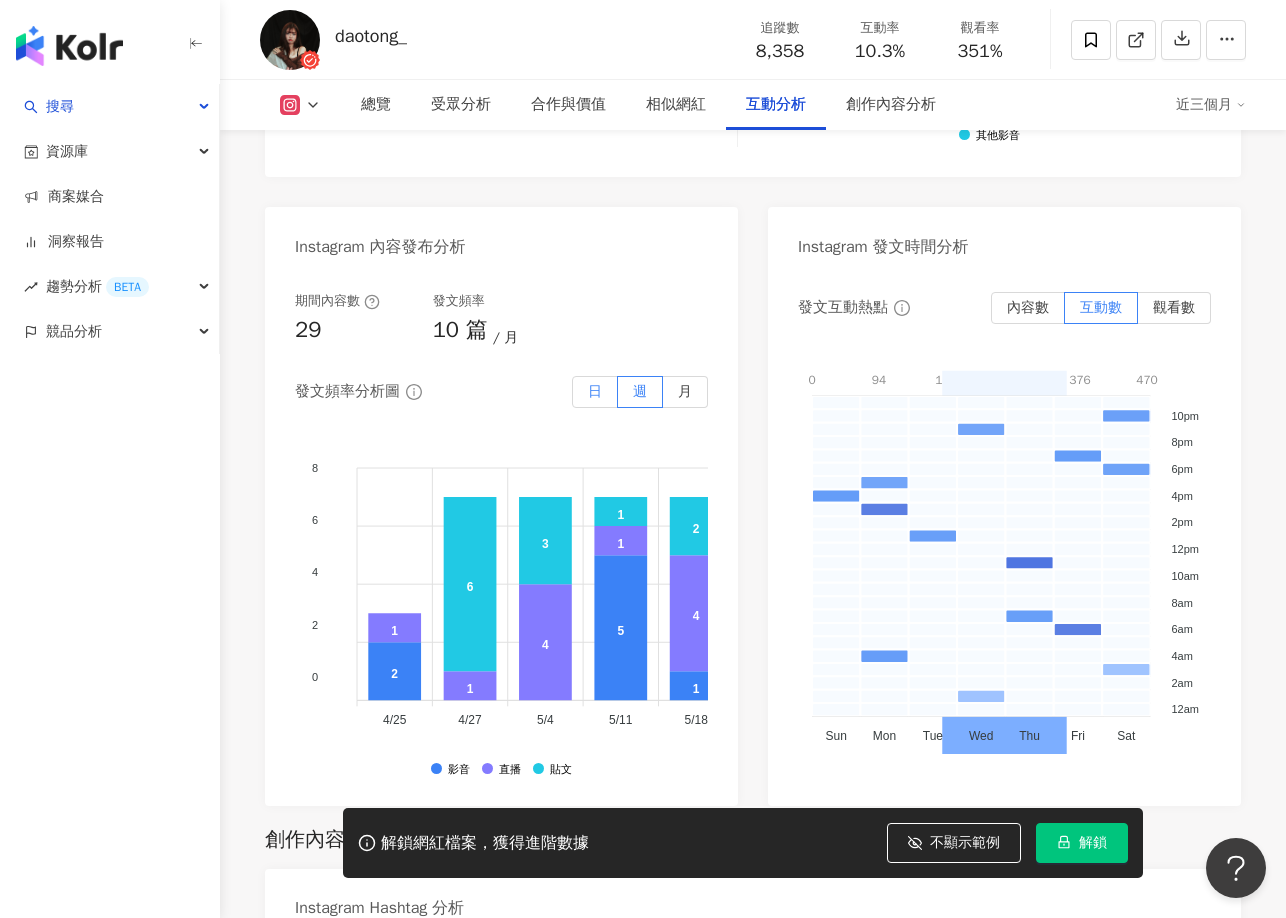 click on "日" at bounding box center [595, 392] 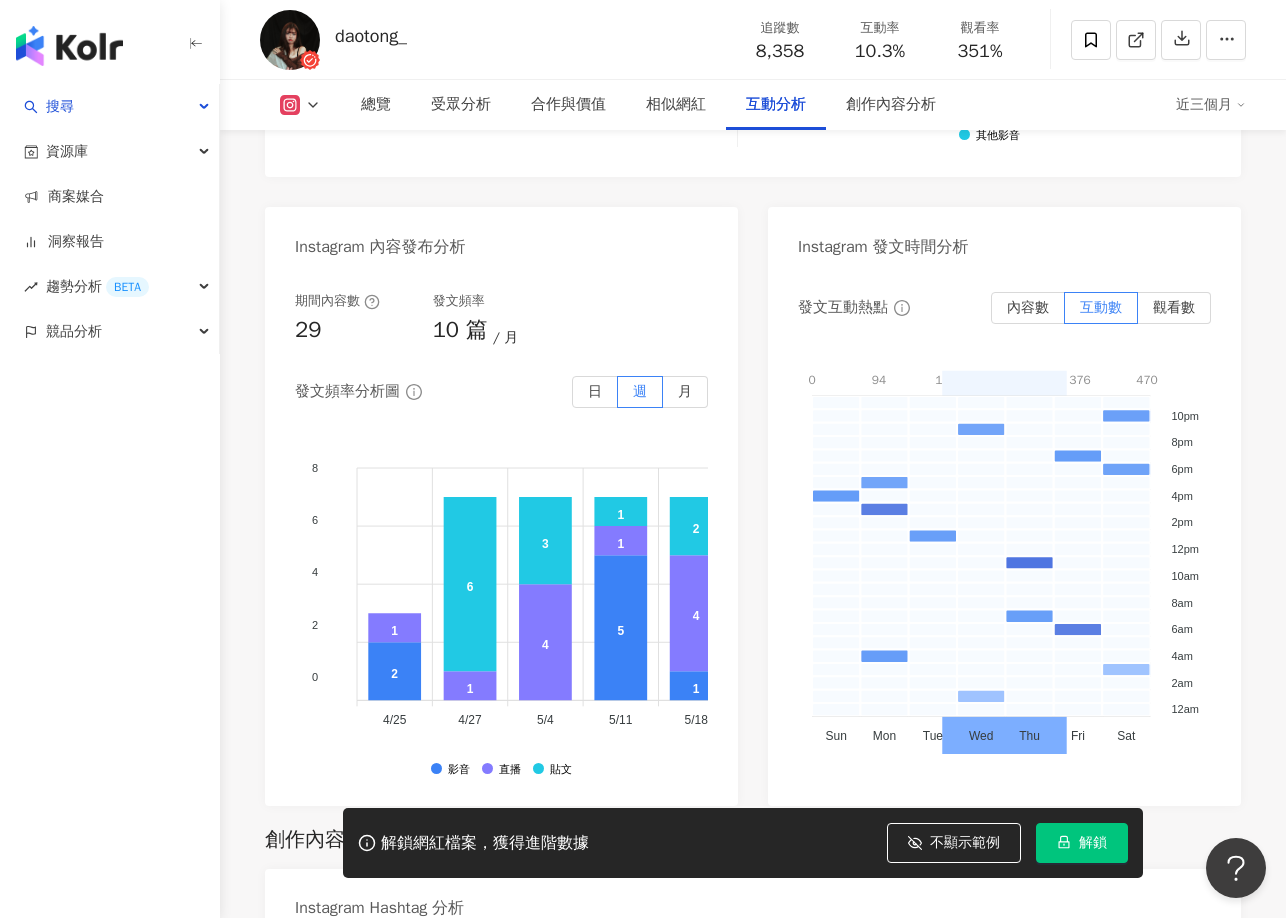click on "日" at bounding box center [595, 391] 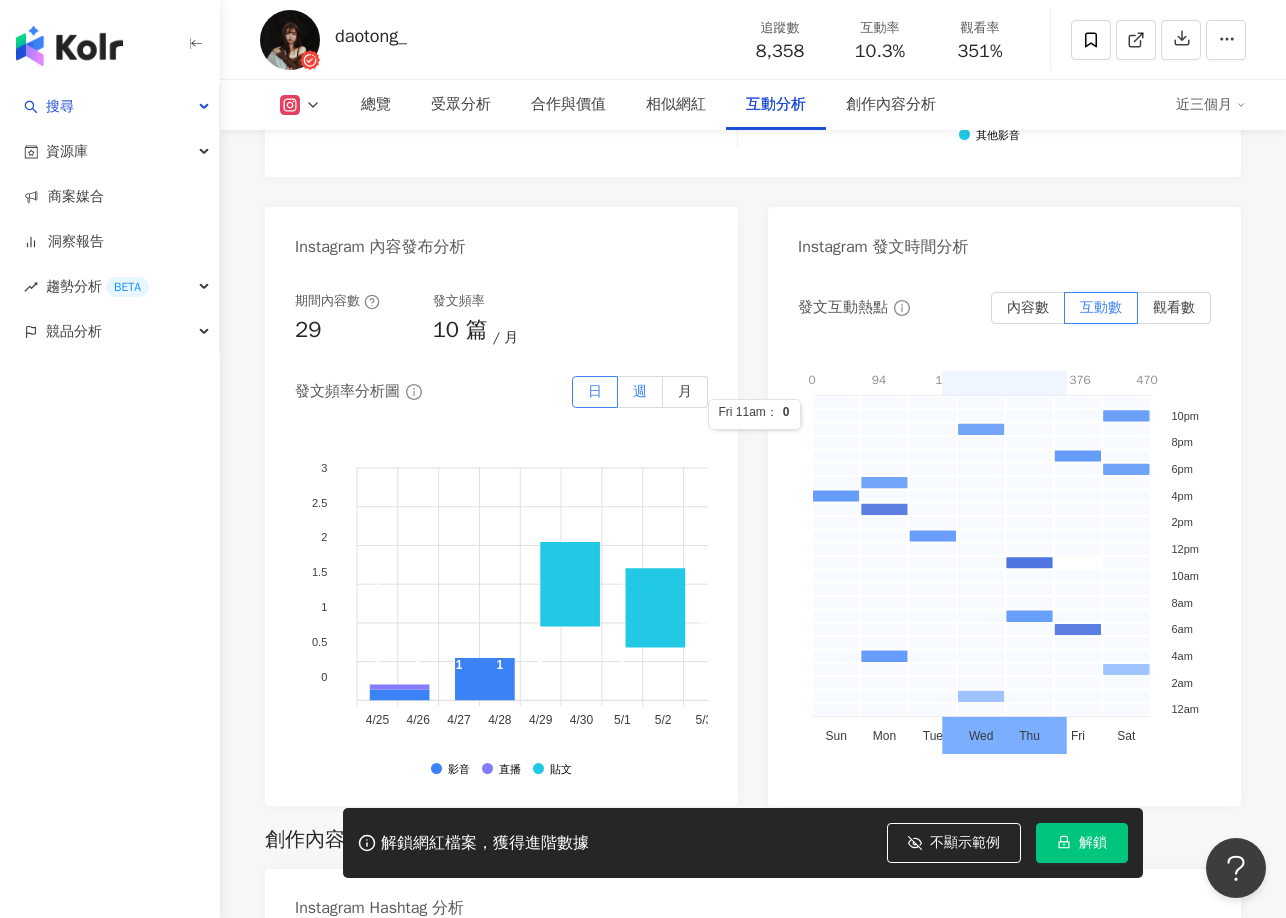 click on "週" at bounding box center (640, 392) 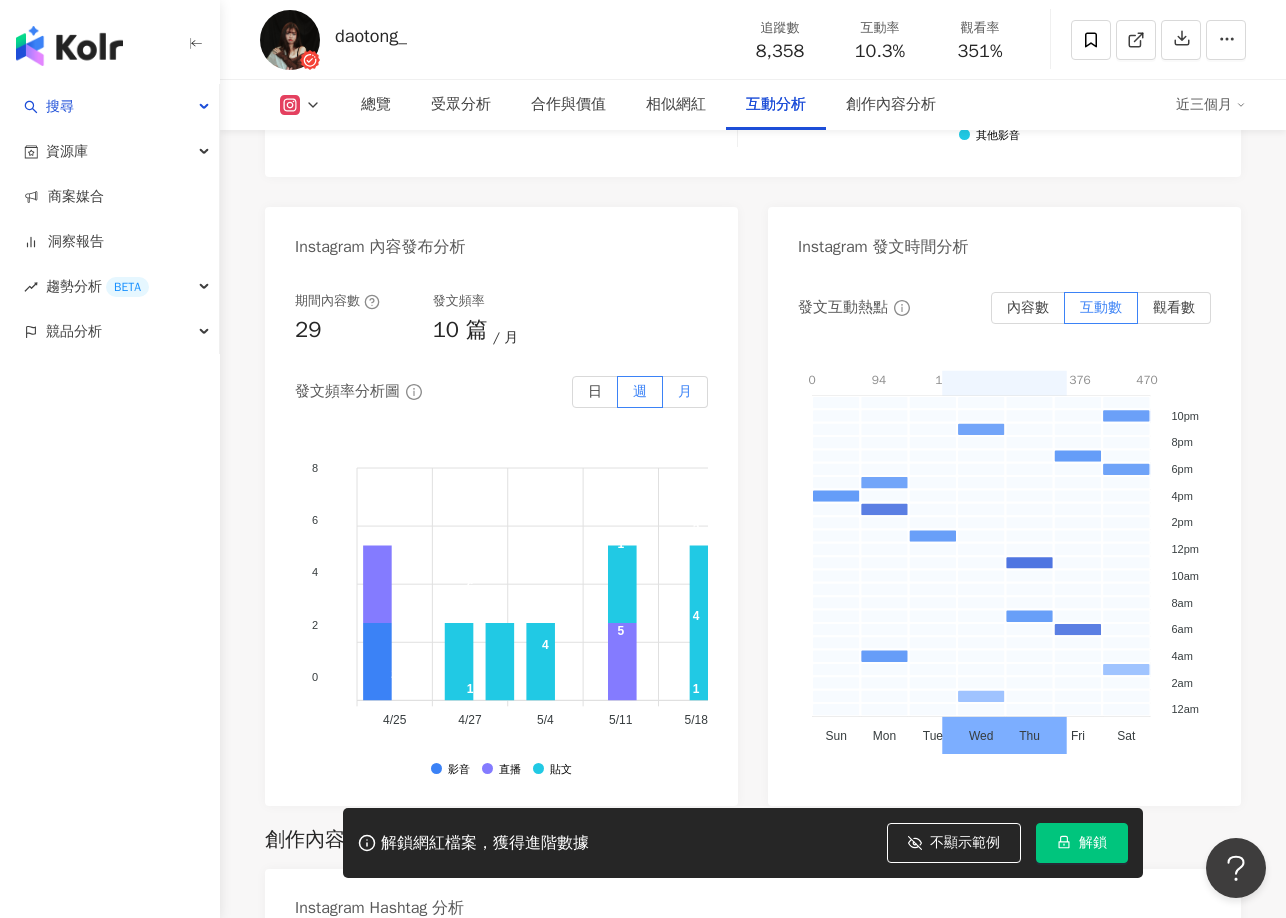 click on "月" at bounding box center [685, 392] 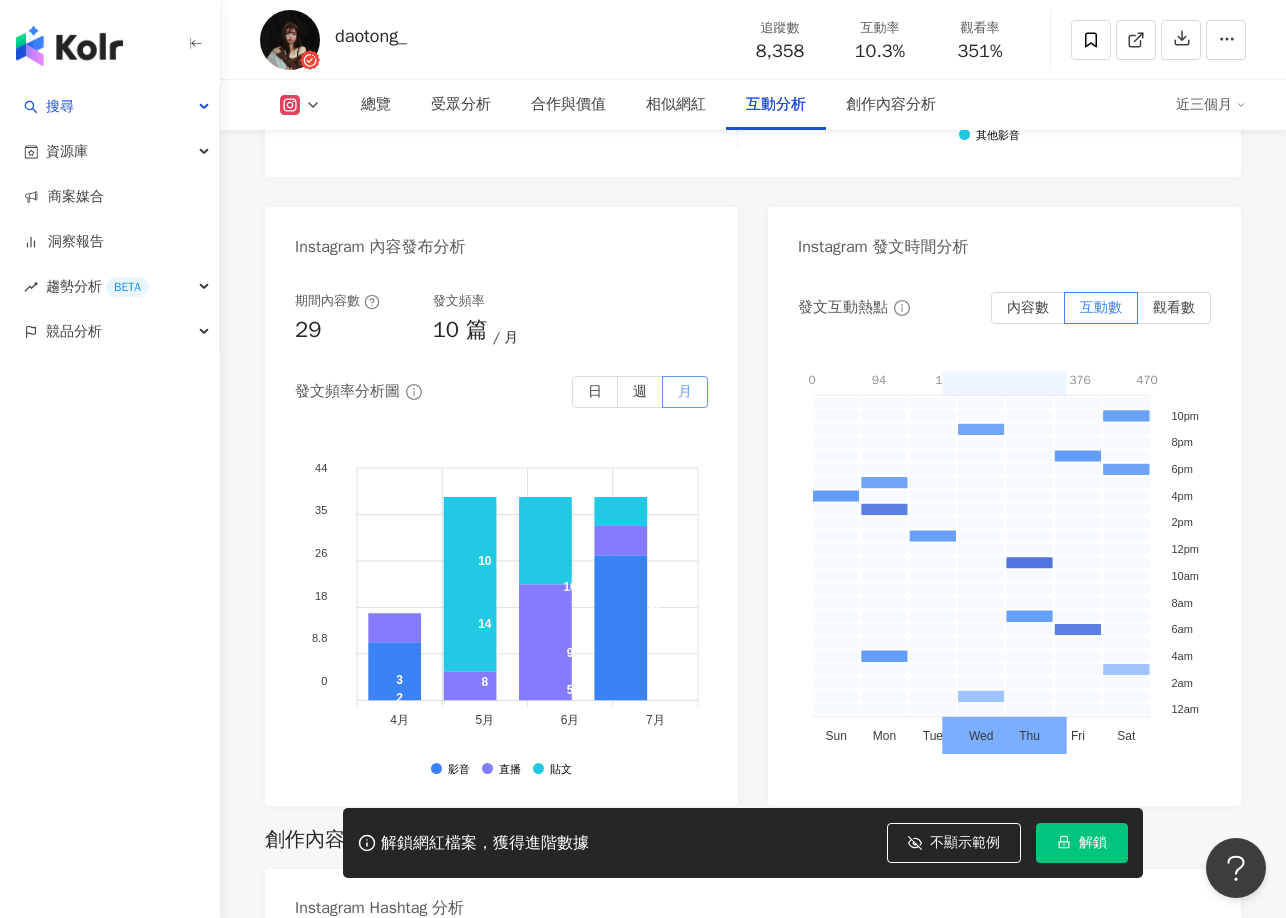 click on "月" at bounding box center (685, 391) 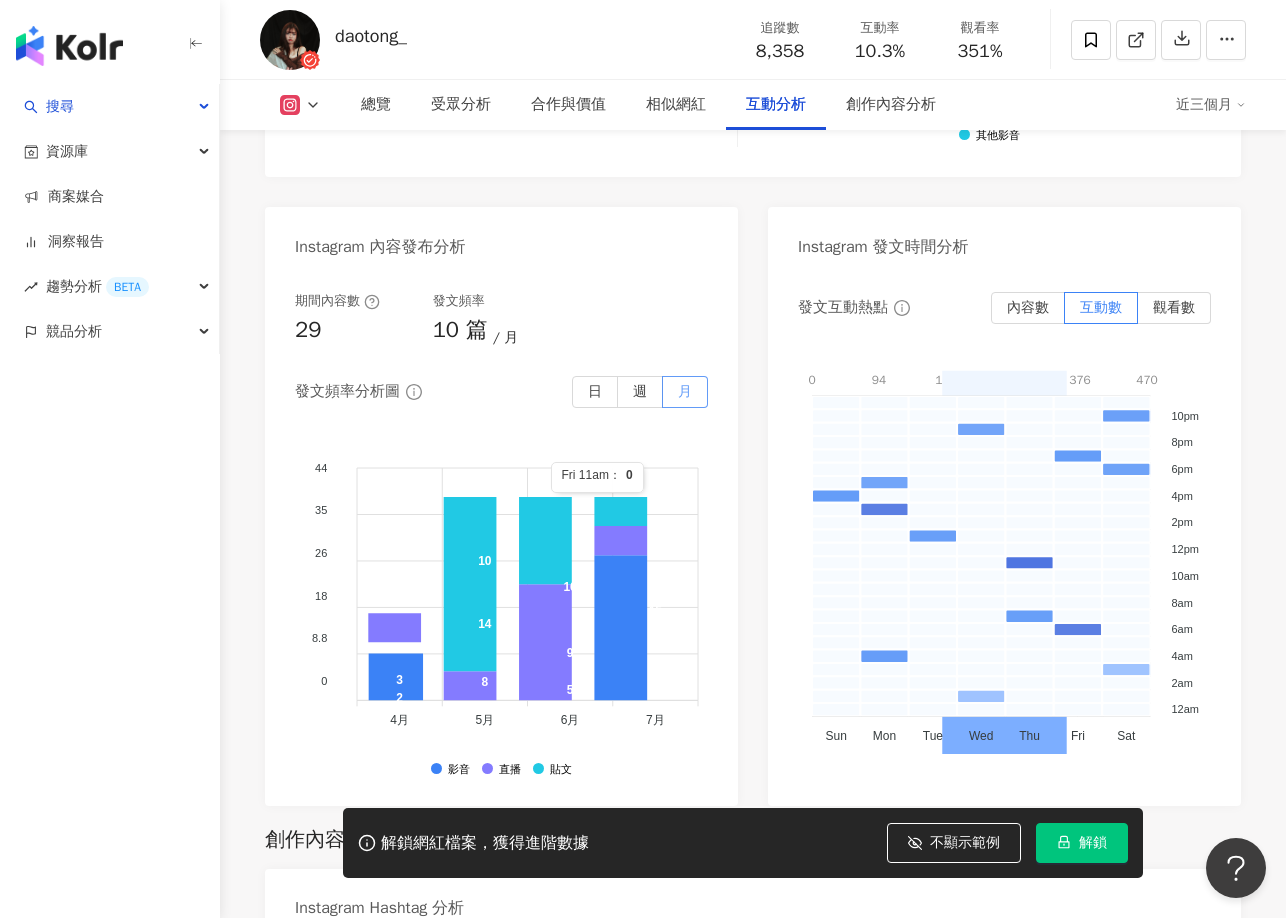 scroll, scrollTop: 5043, scrollLeft: 0, axis: vertical 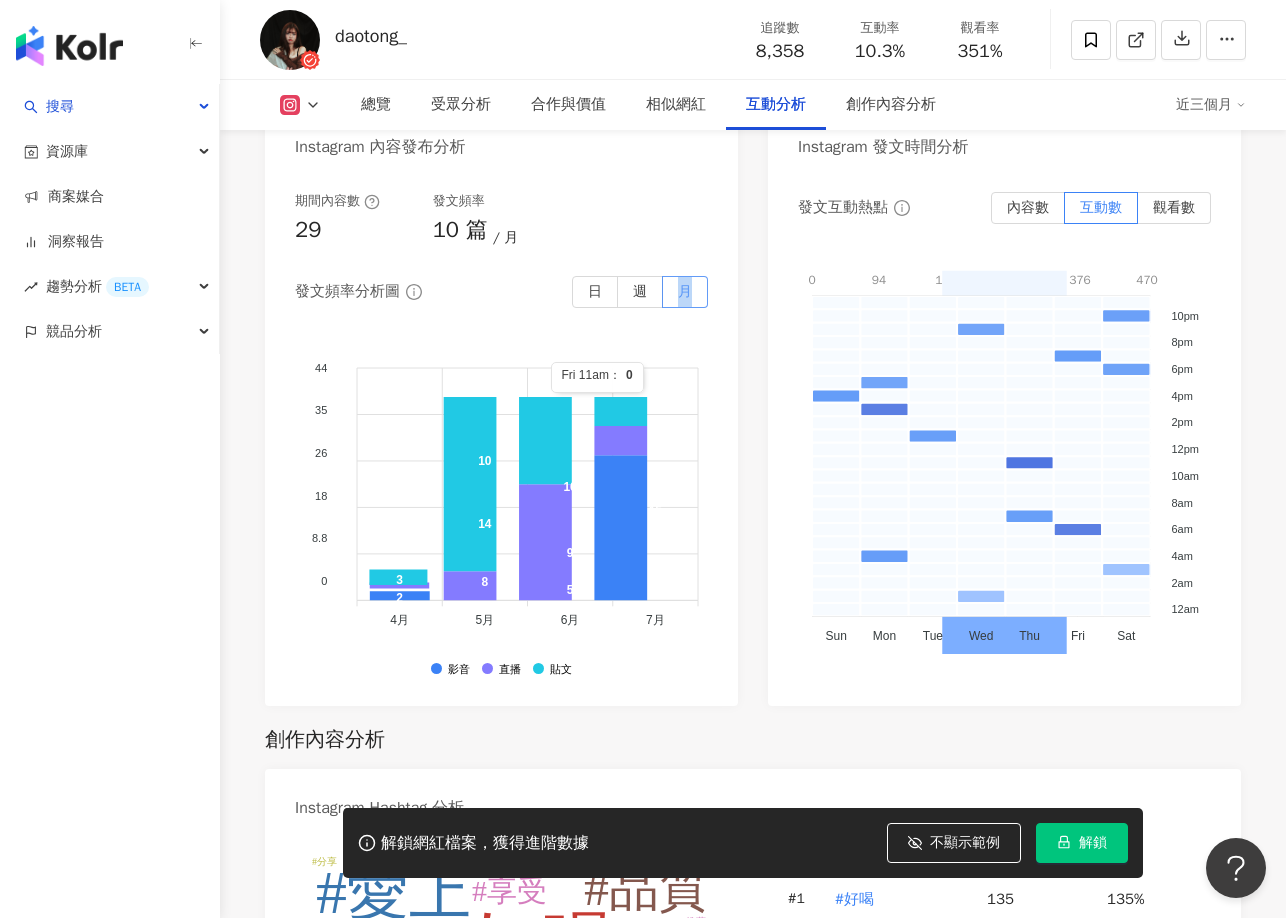 click on "月" at bounding box center (685, 291) 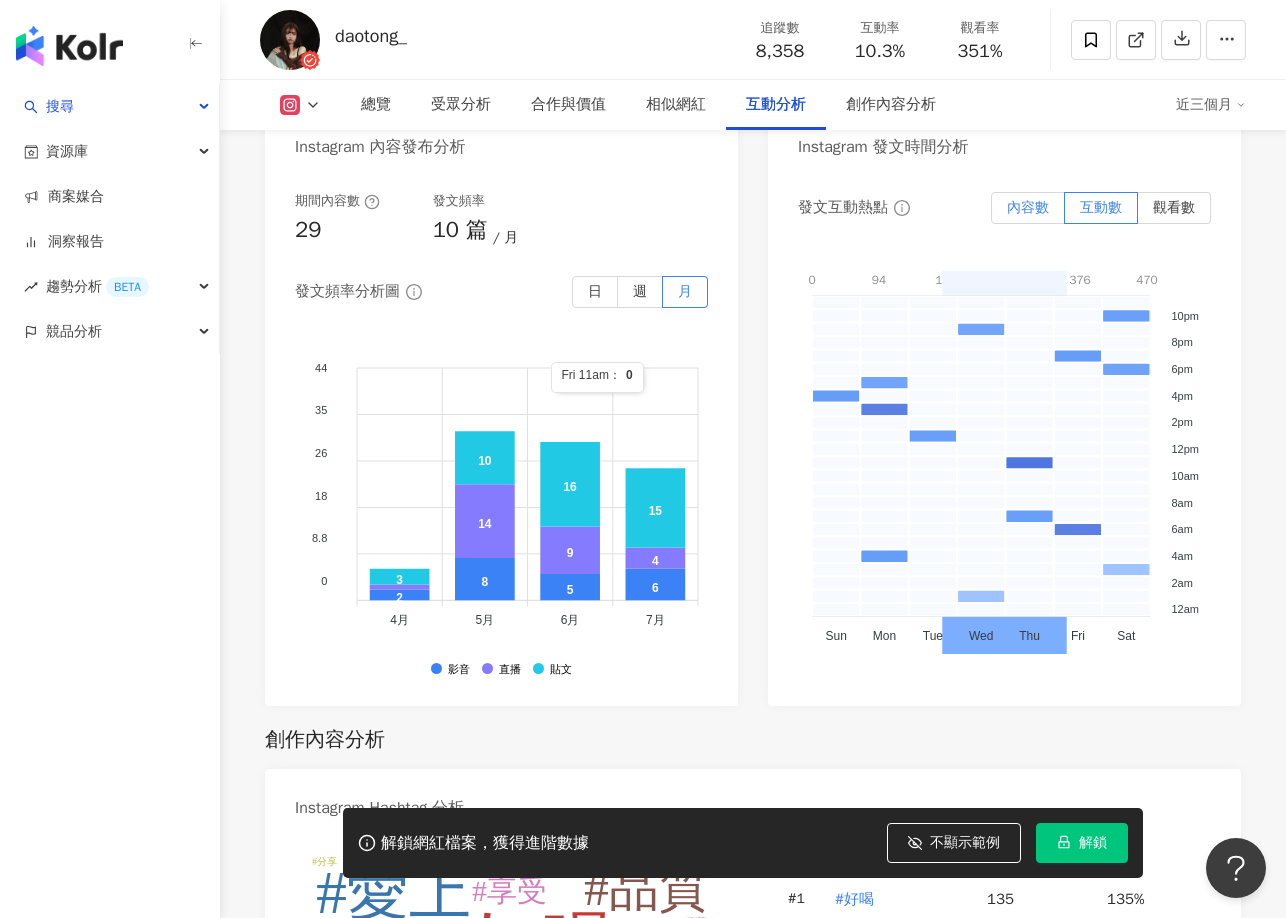 click on "內容數" at bounding box center (1028, 207) 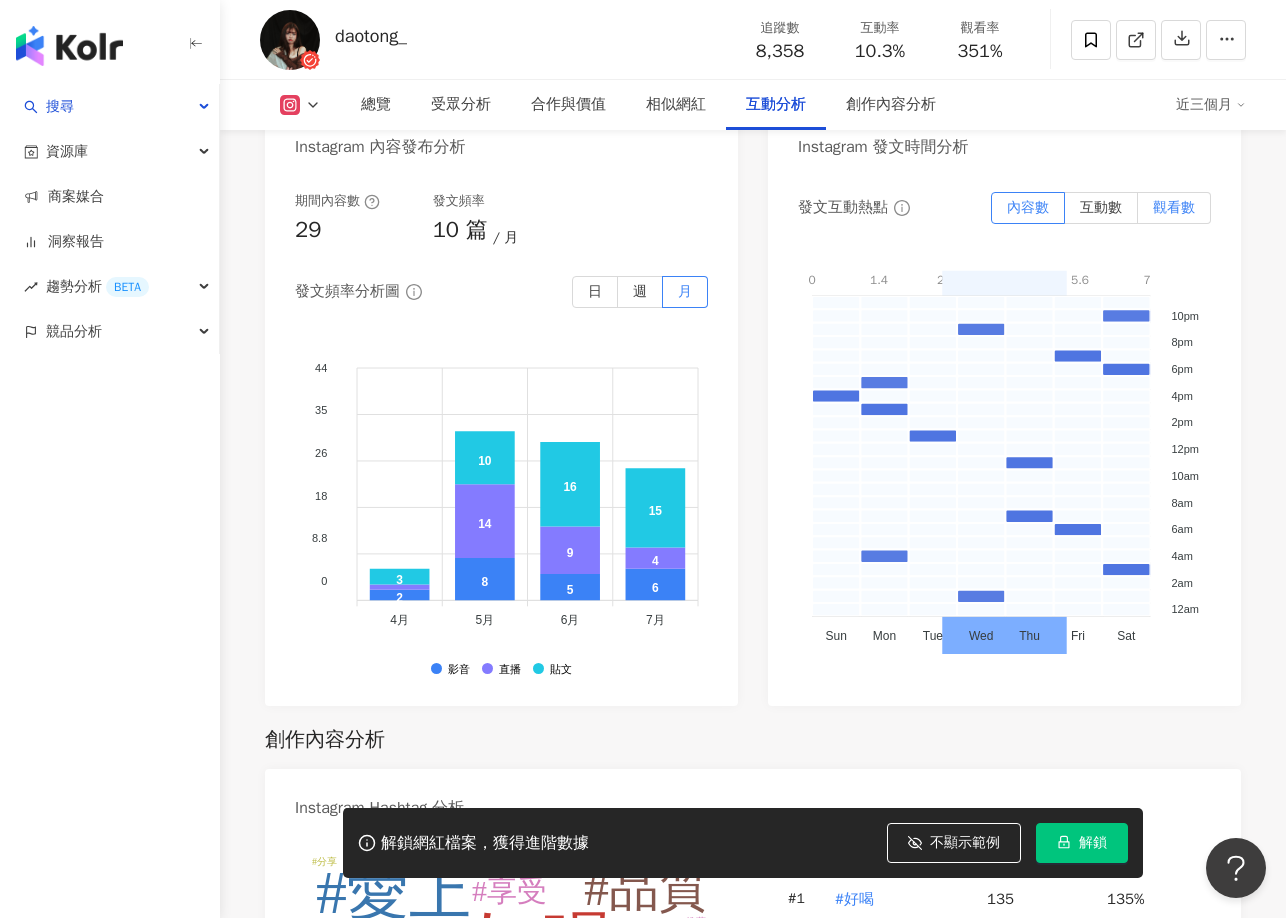 click on "觀看數" at bounding box center [1174, 208] 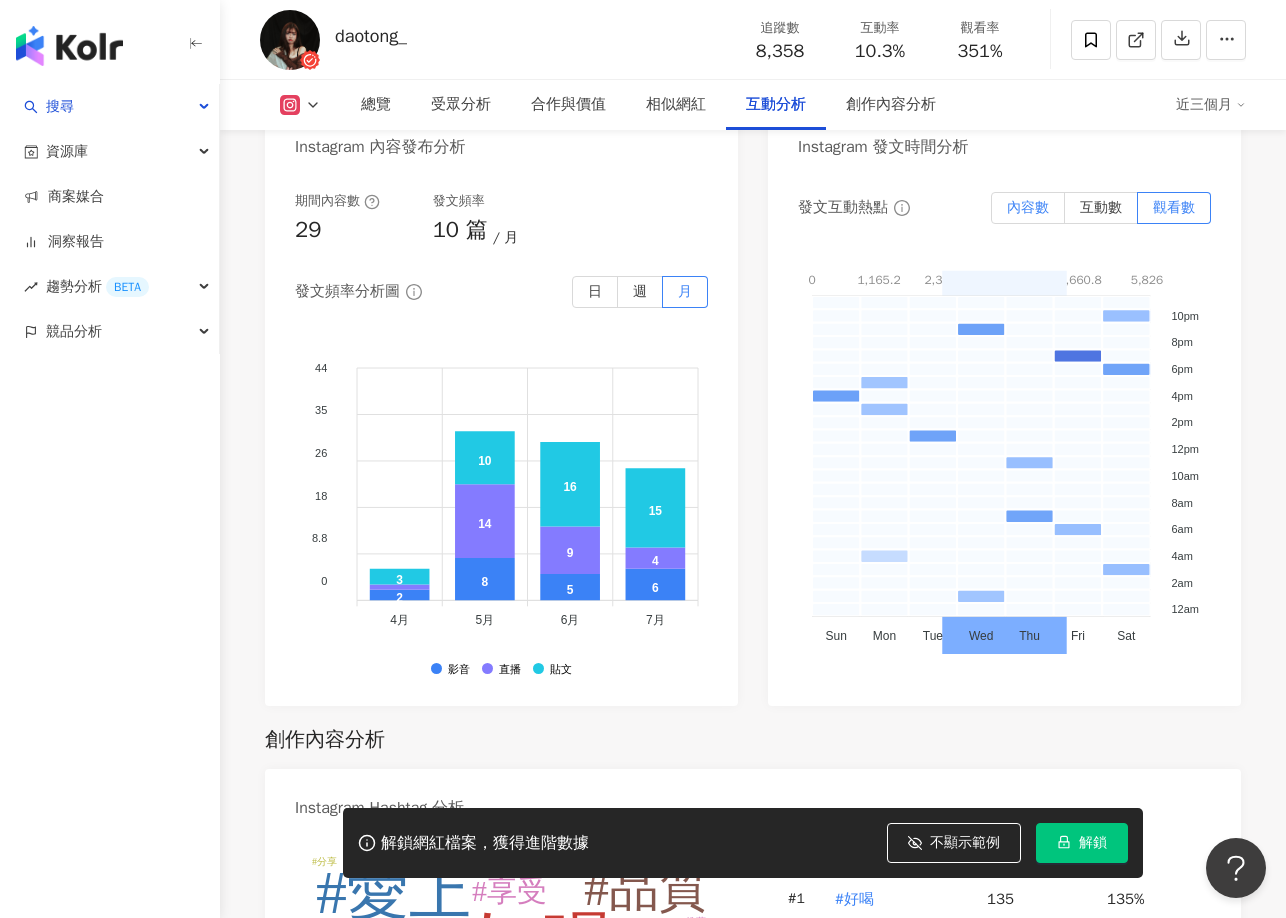 click on "內容數" at bounding box center [1028, 208] 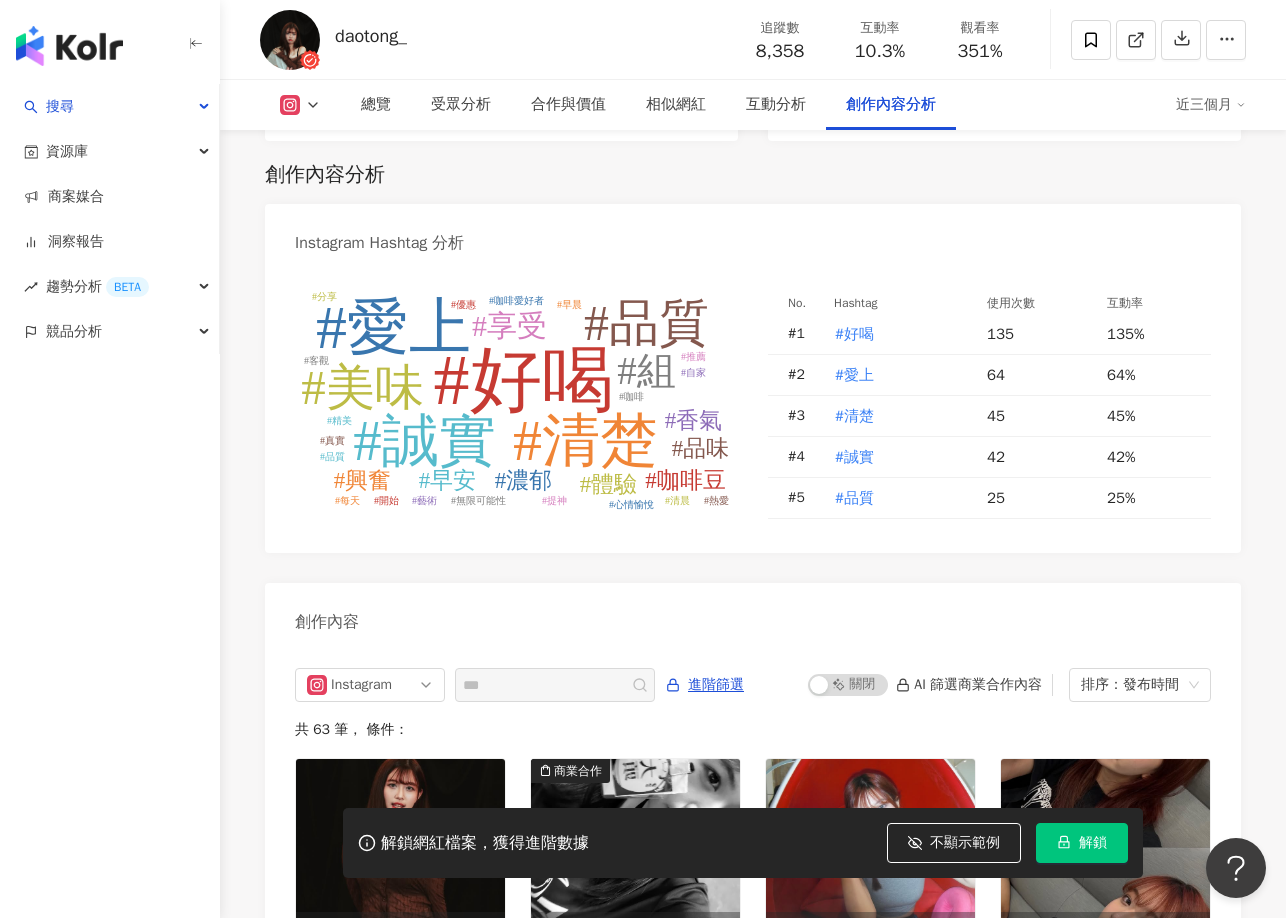 scroll, scrollTop: 5643, scrollLeft: 0, axis: vertical 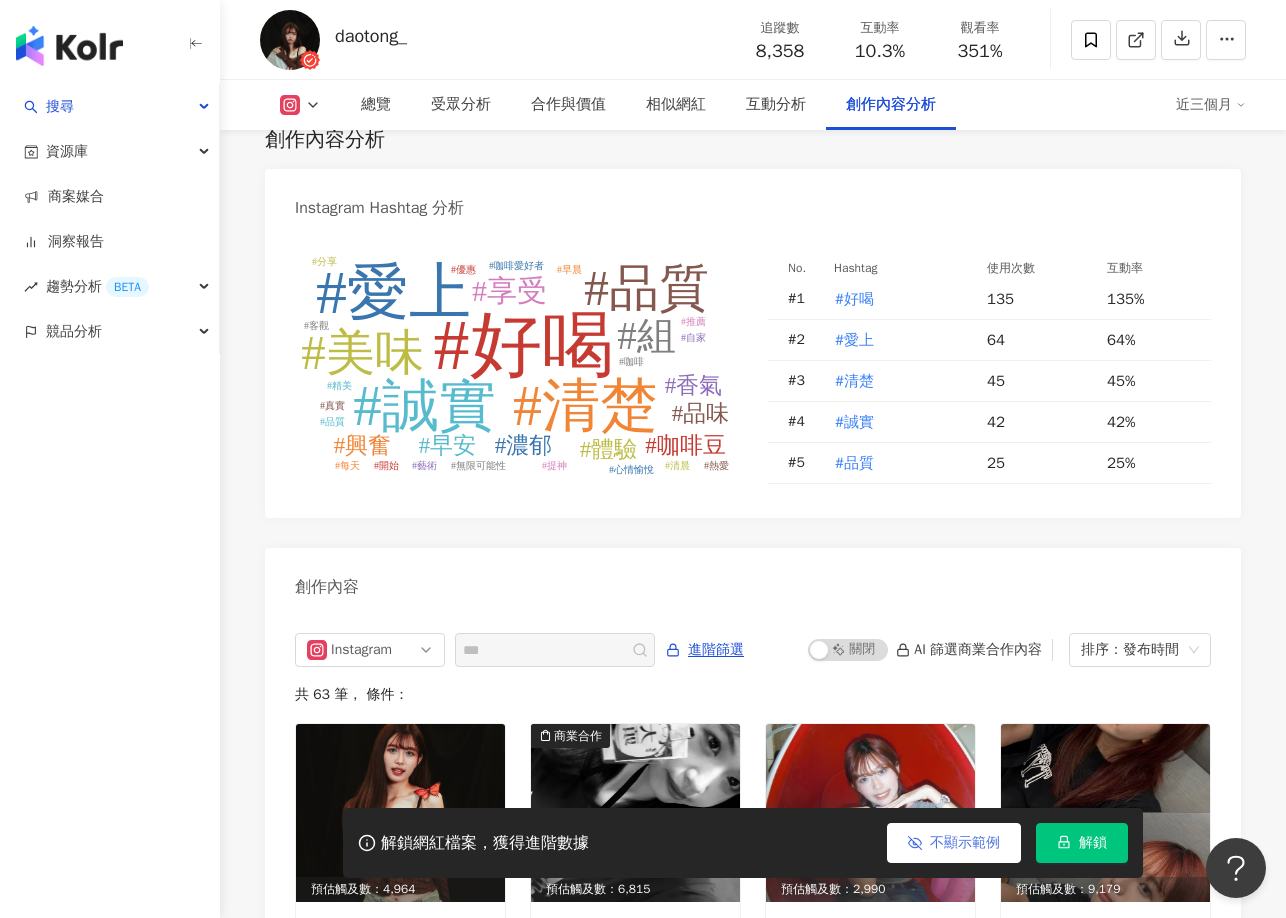 click on "不顯示範例" at bounding box center [965, 843] 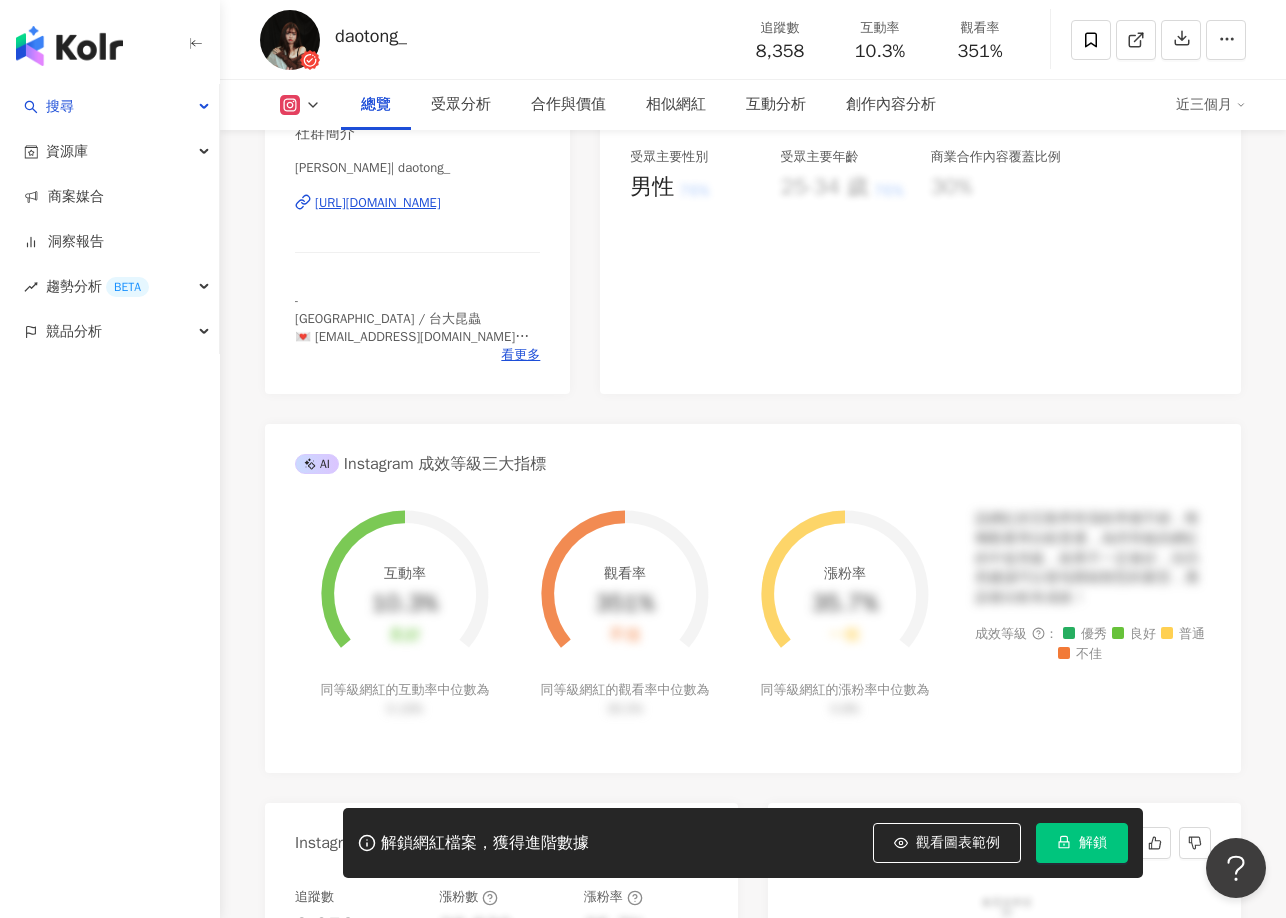 scroll, scrollTop: 443, scrollLeft: 0, axis: vertical 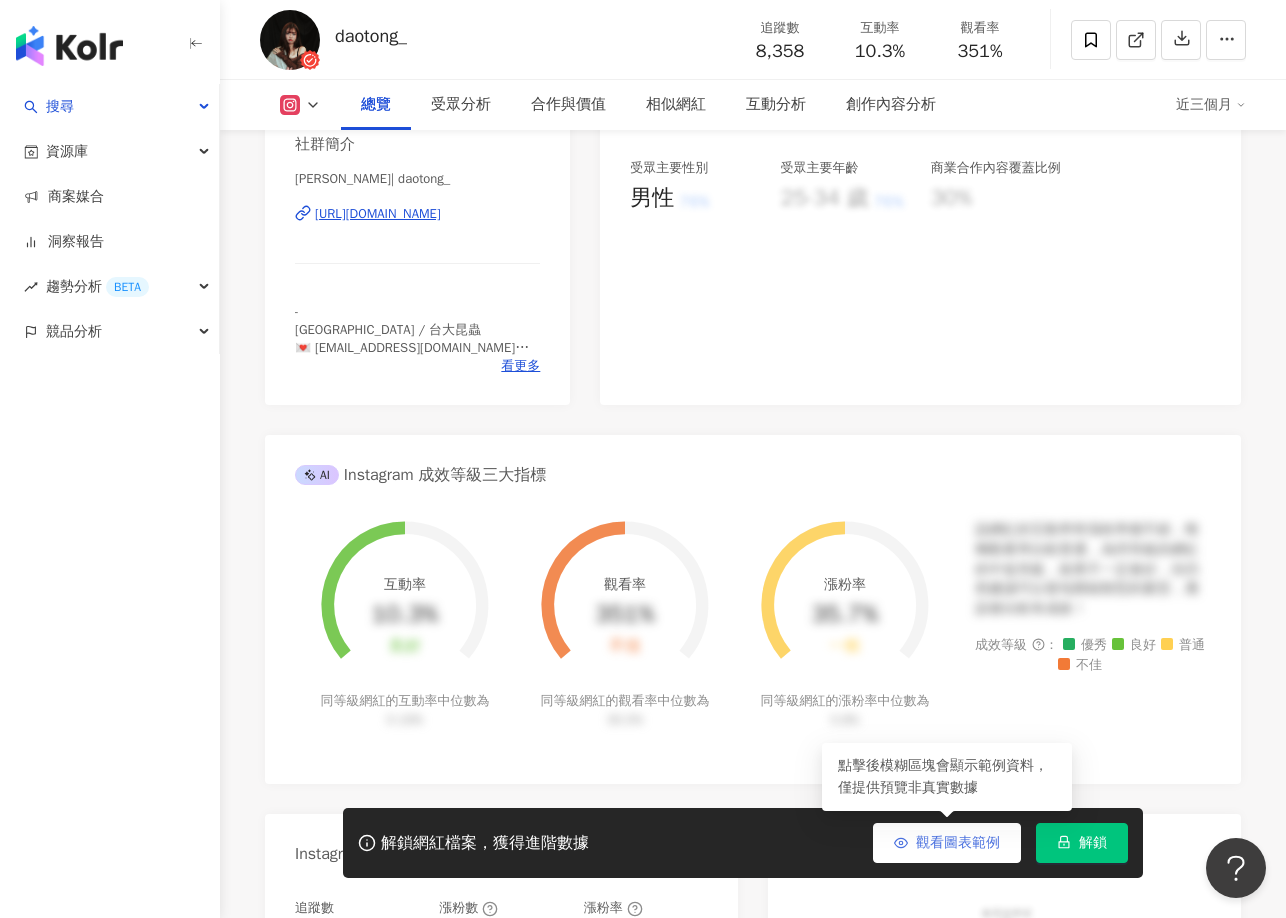 click on "觀看圖表範例" at bounding box center (947, 843) 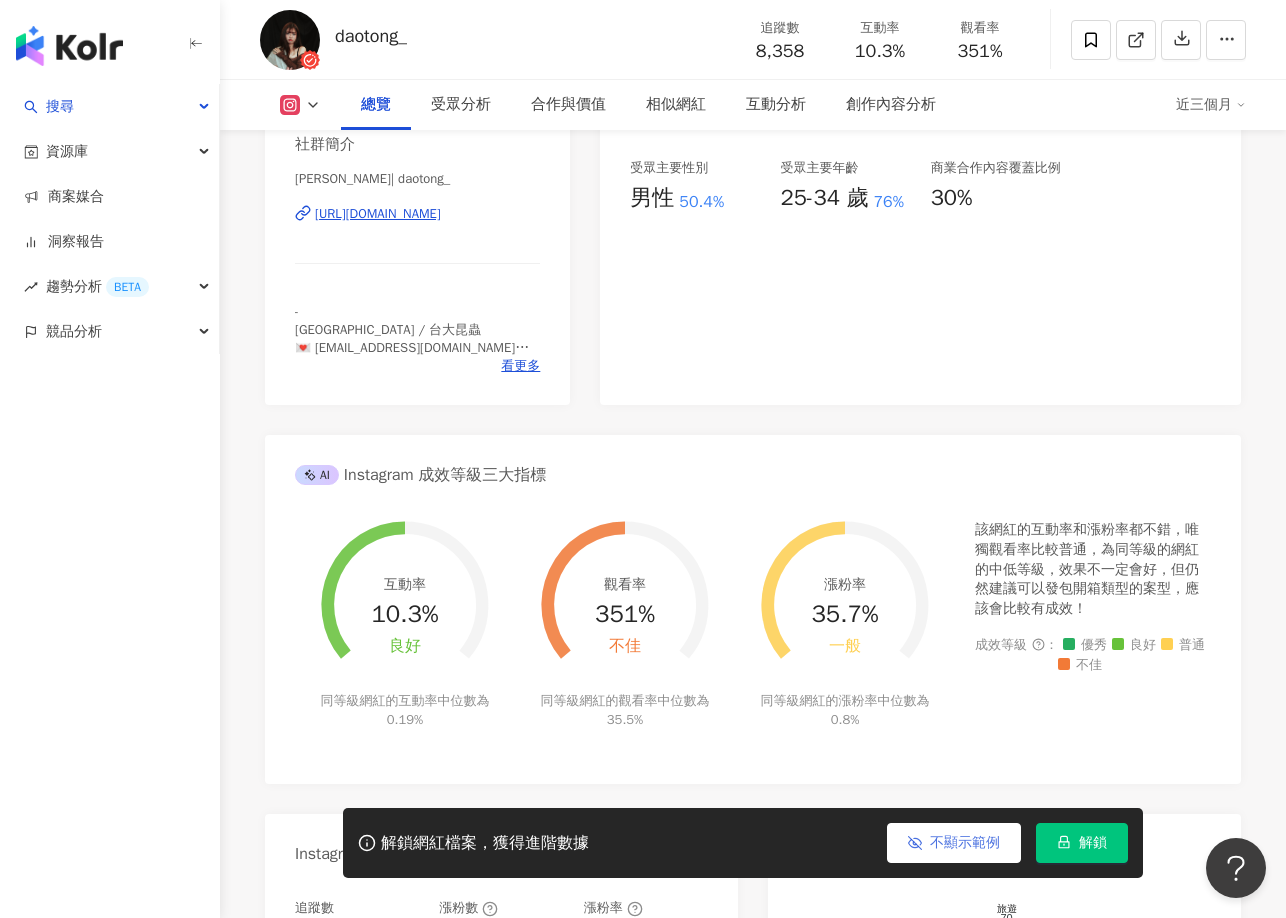 click on "不顯示範例" at bounding box center (965, 843) 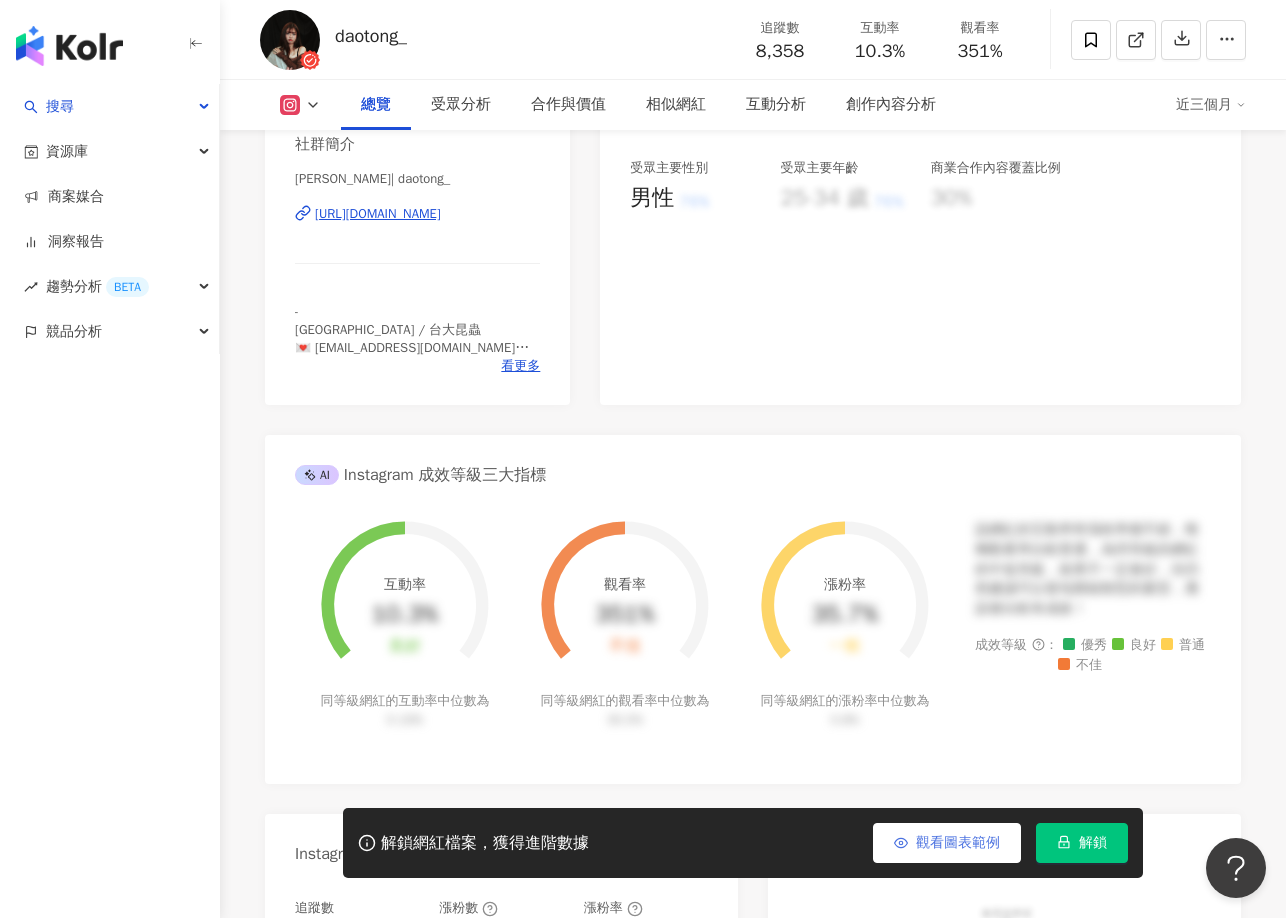 click on "觀看圖表範例" at bounding box center [958, 843] 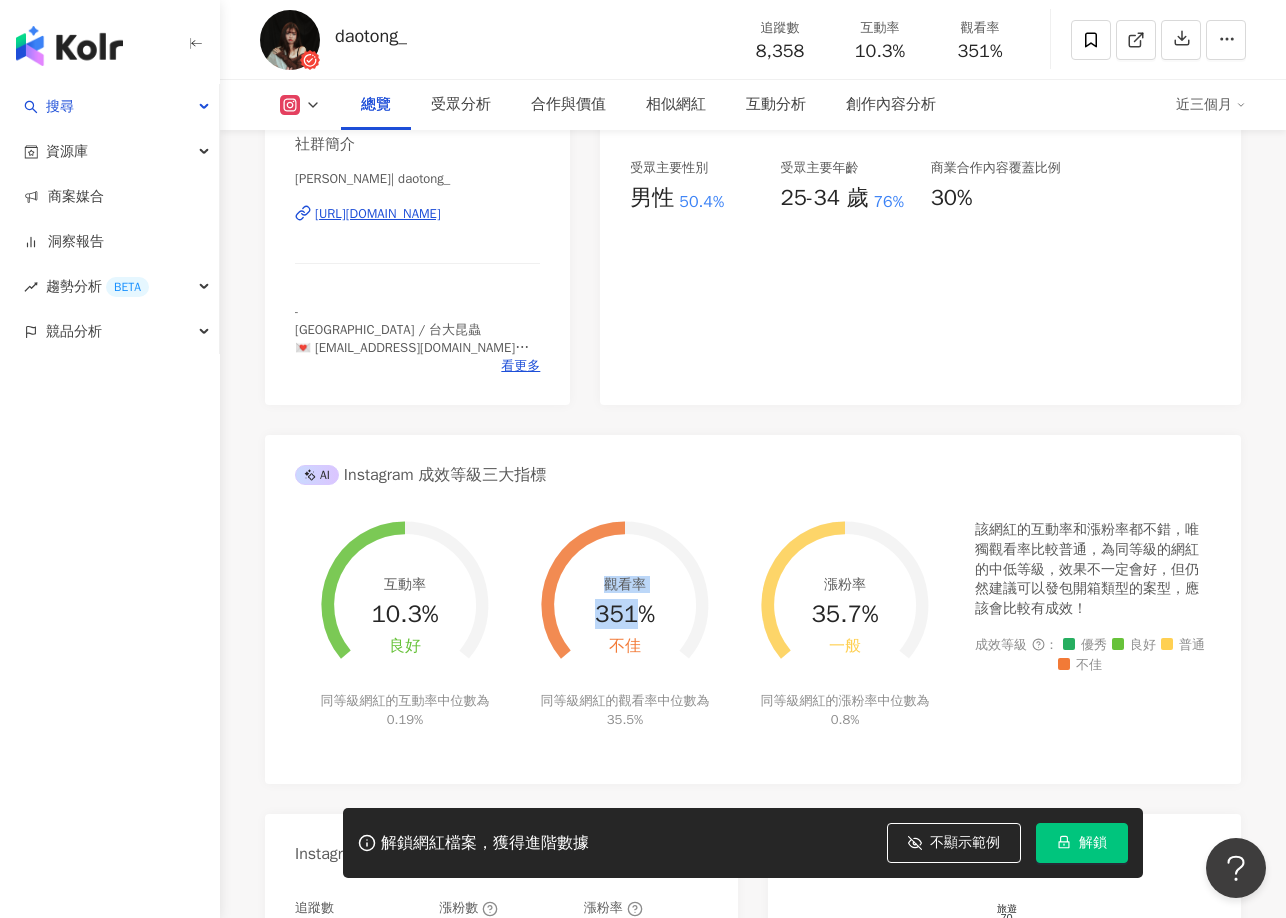 drag, startPoint x: 595, startPoint y: 602, endPoint x: 633, endPoint y: 634, distance: 49.67897 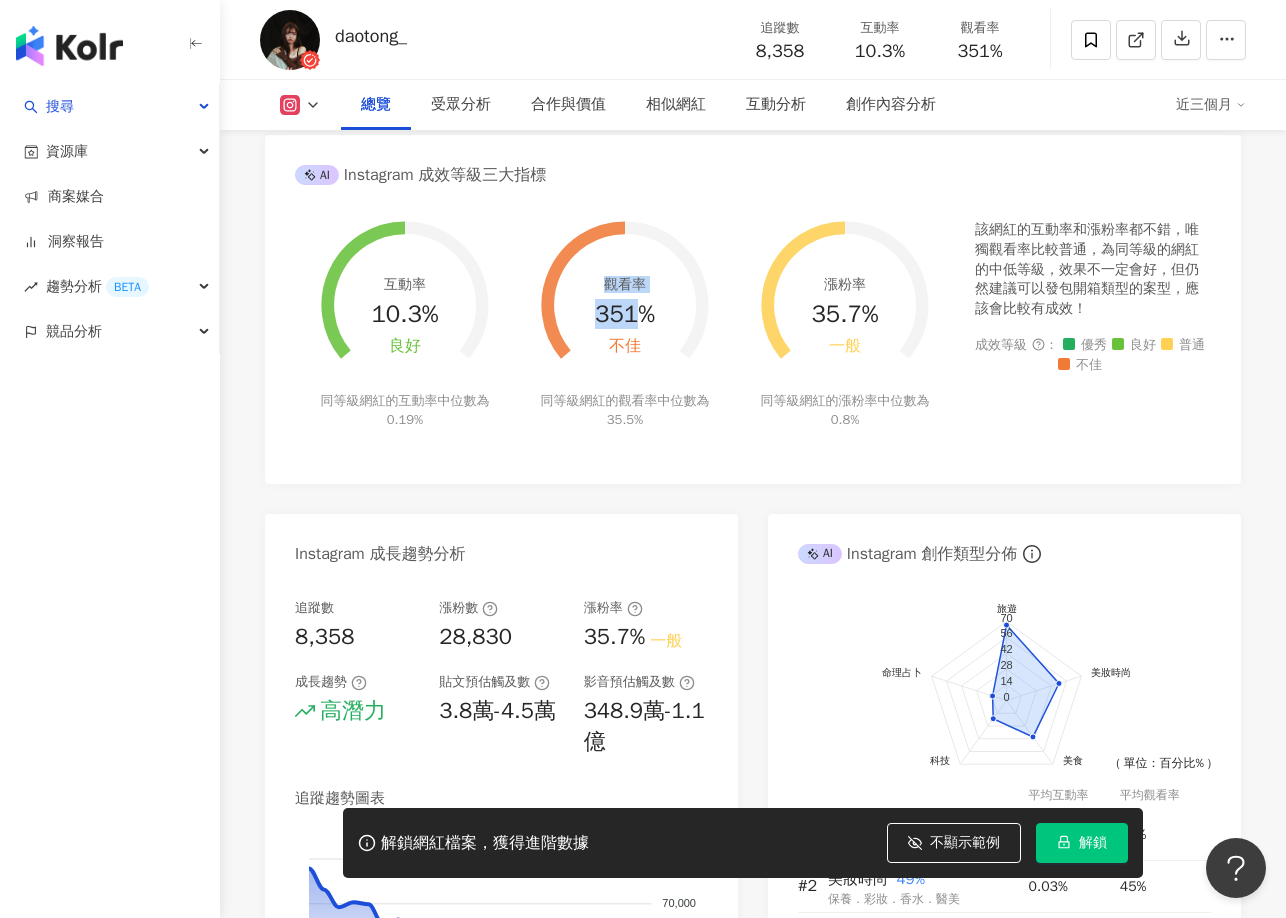 scroll, scrollTop: 343, scrollLeft: 0, axis: vertical 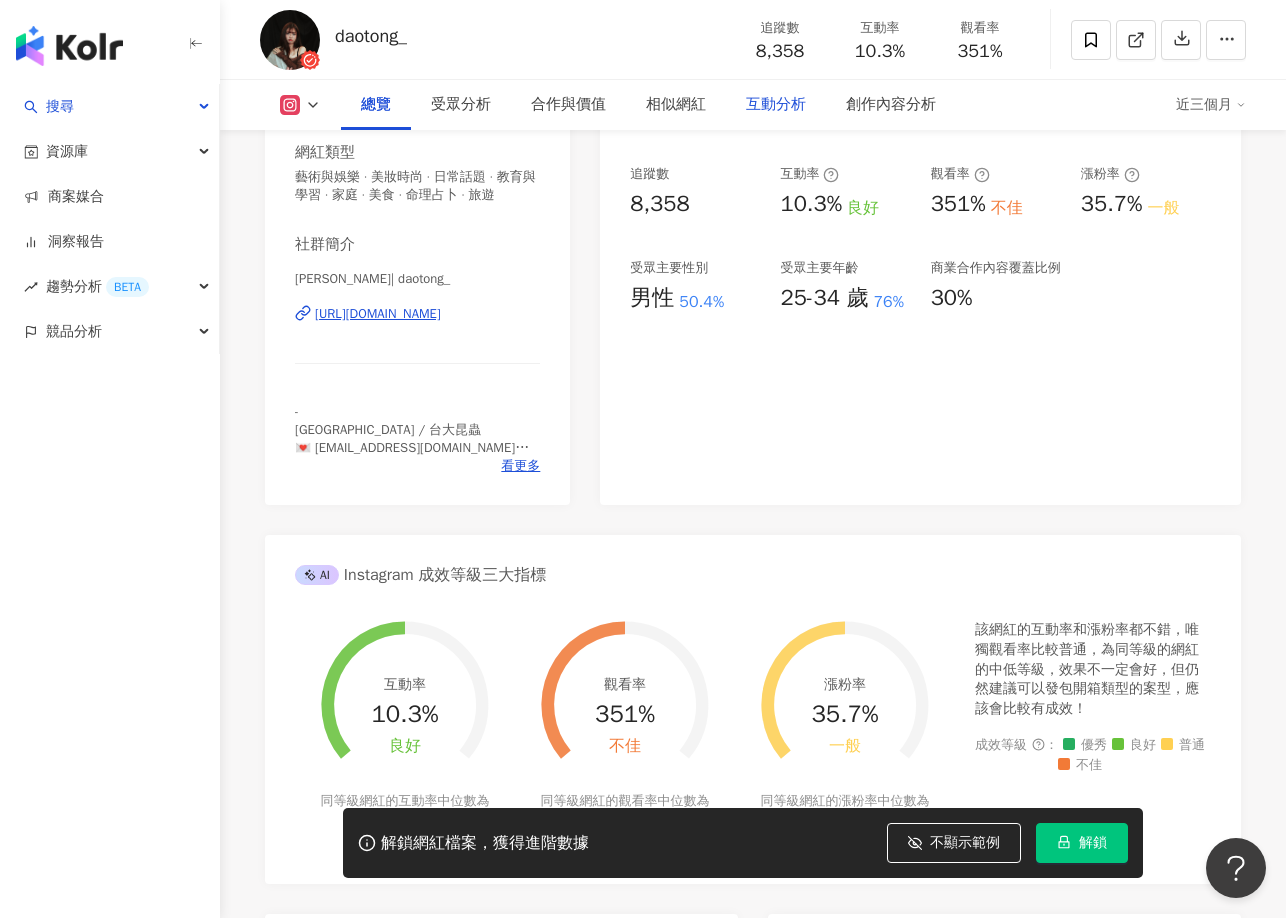 click on "互動分析" at bounding box center [776, 105] 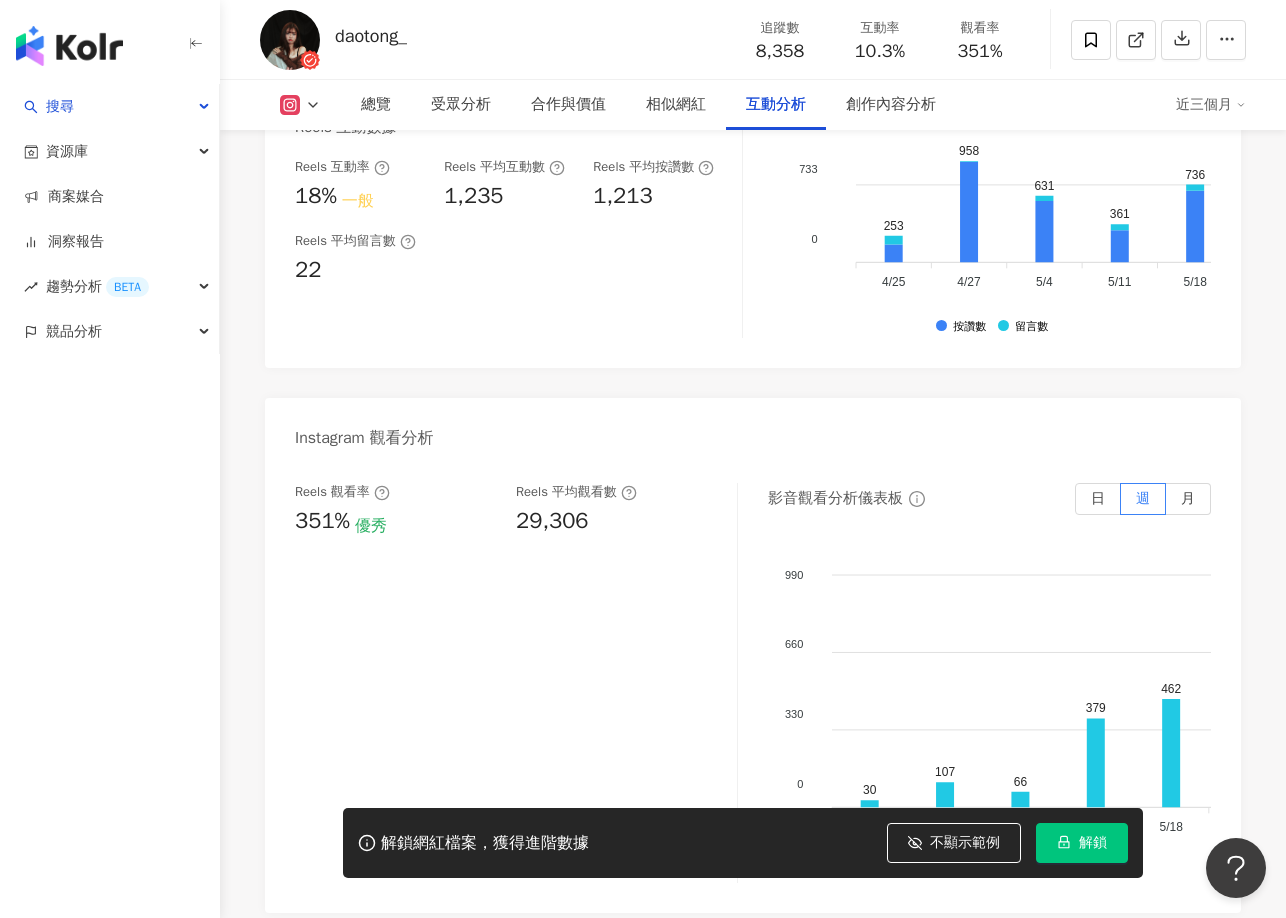 scroll, scrollTop: 4208, scrollLeft: 0, axis: vertical 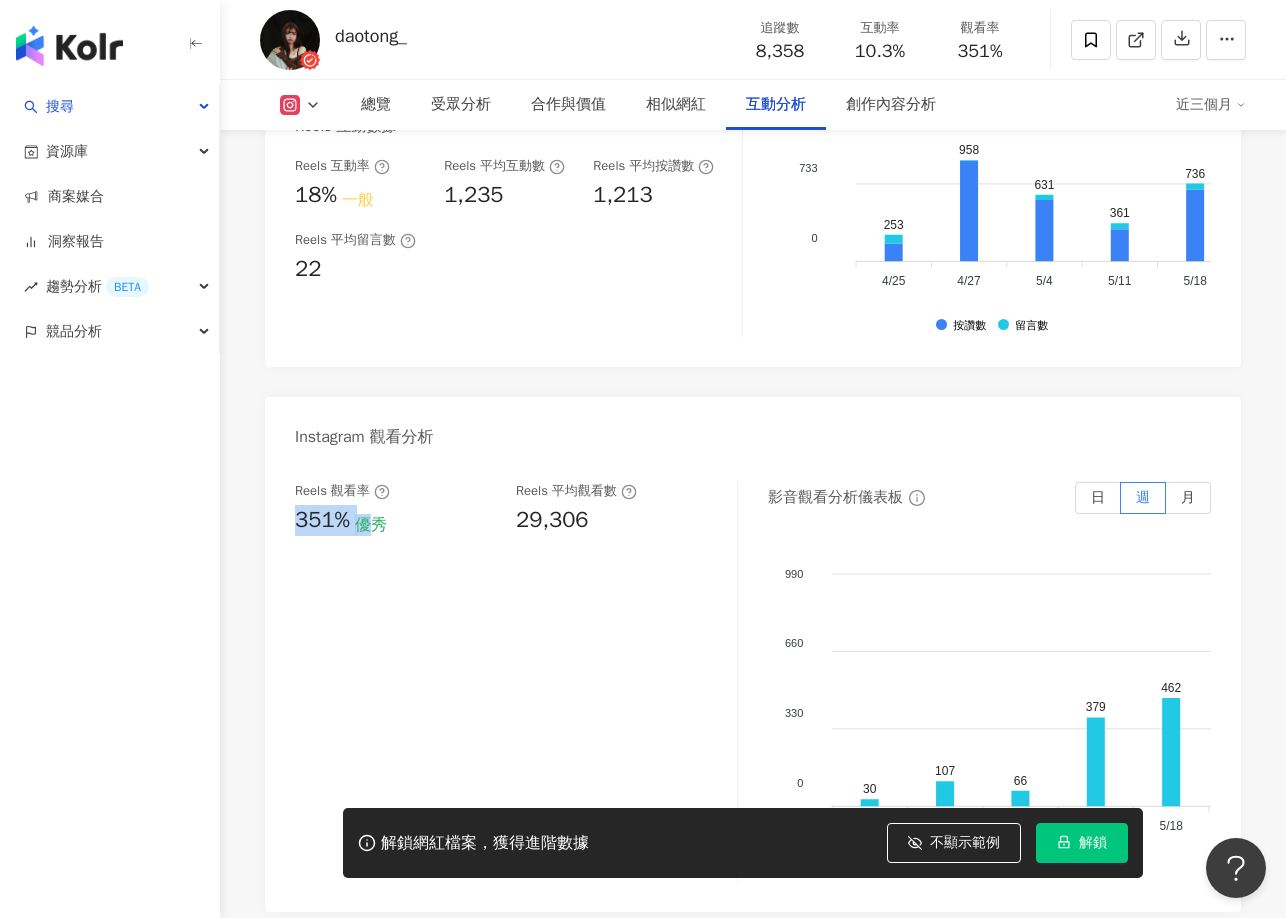 drag, startPoint x: 303, startPoint y: 557, endPoint x: 383, endPoint y: 572, distance: 81.394104 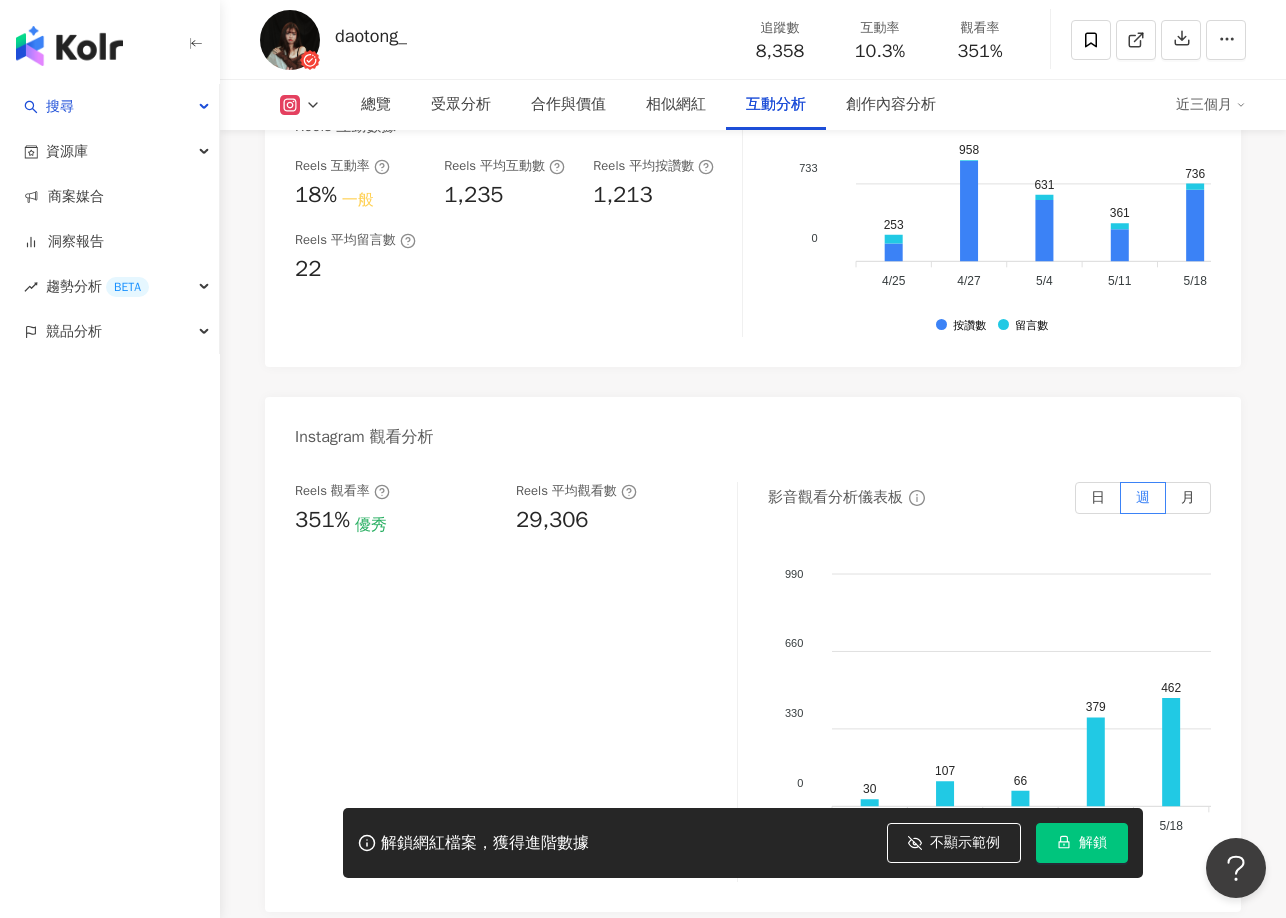 click on "351% 優秀" at bounding box center [395, 520] 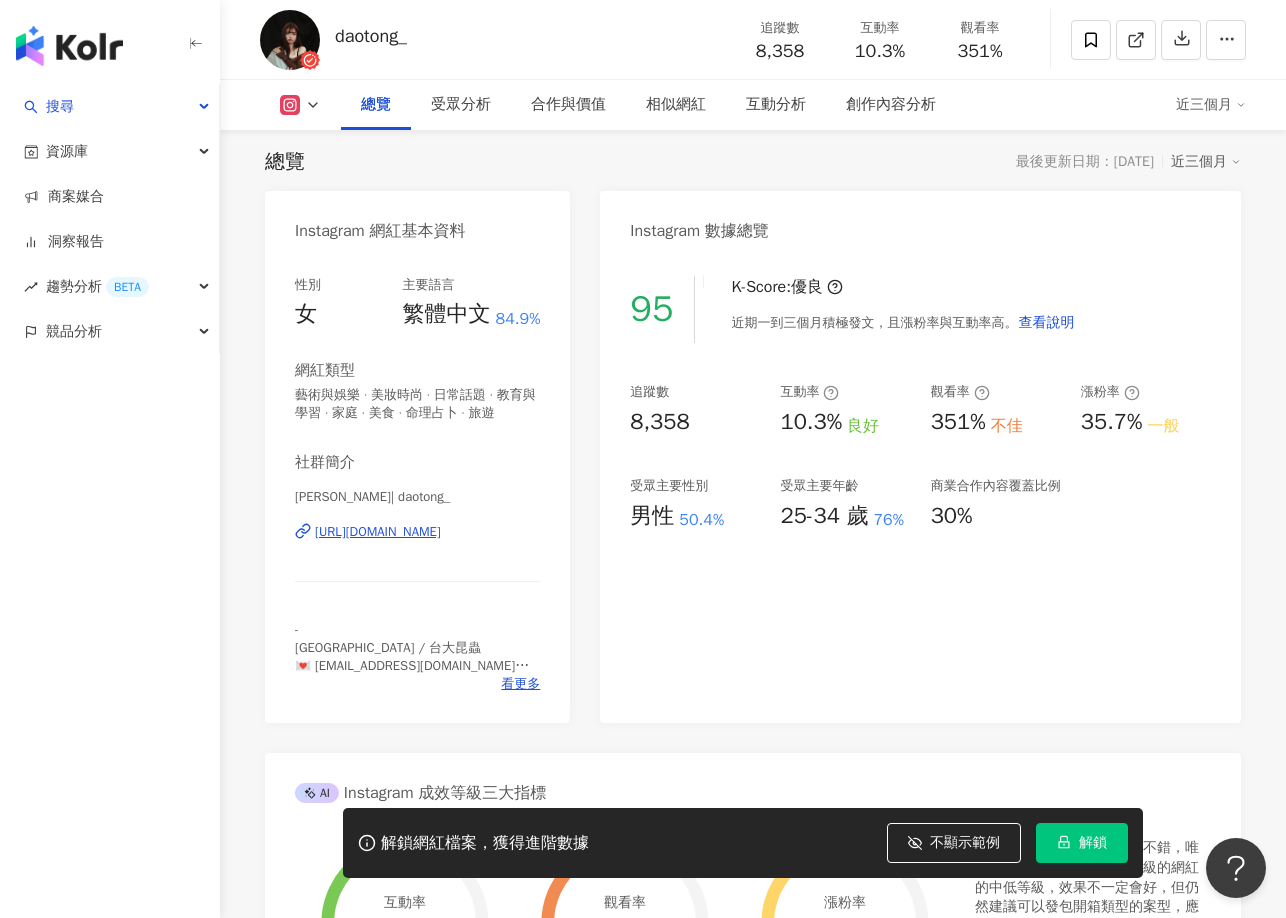 scroll, scrollTop: 108, scrollLeft: 0, axis: vertical 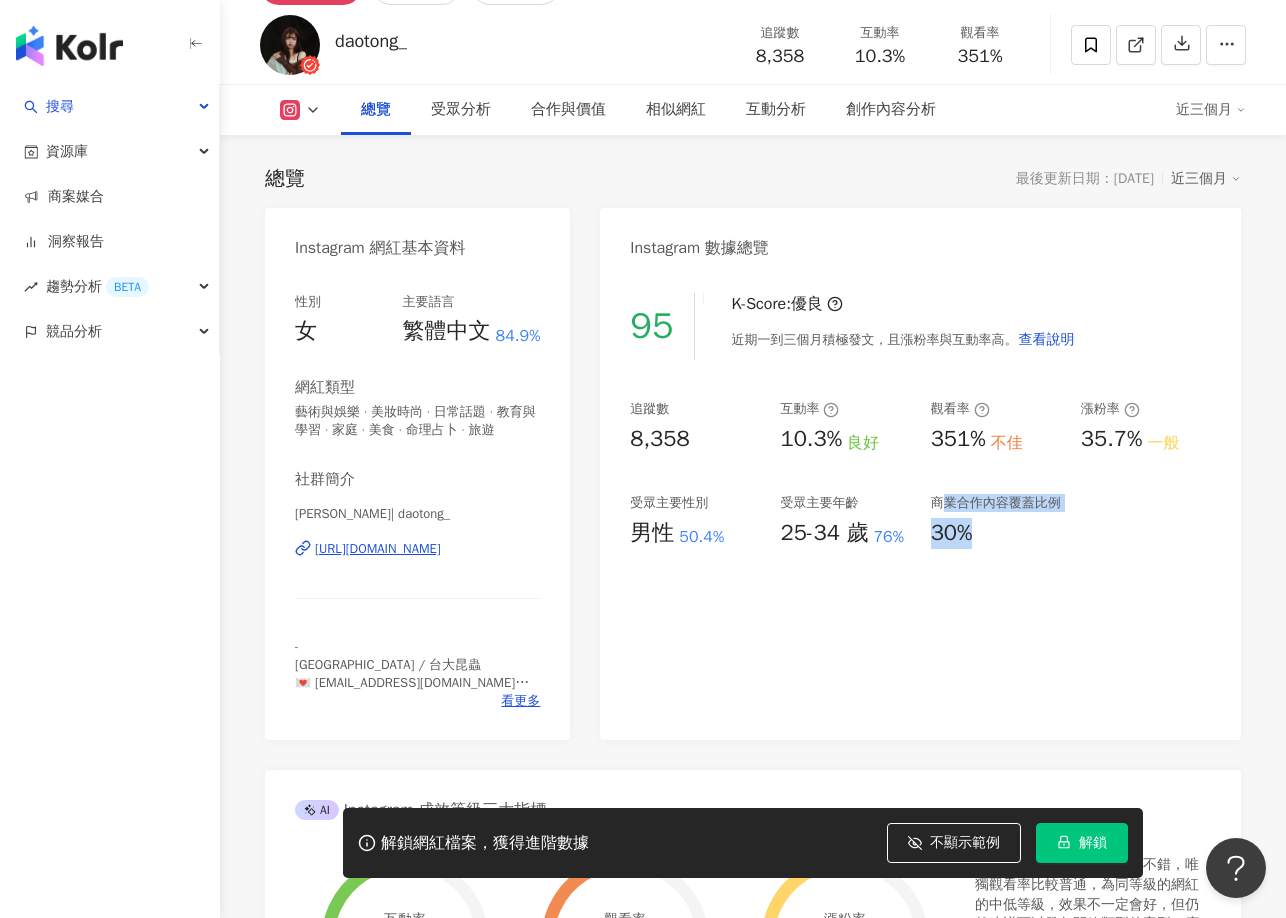 drag, startPoint x: 988, startPoint y: 541, endPoint x: 941, endPoint y: 496, distance: 65.06919 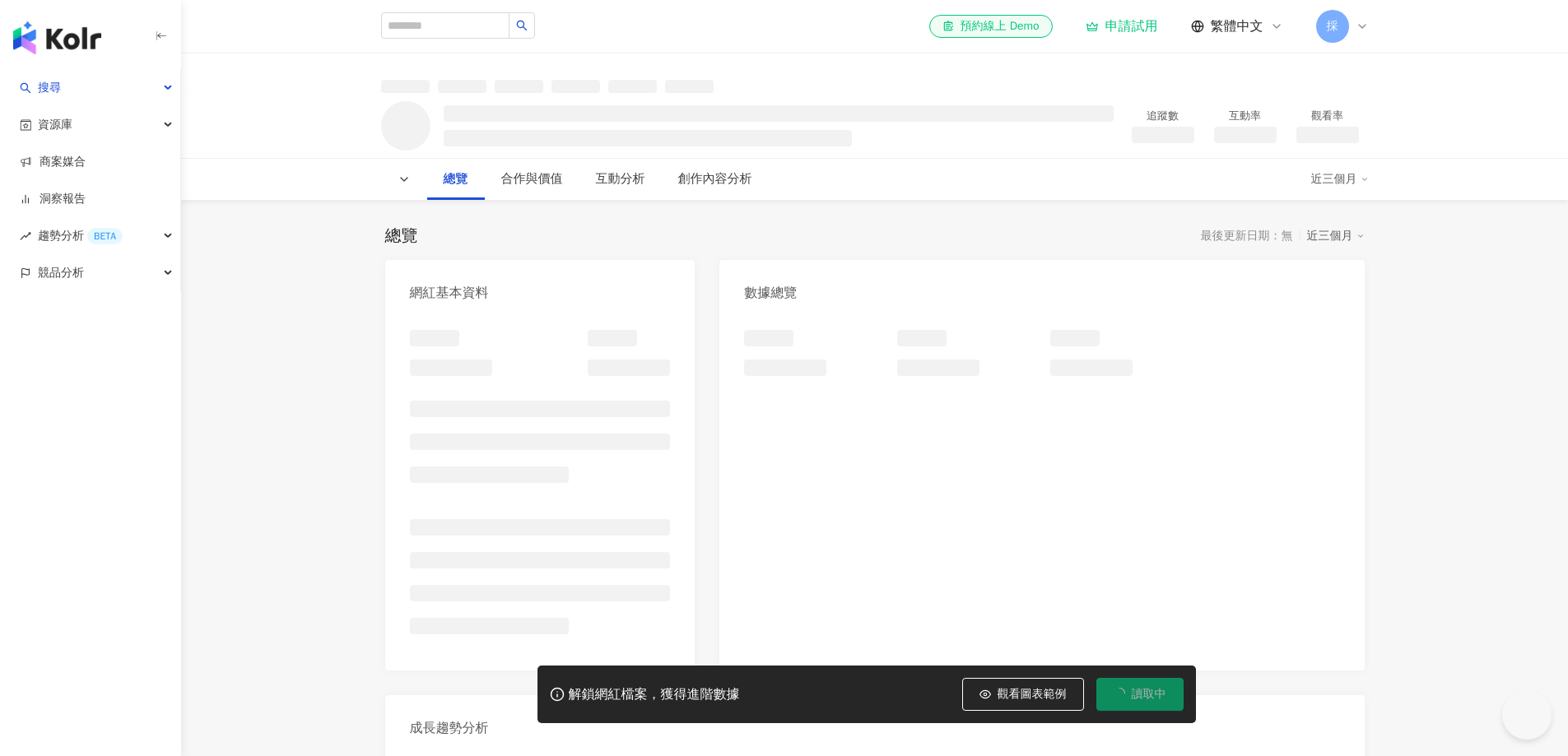 scroll, scrollTop: 0, scrollLeft: 0, axis: both 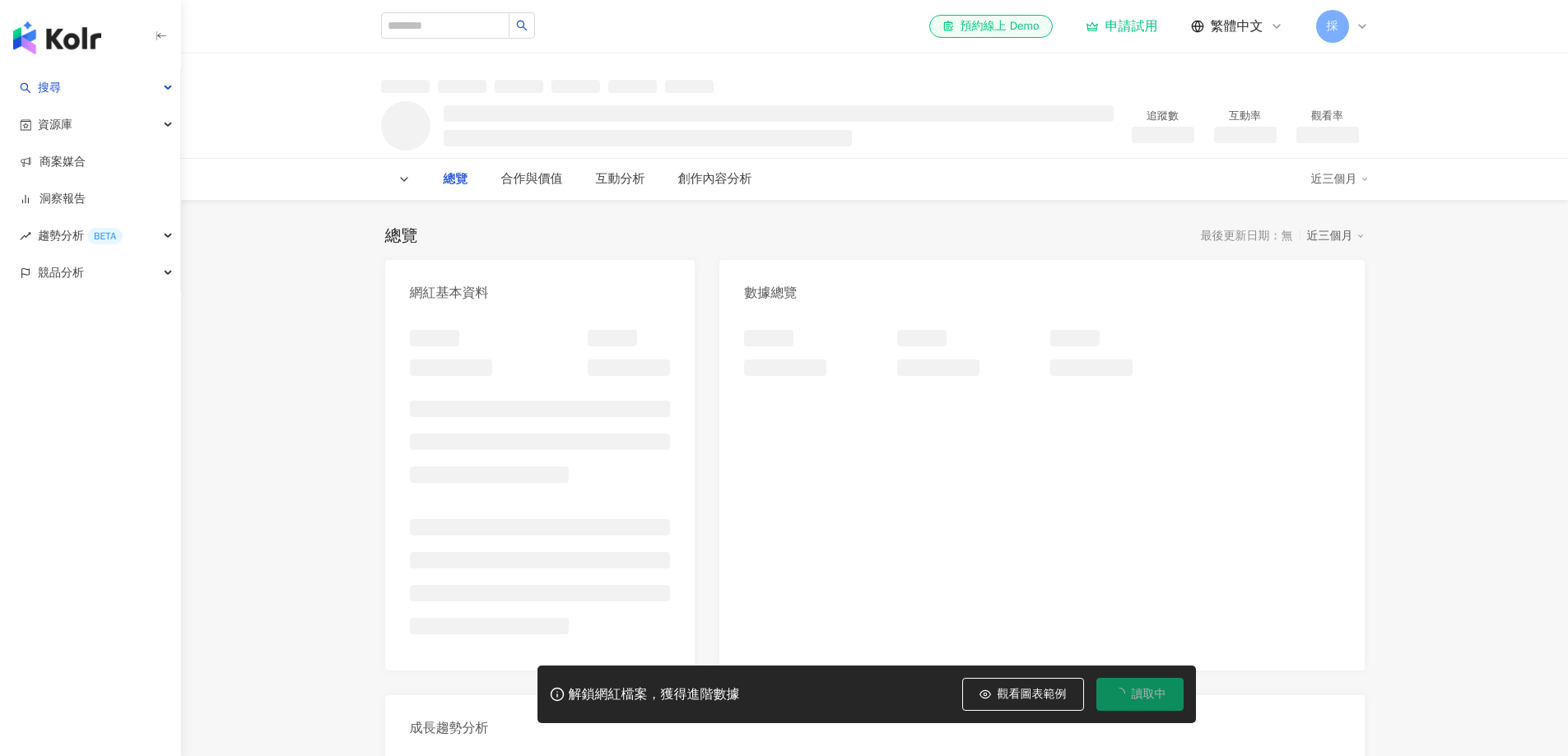 click on "採" at bounding box center [1333, 26] 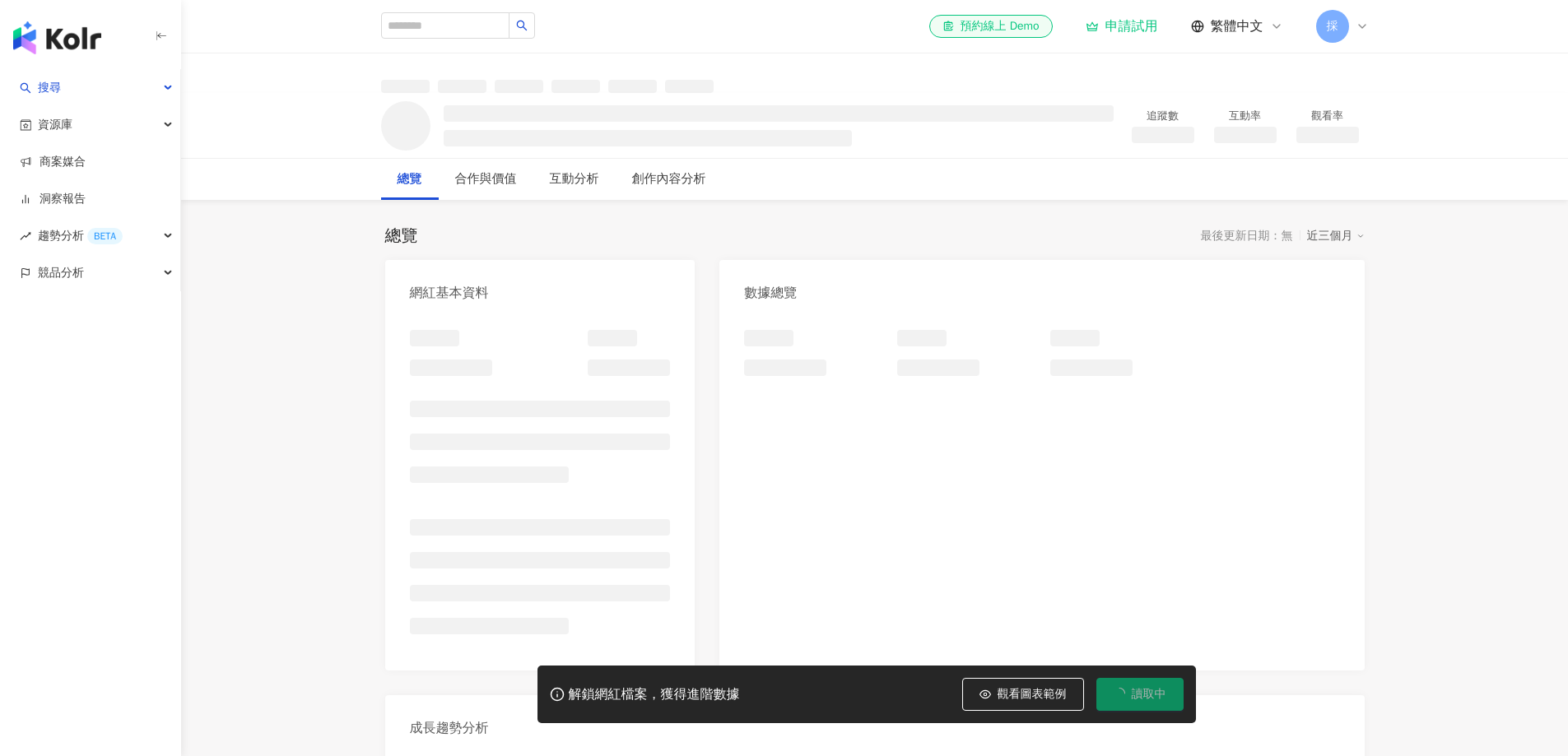 scroll, scrollTop: 0, scrollLeft: 0, axis: both 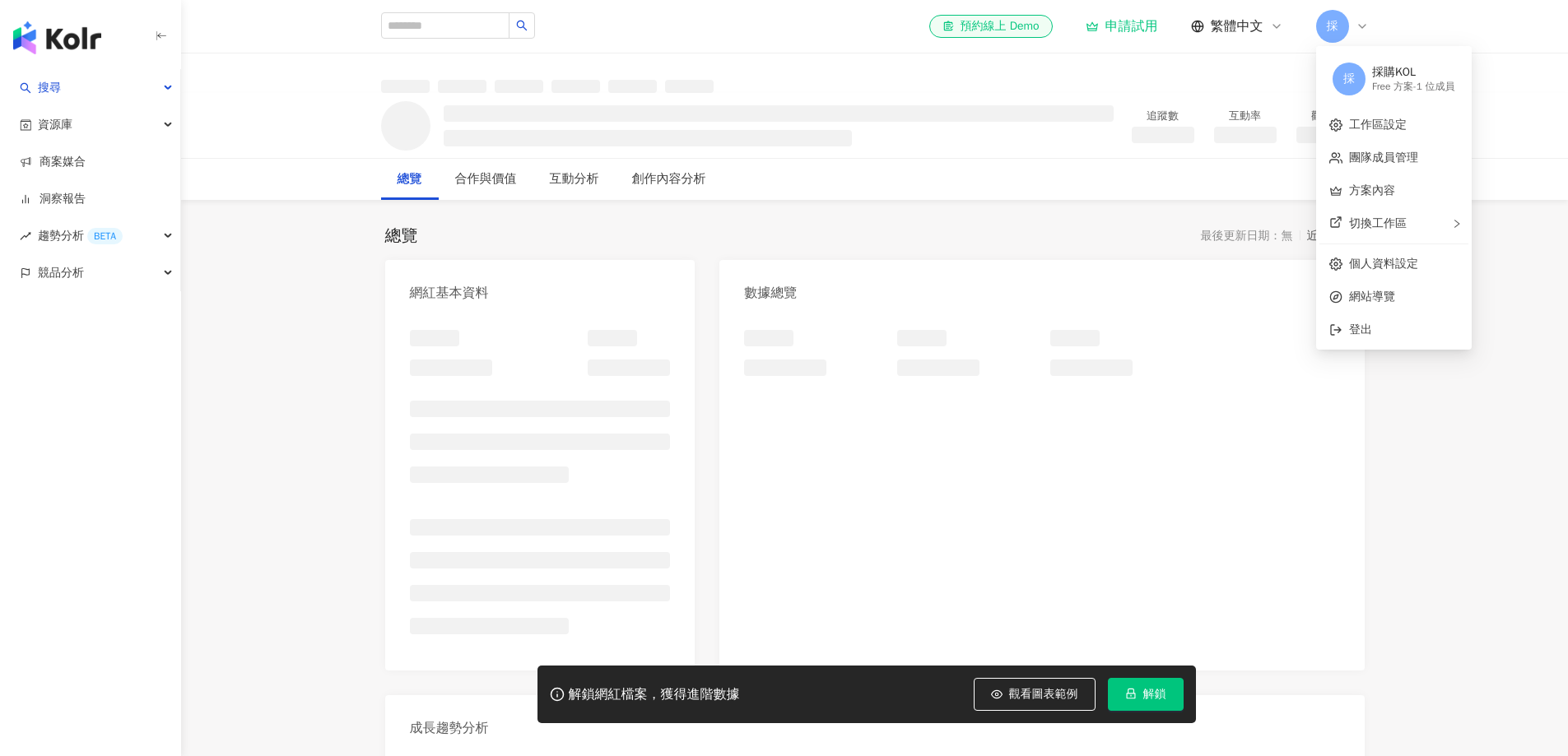 click 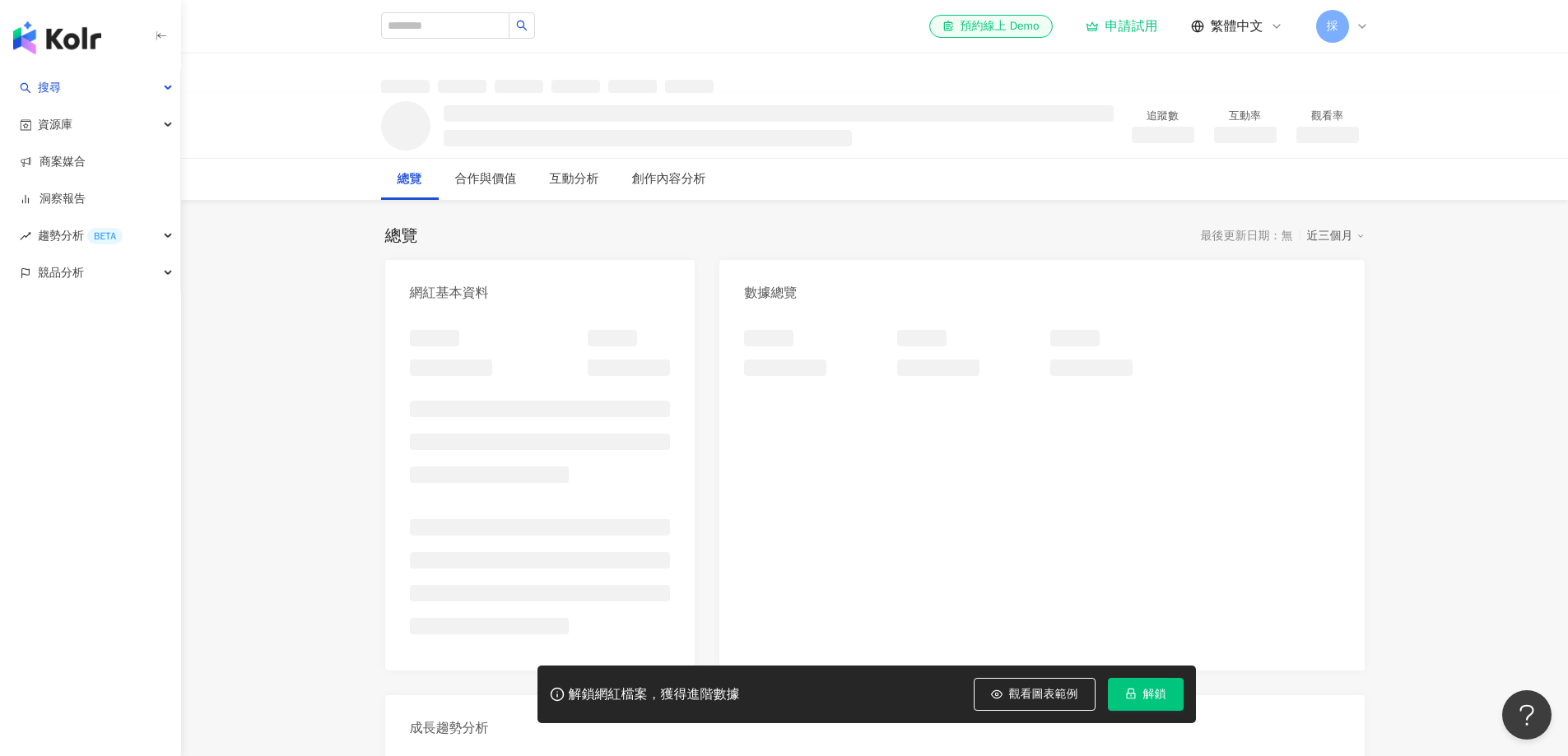 scroll, scrollTop: 0, scrollLeft: 0, axis: both 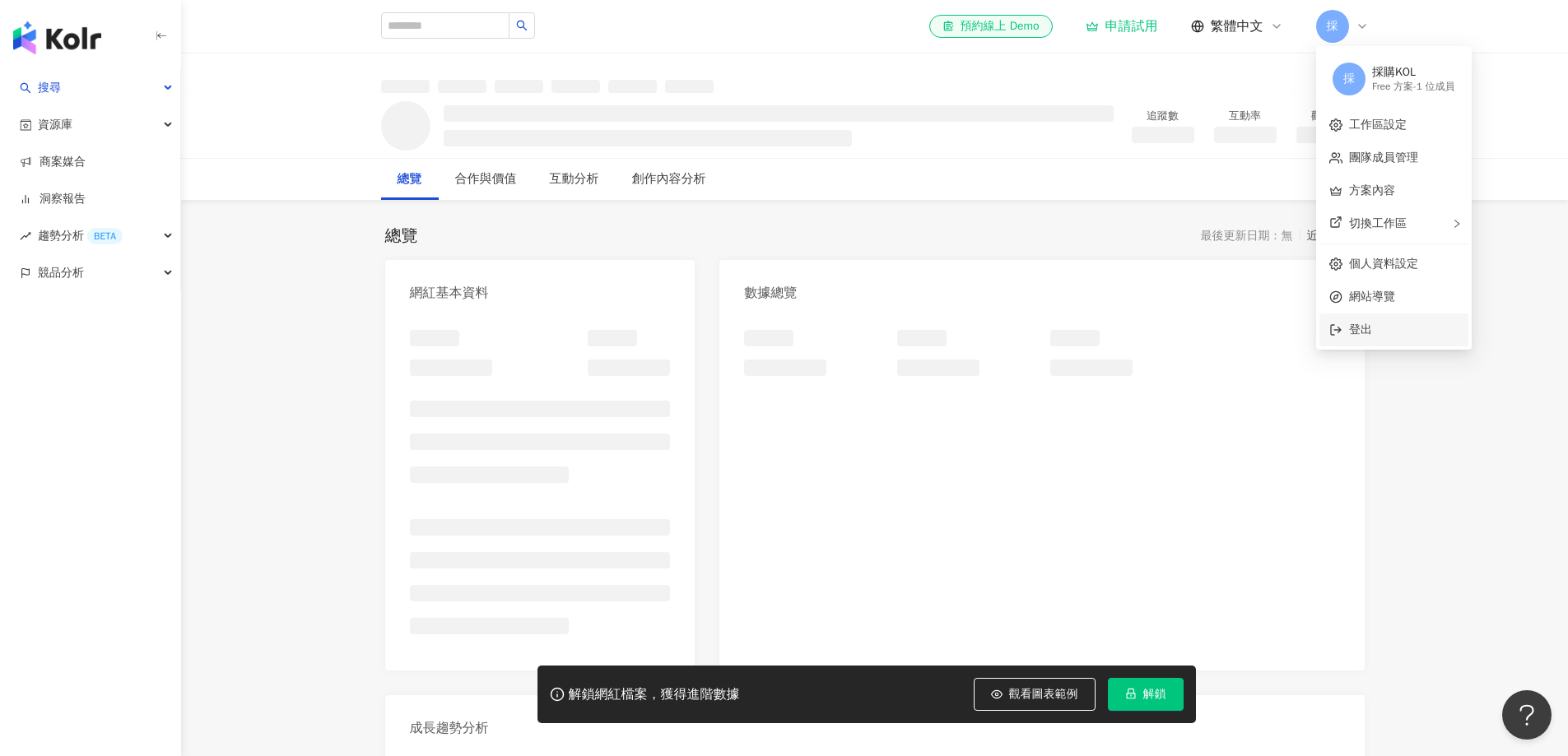 click on "登出" at bounding box center [1403, 330] 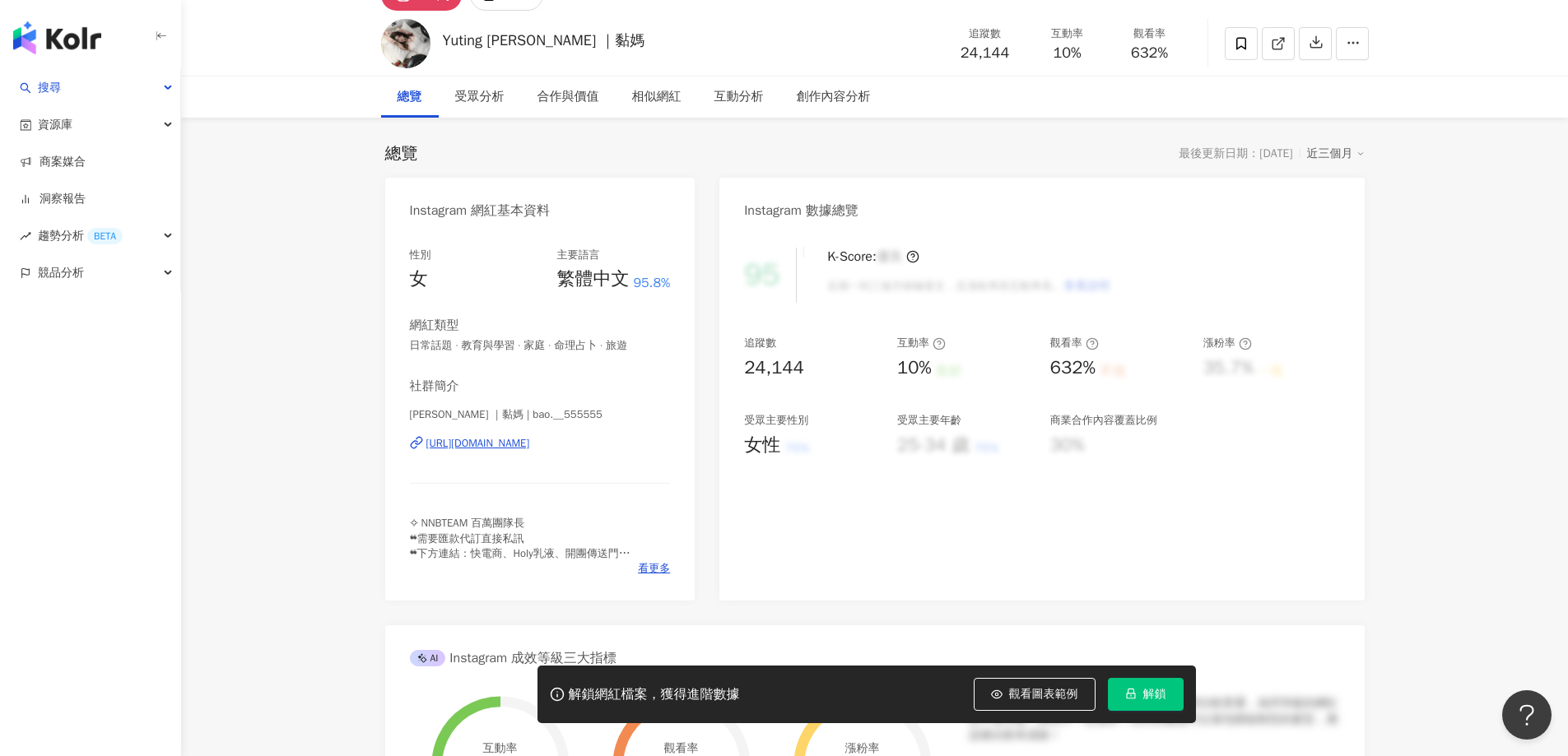 scroll, scrollTop: 0, scrollLeft: 0, axis: both 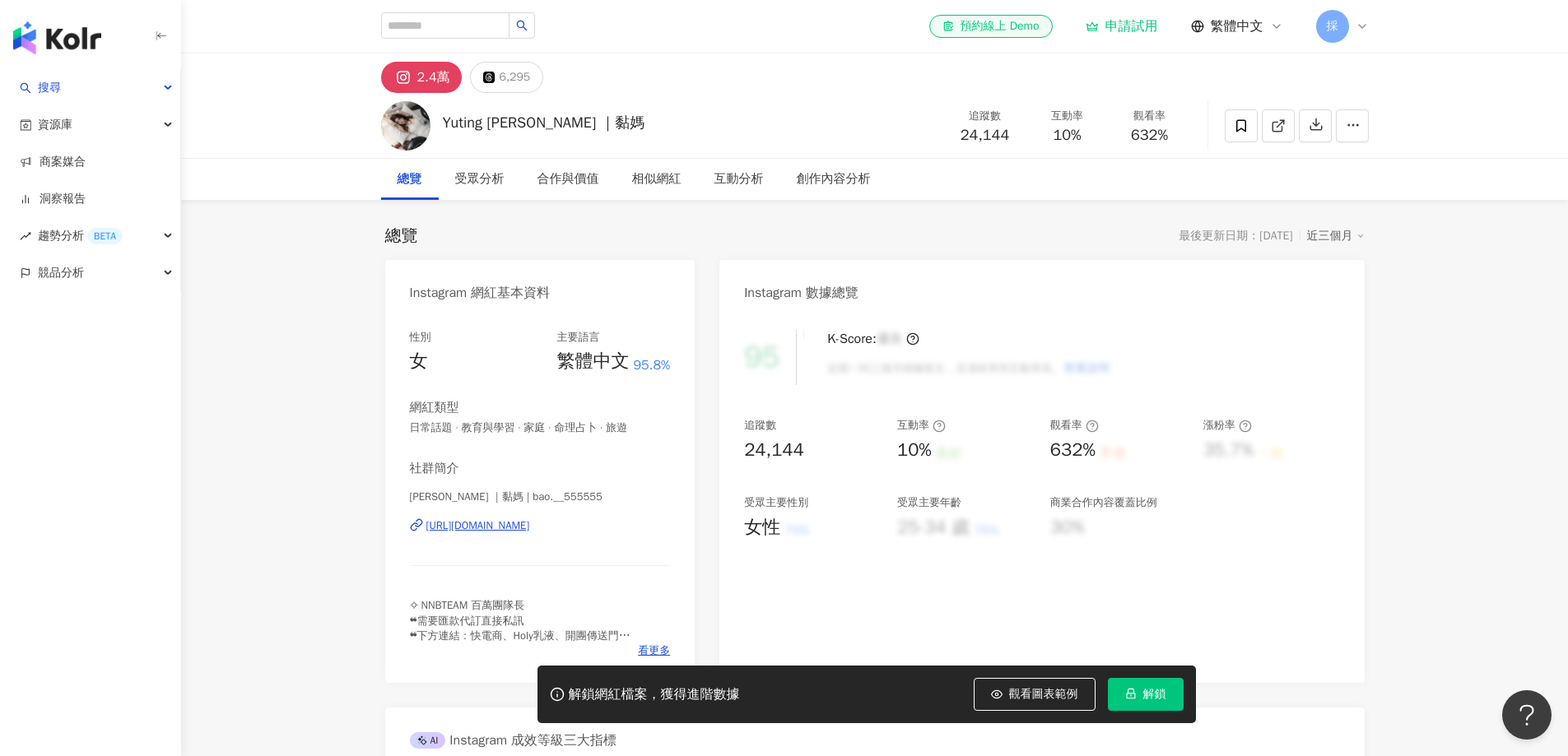 click 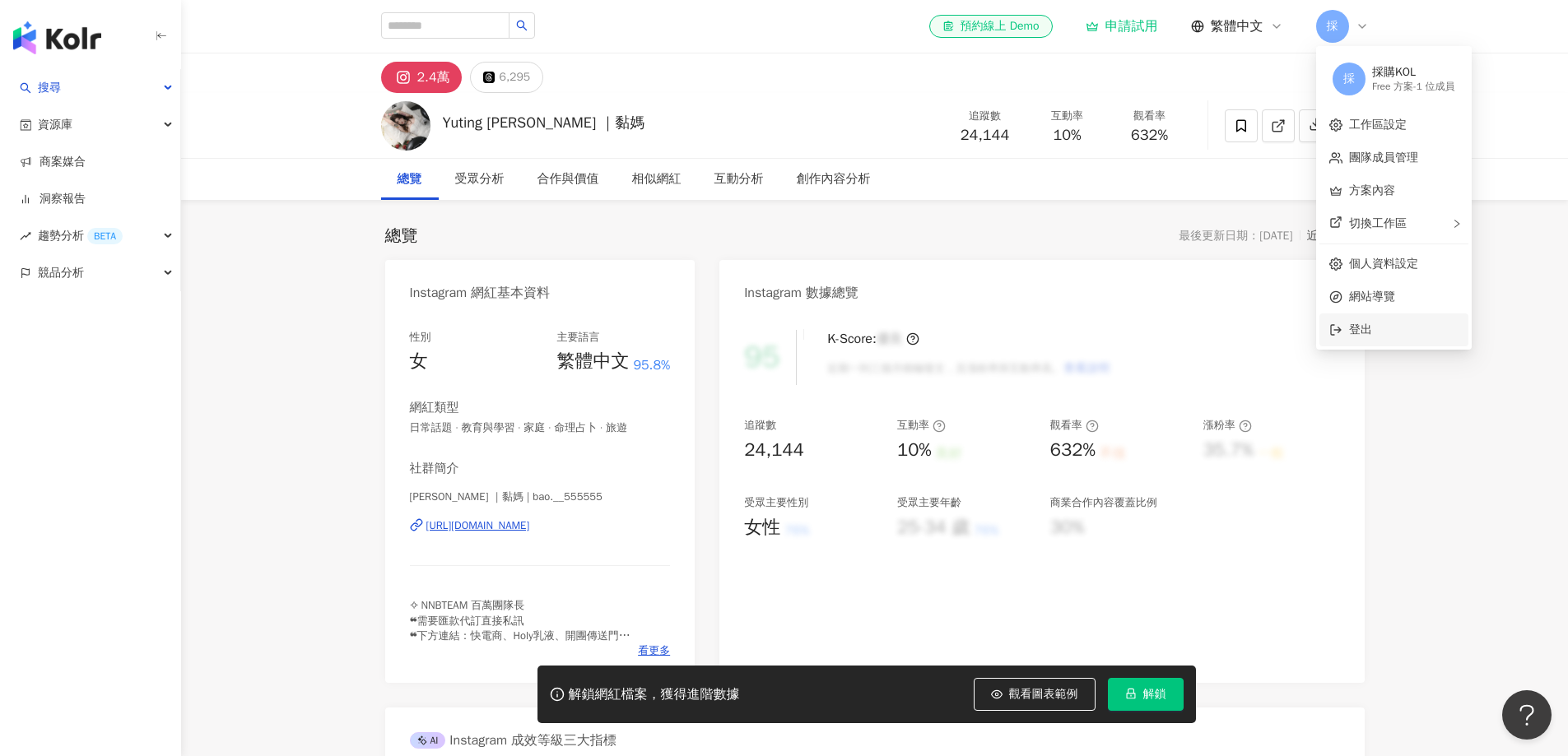 click on "登出" at bounding box center [1361, 329] 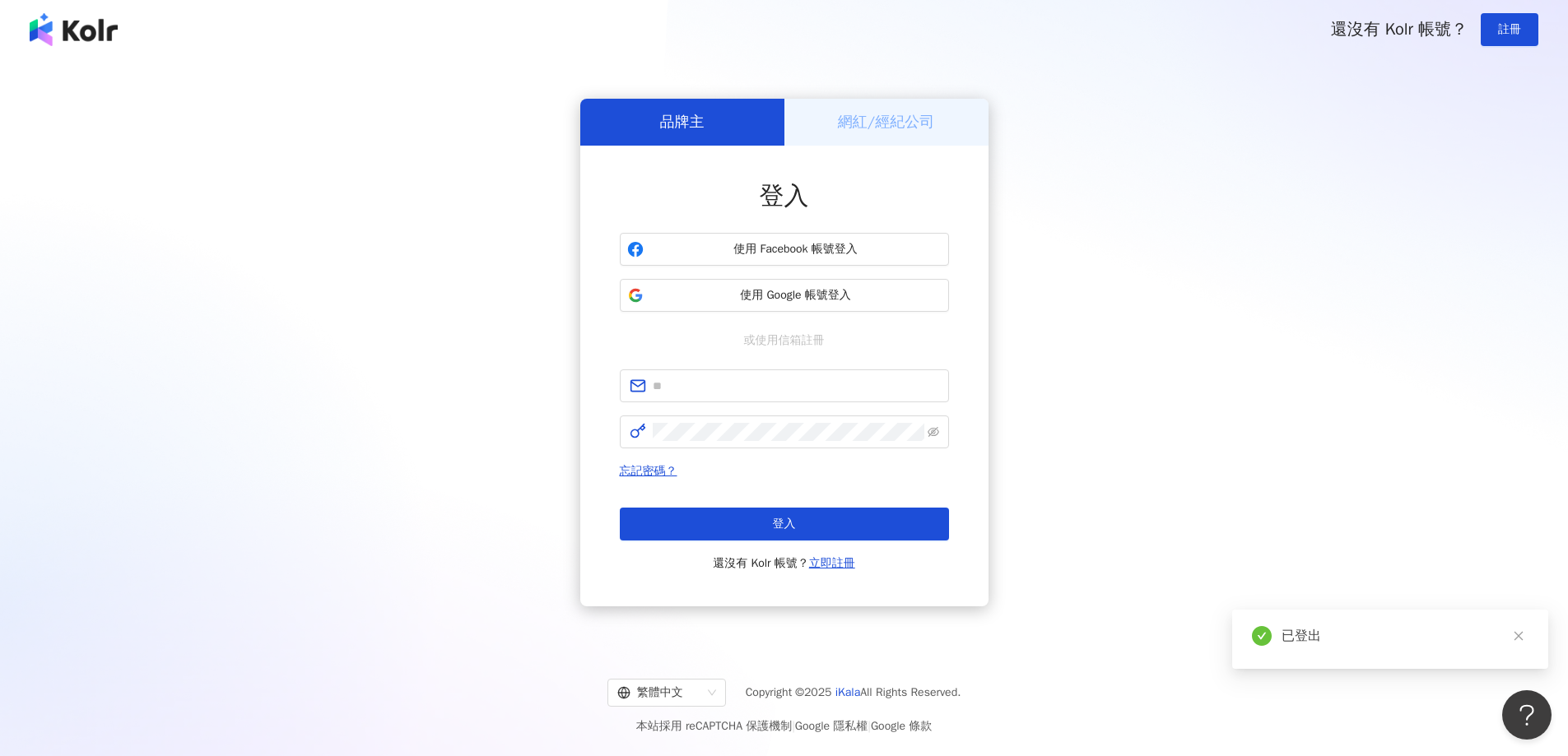 click on "還沒有 Kolr 帳號？ 立即註冊" at bounding box center [784, 564] 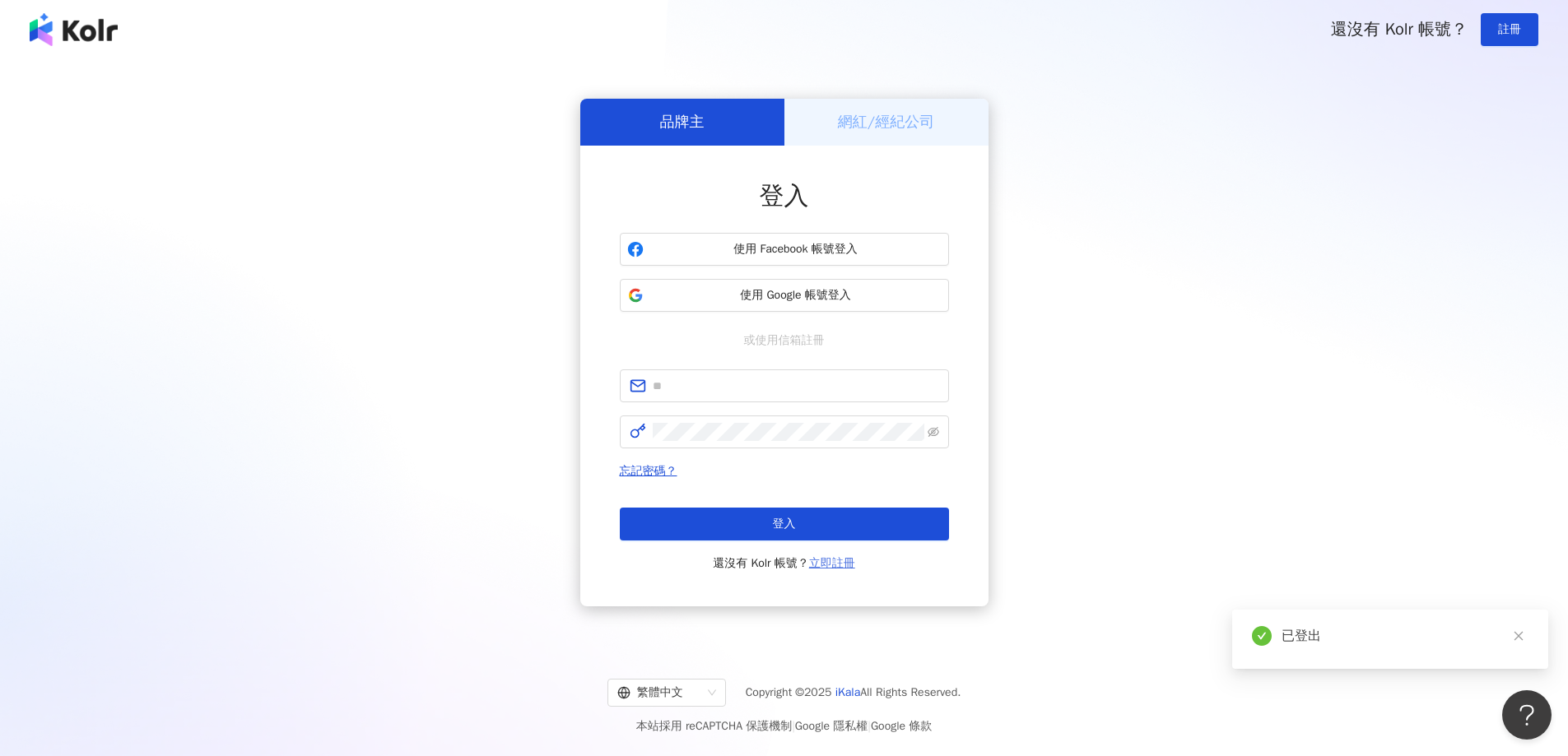 click on "立即註冊" at bounding box center [832, 563] 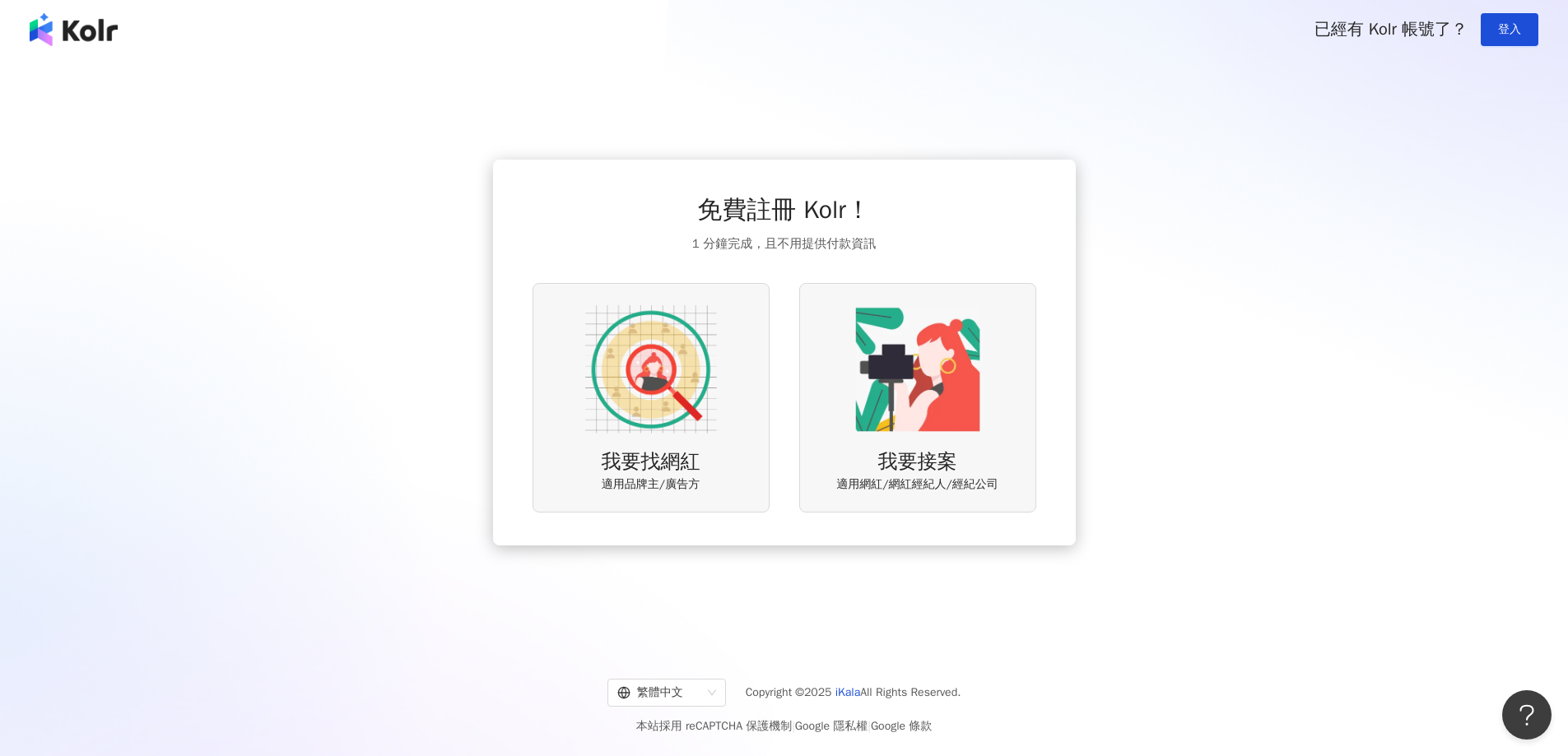 click at bounding box center (651, 369) 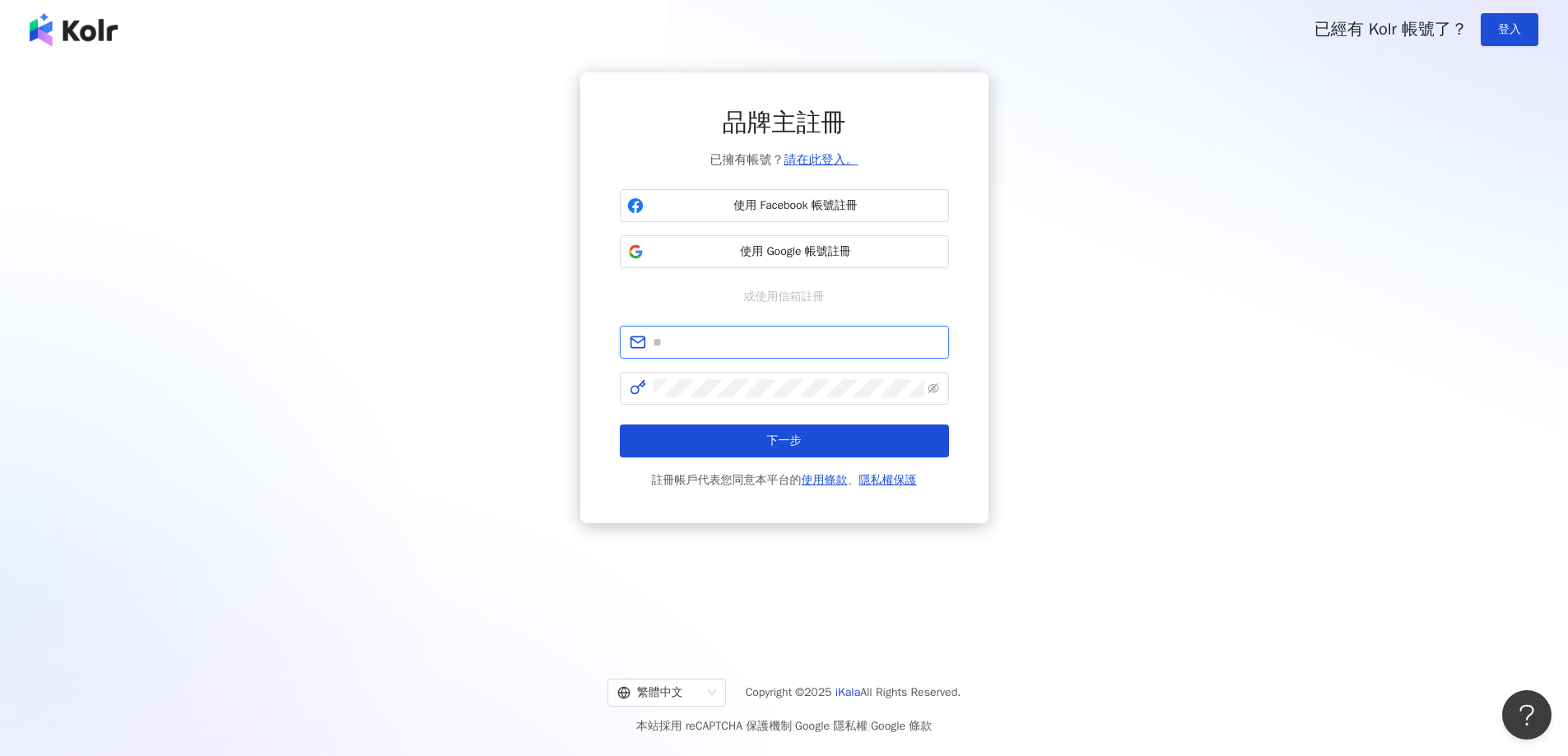 click at bounding box center [796, 342] 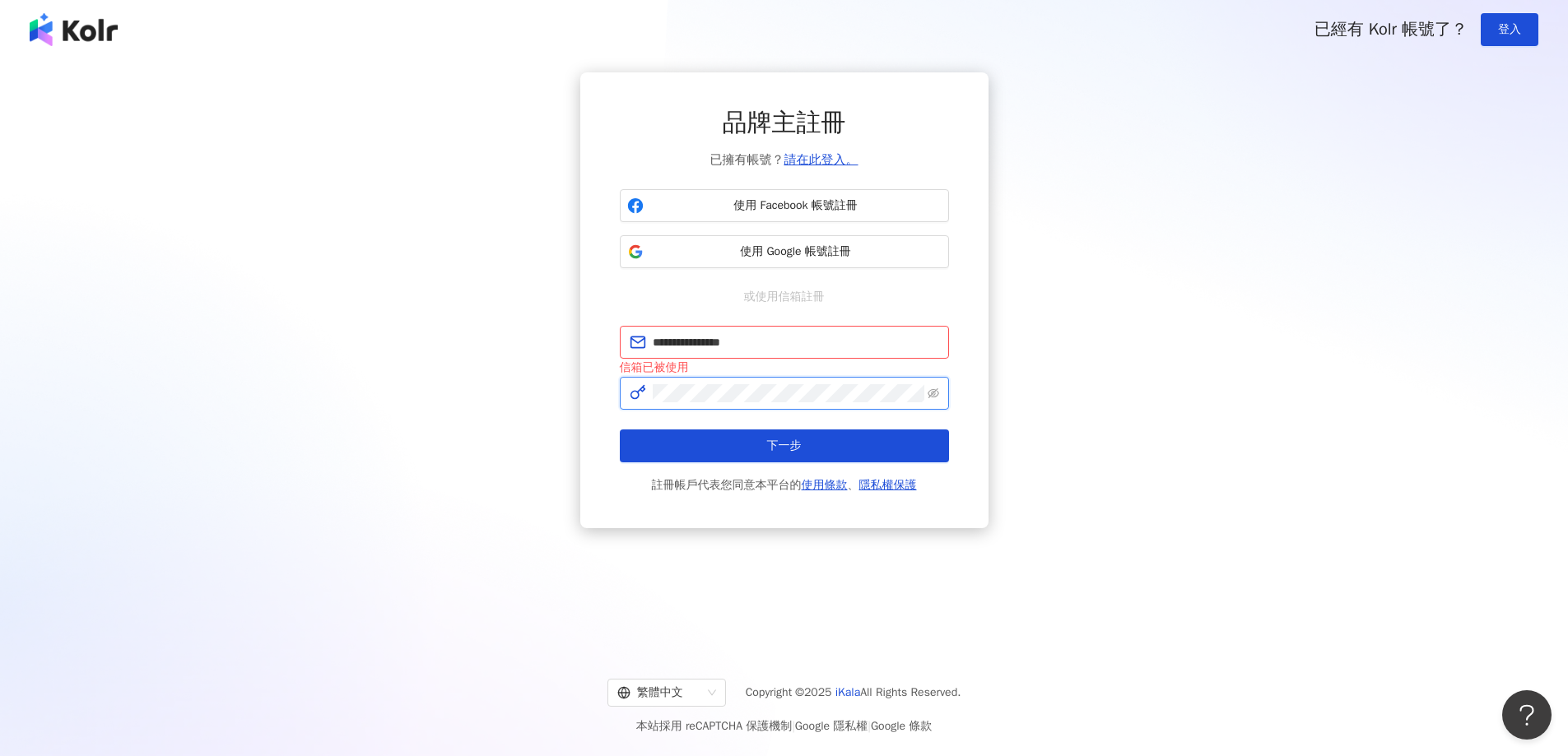 click on "下一步" at bounding box center [784, 446] 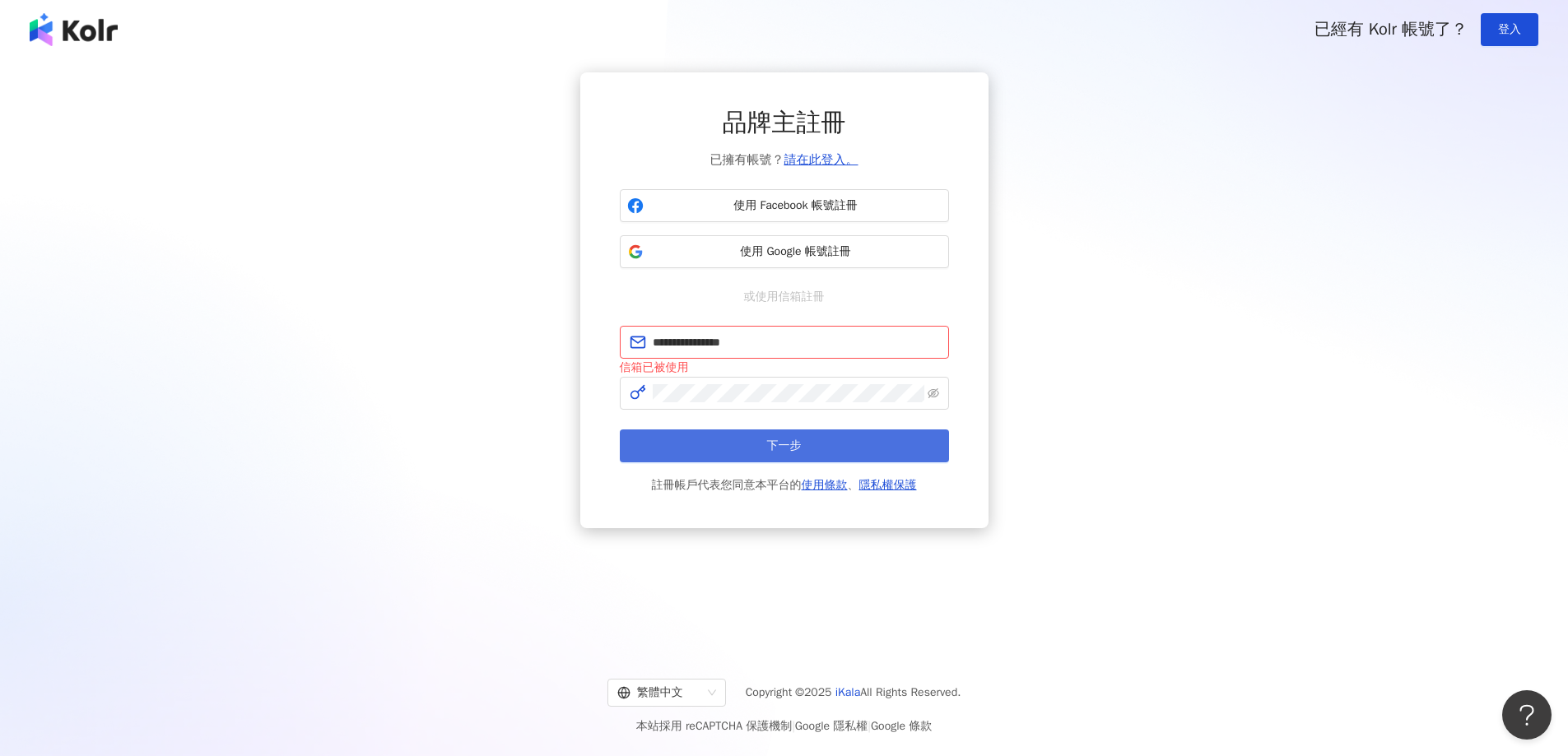 click on "下一步" at bounding box center [784, 446] 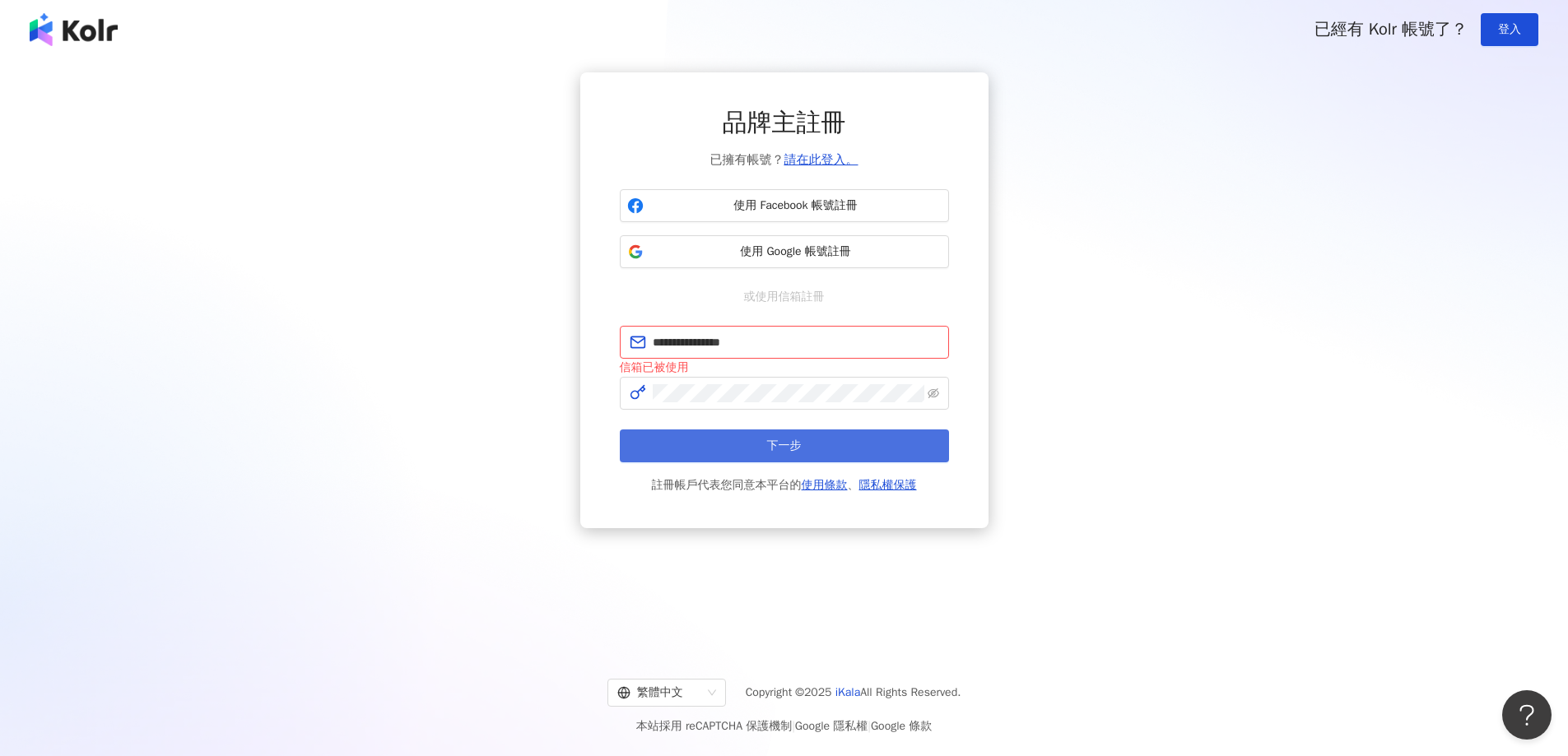 click on "下一步" at bounding box center [784, 446] 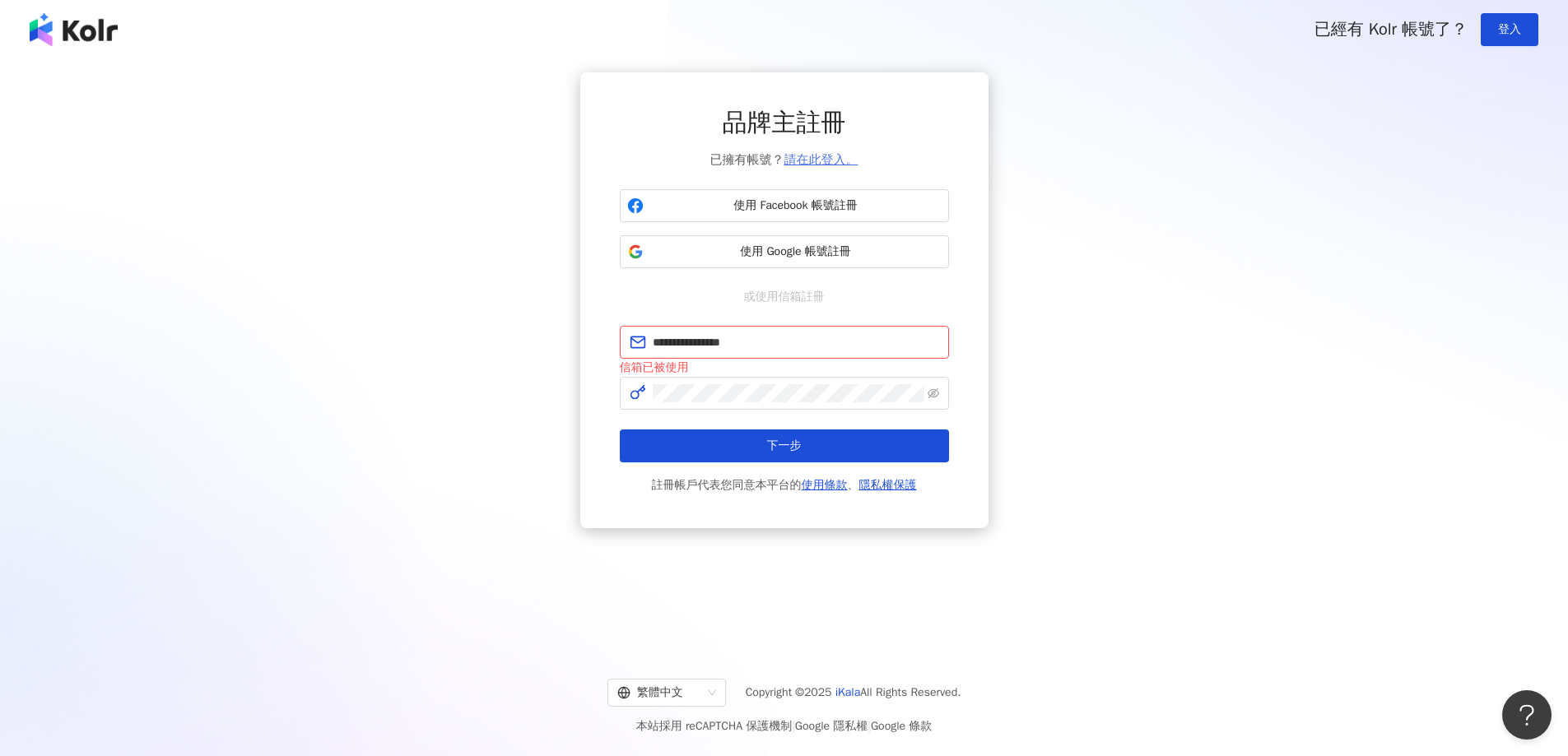click on "請在此登入。" at bounding box center [821, 160] 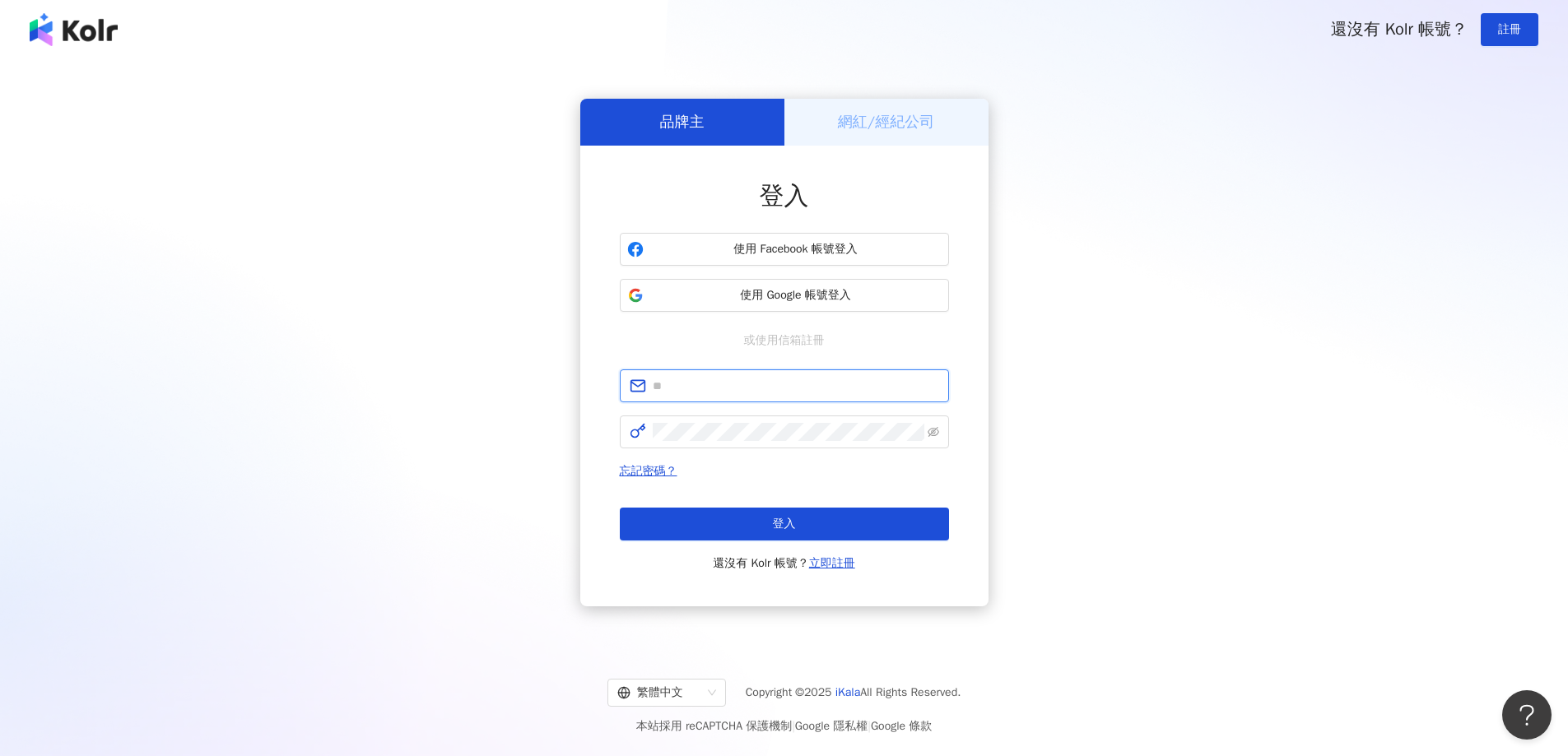 click at bounding box center (796, 386) 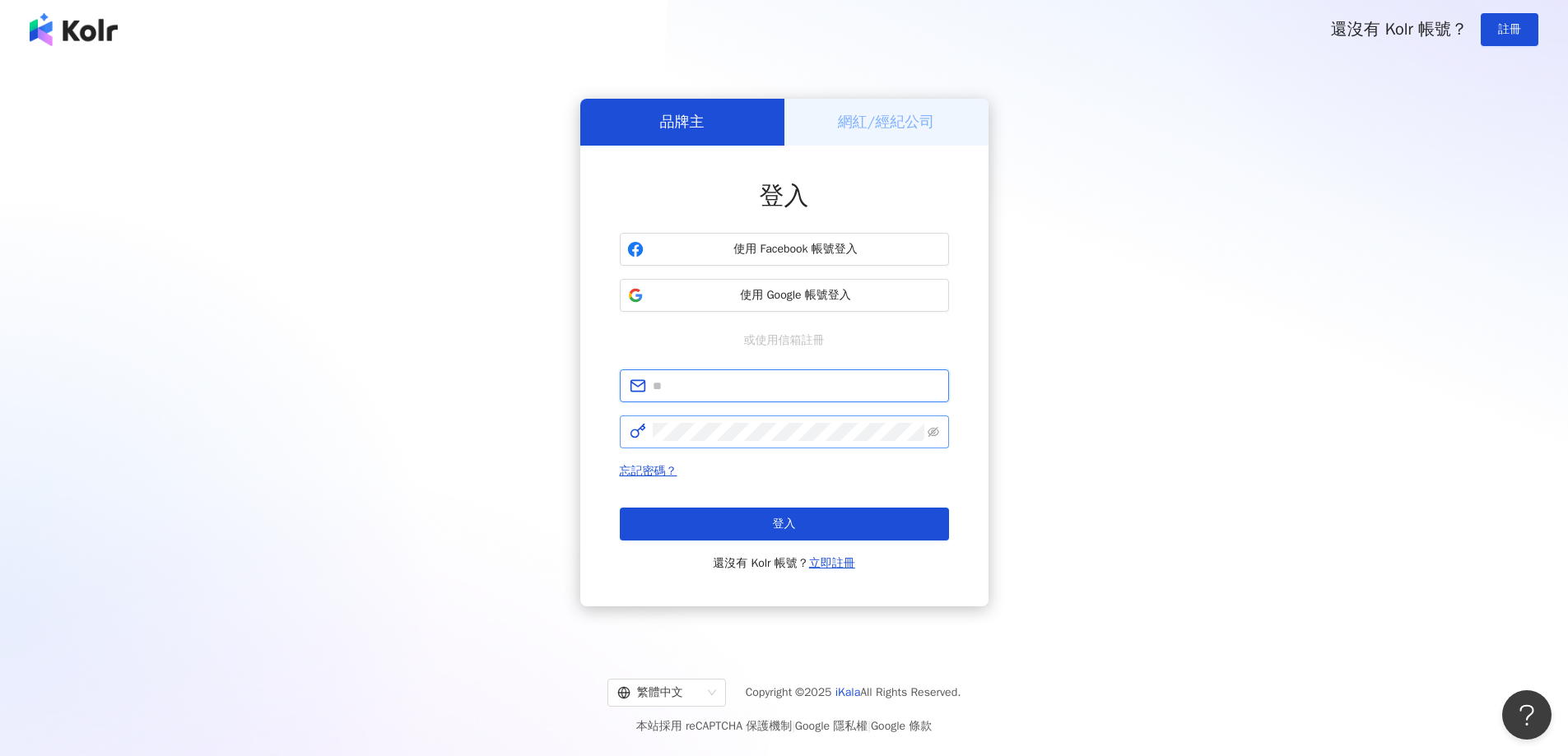 type on "**********" 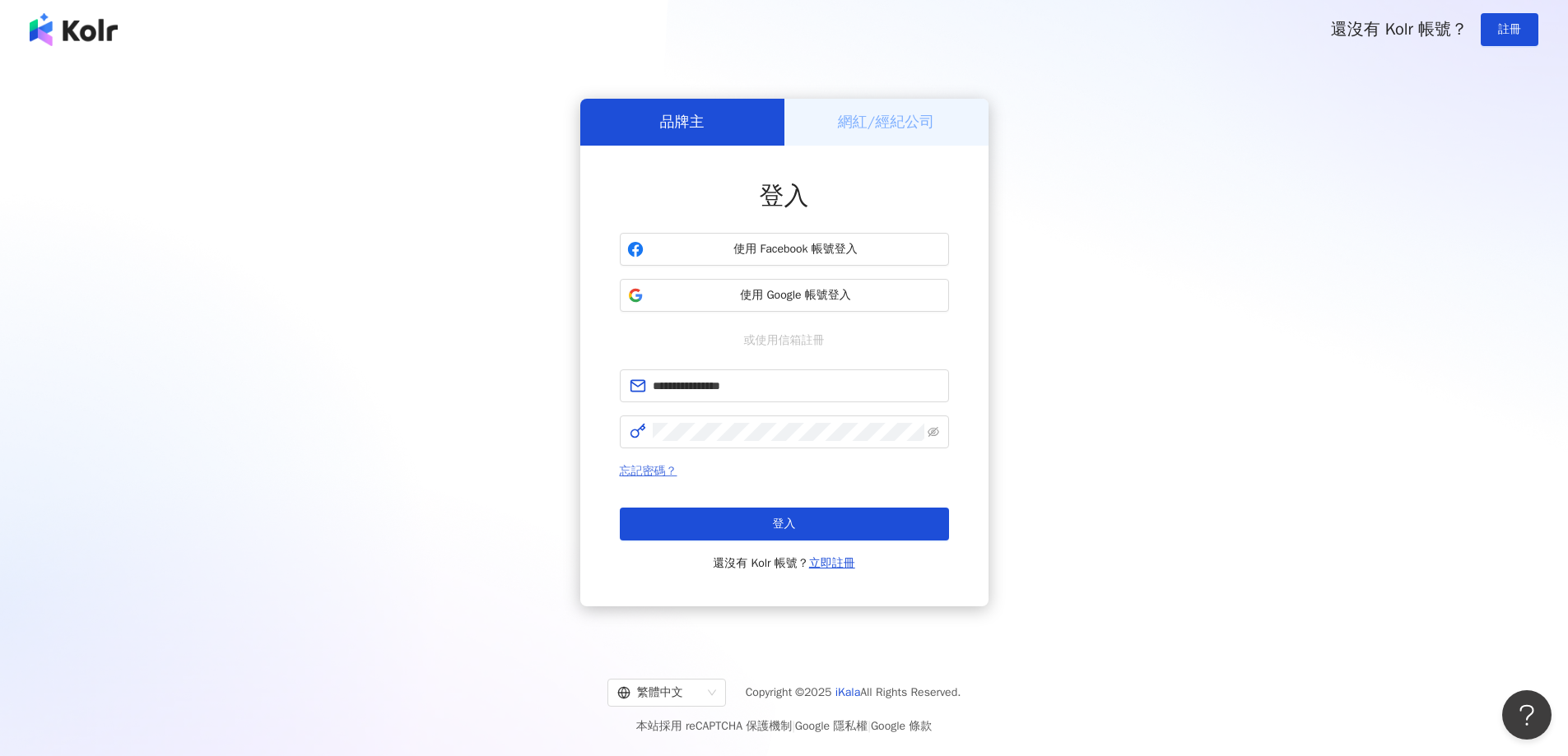 click on "忘記密碼？" at bounding box center (649, 471) 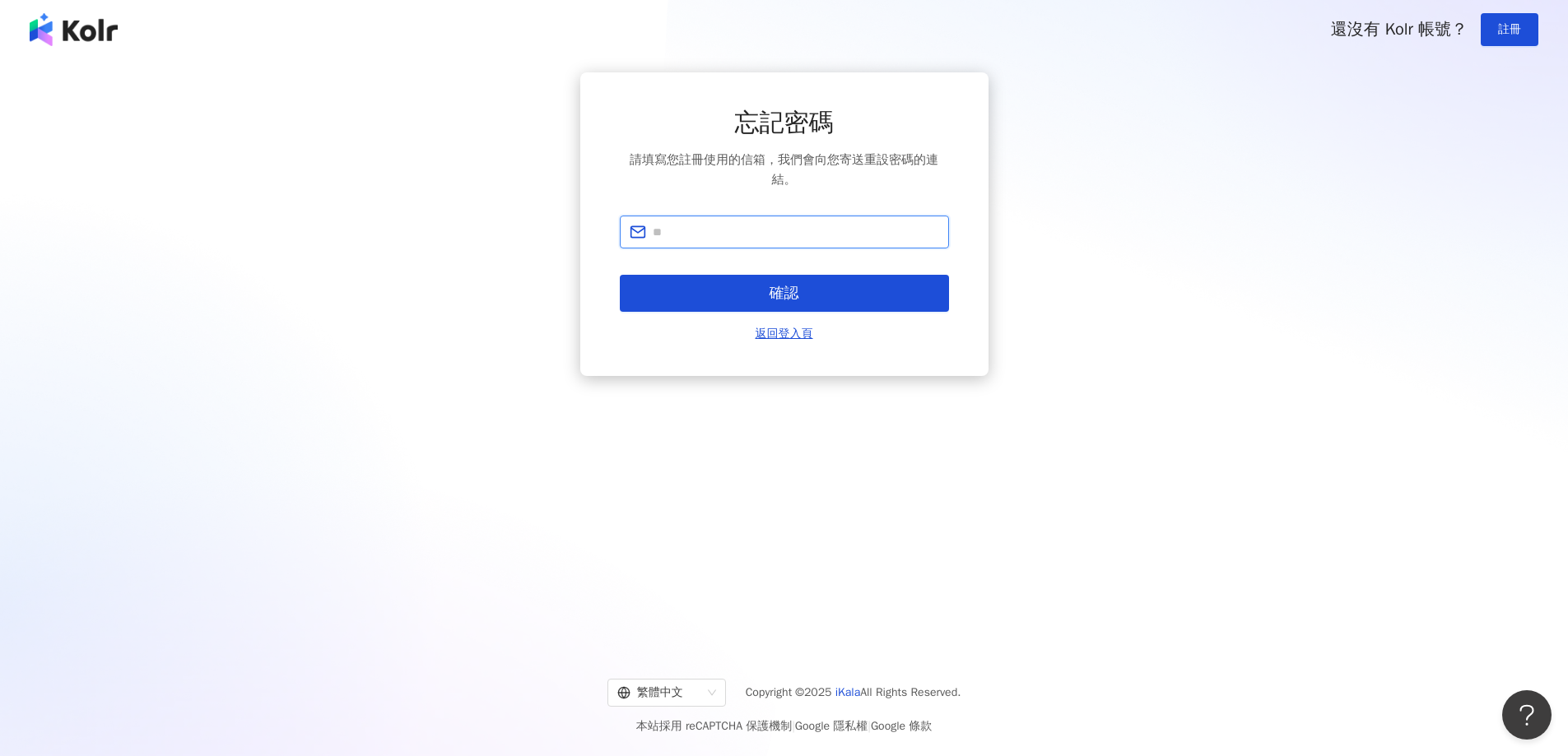 click at bounding box center (796, 232) 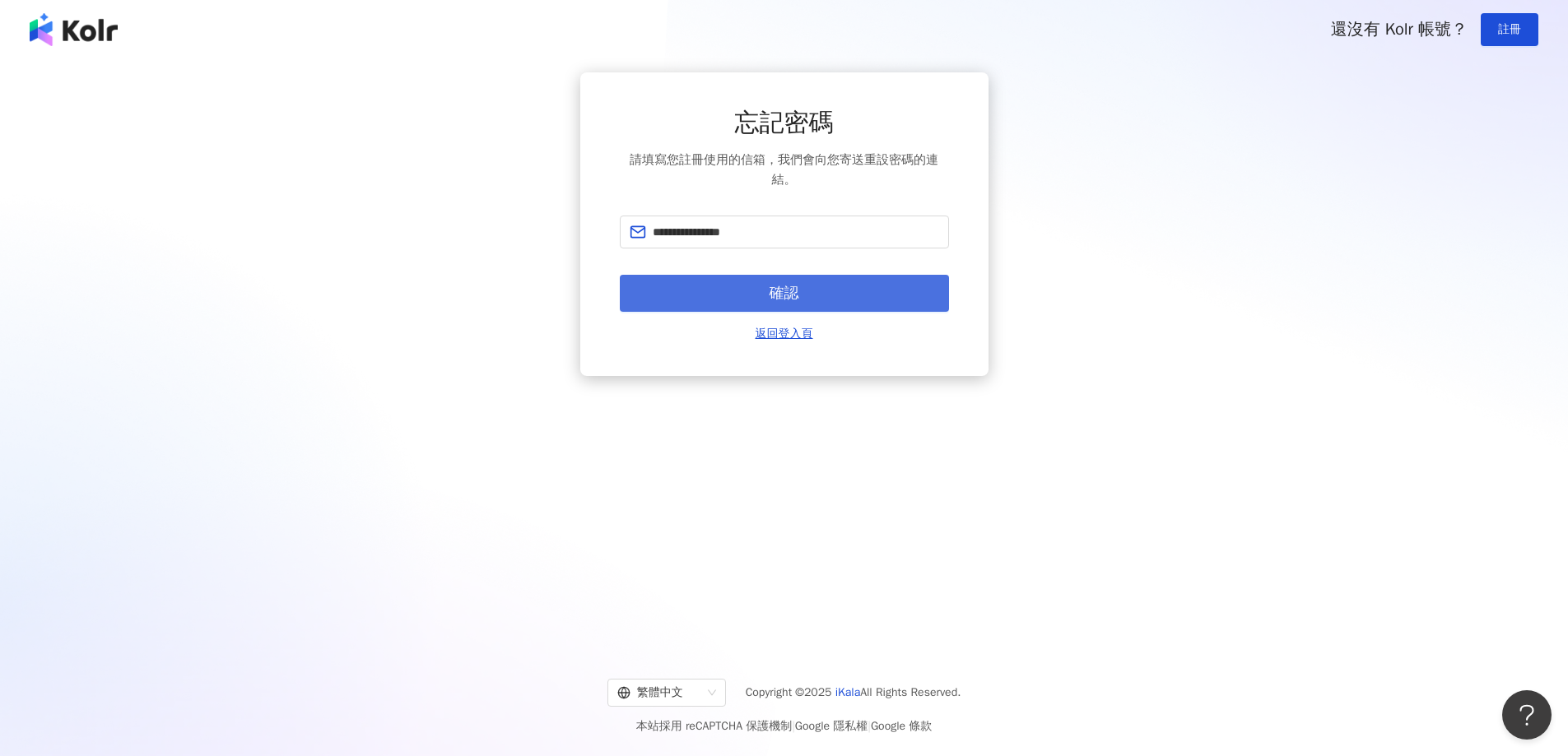 click on "確認" at bounding box center (784, 293) 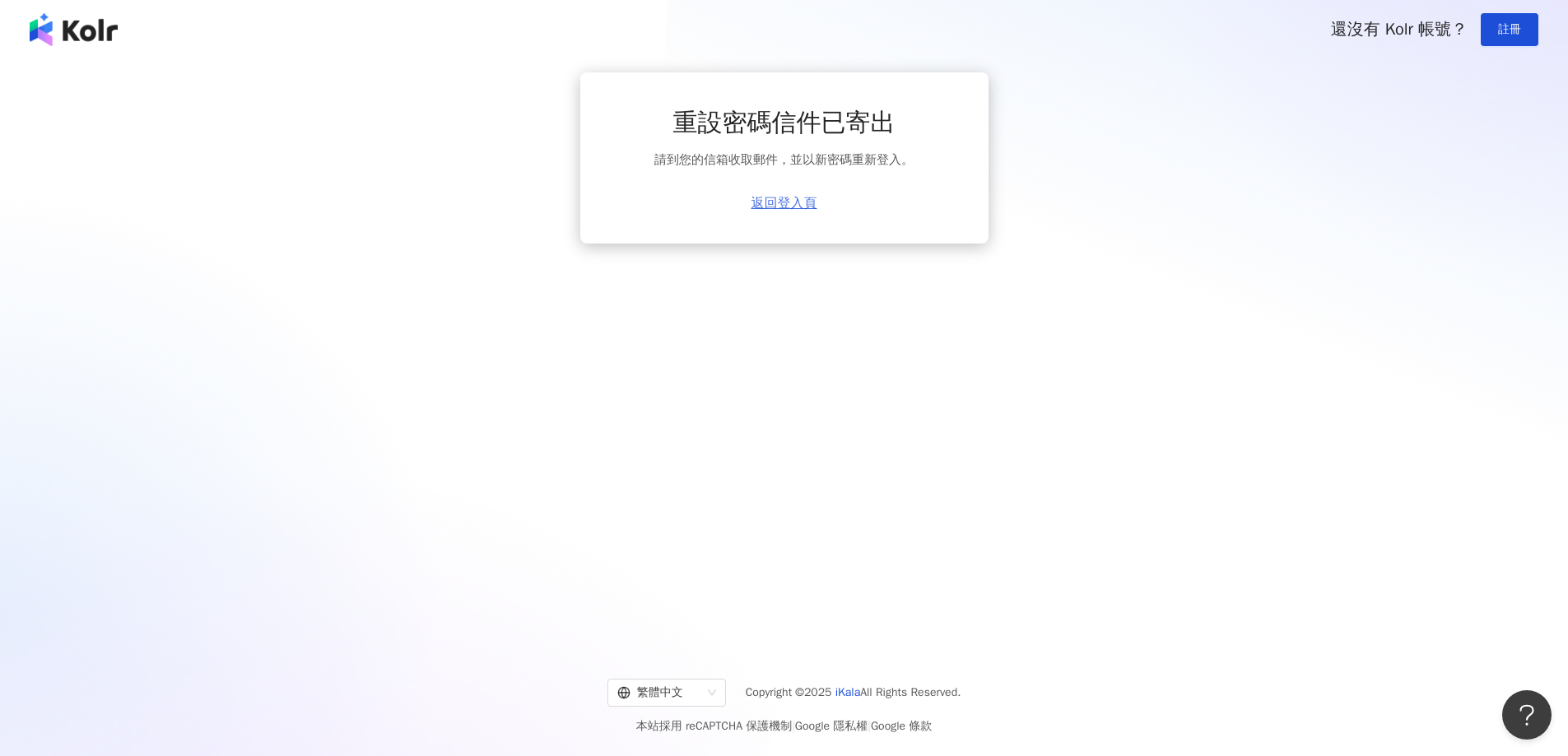 click on "返回登入頁" at bounding box center (784, 203) 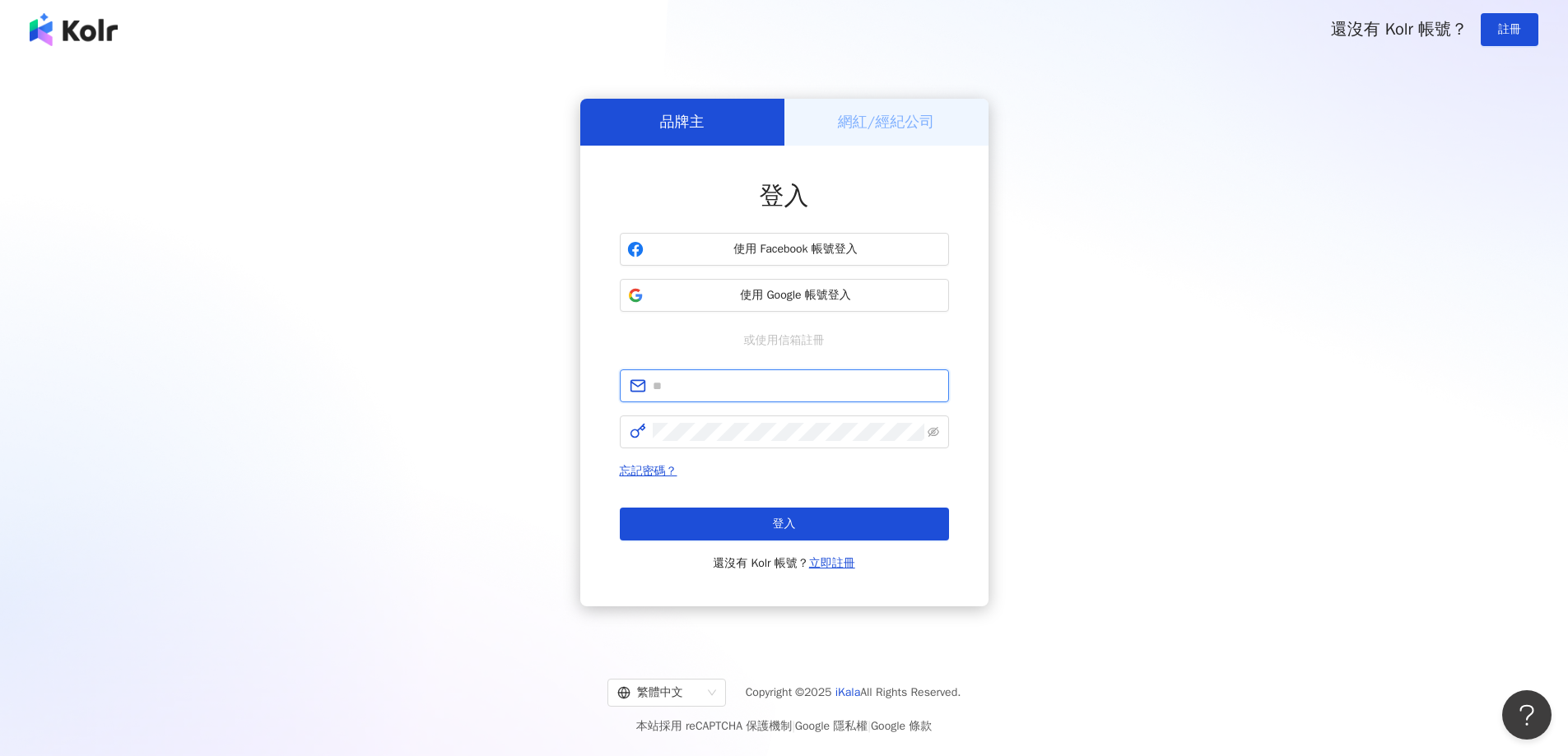 click at bounding box center (796, 386) 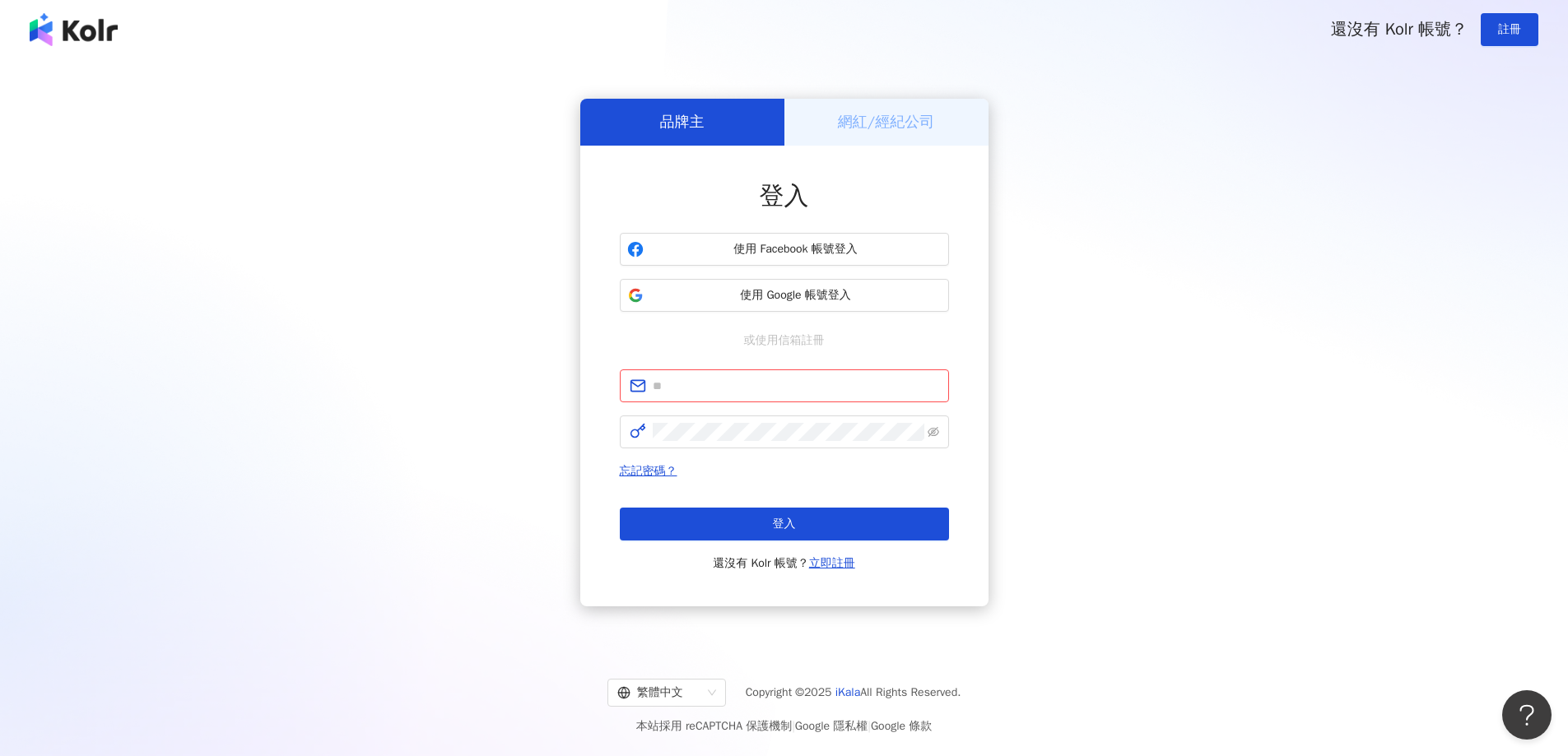 drag, startPoint x: 244, startPoint y: 301, endPoint x: 216, endPoint y: 104, distance: 198.9799 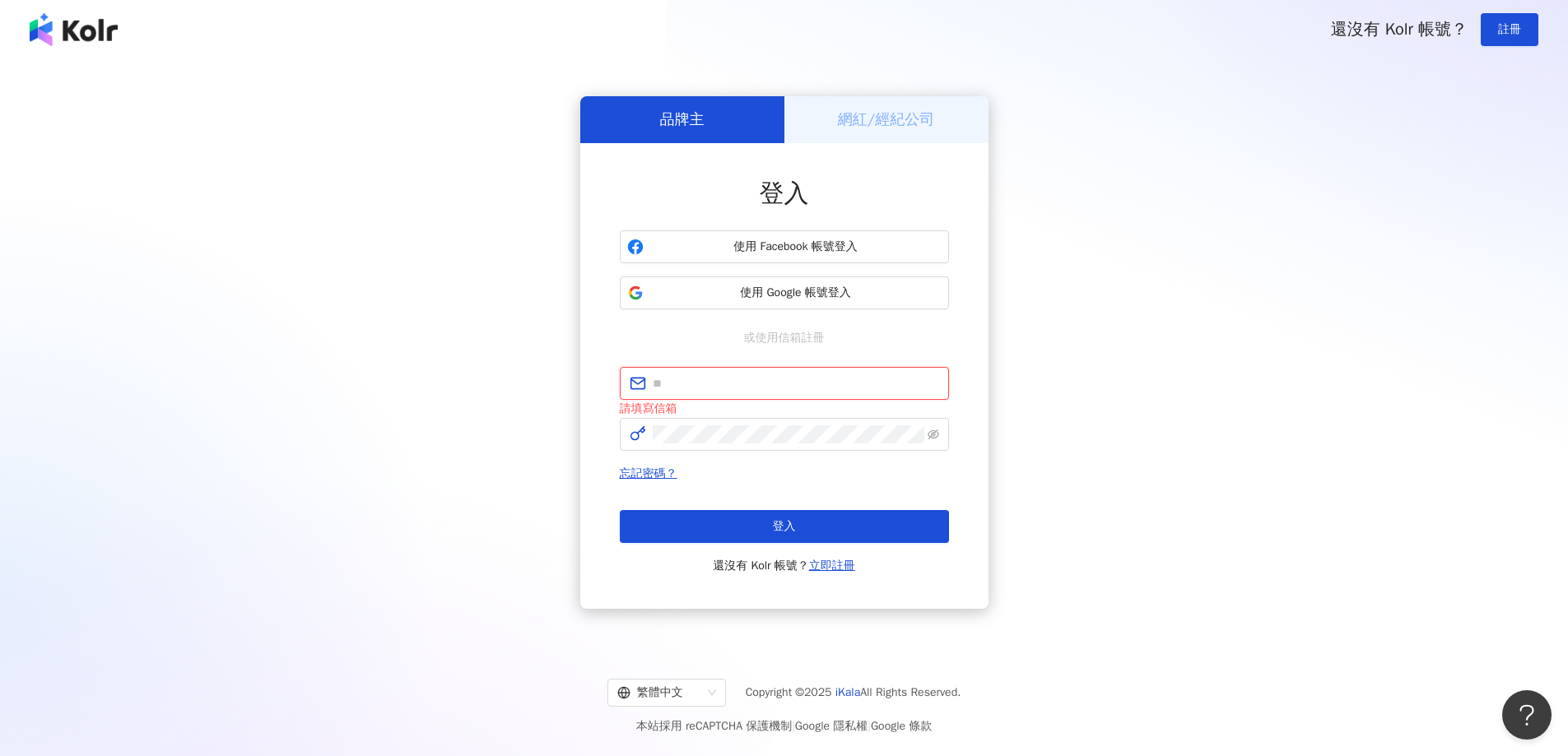click at bounding box center (796, 383) 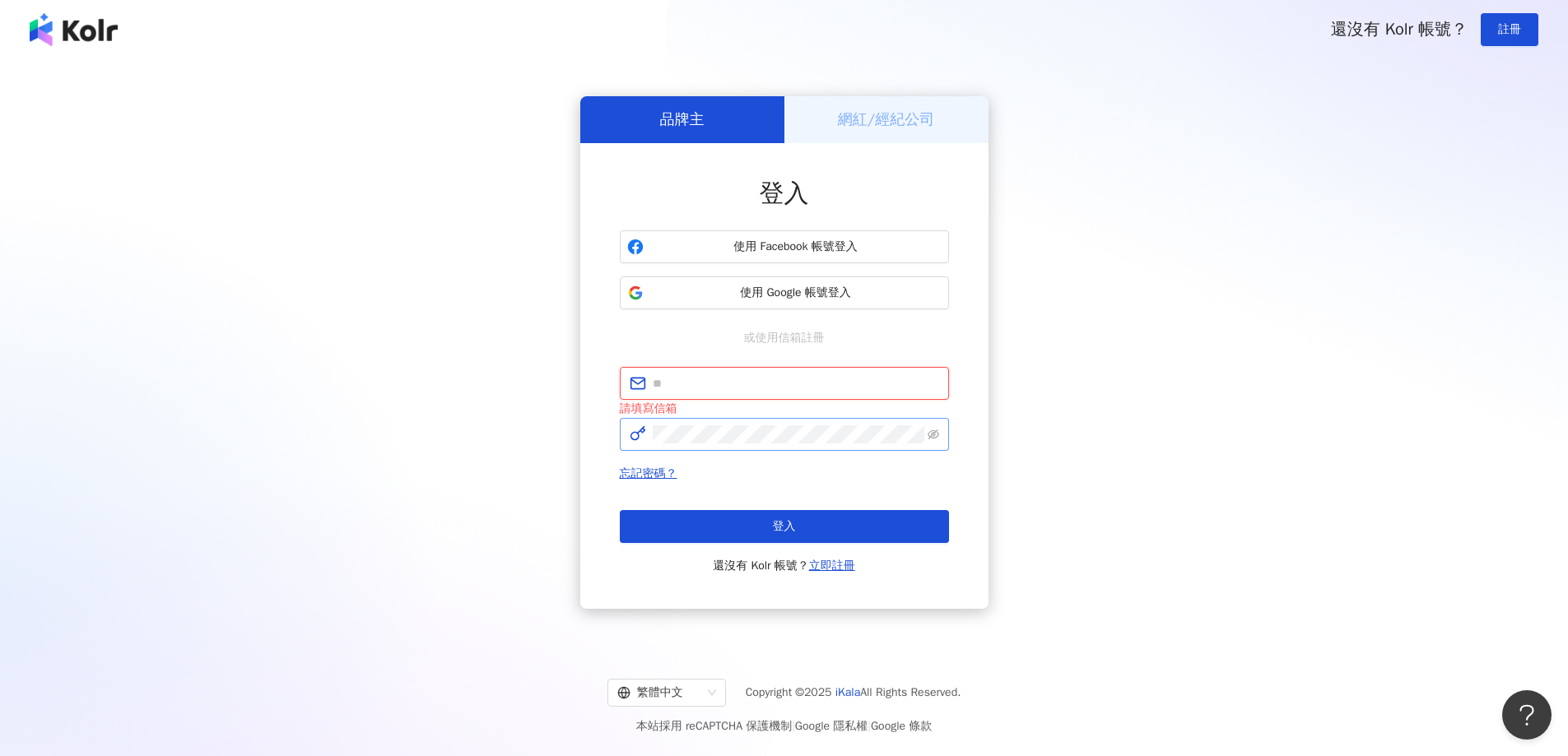 type on "**********" 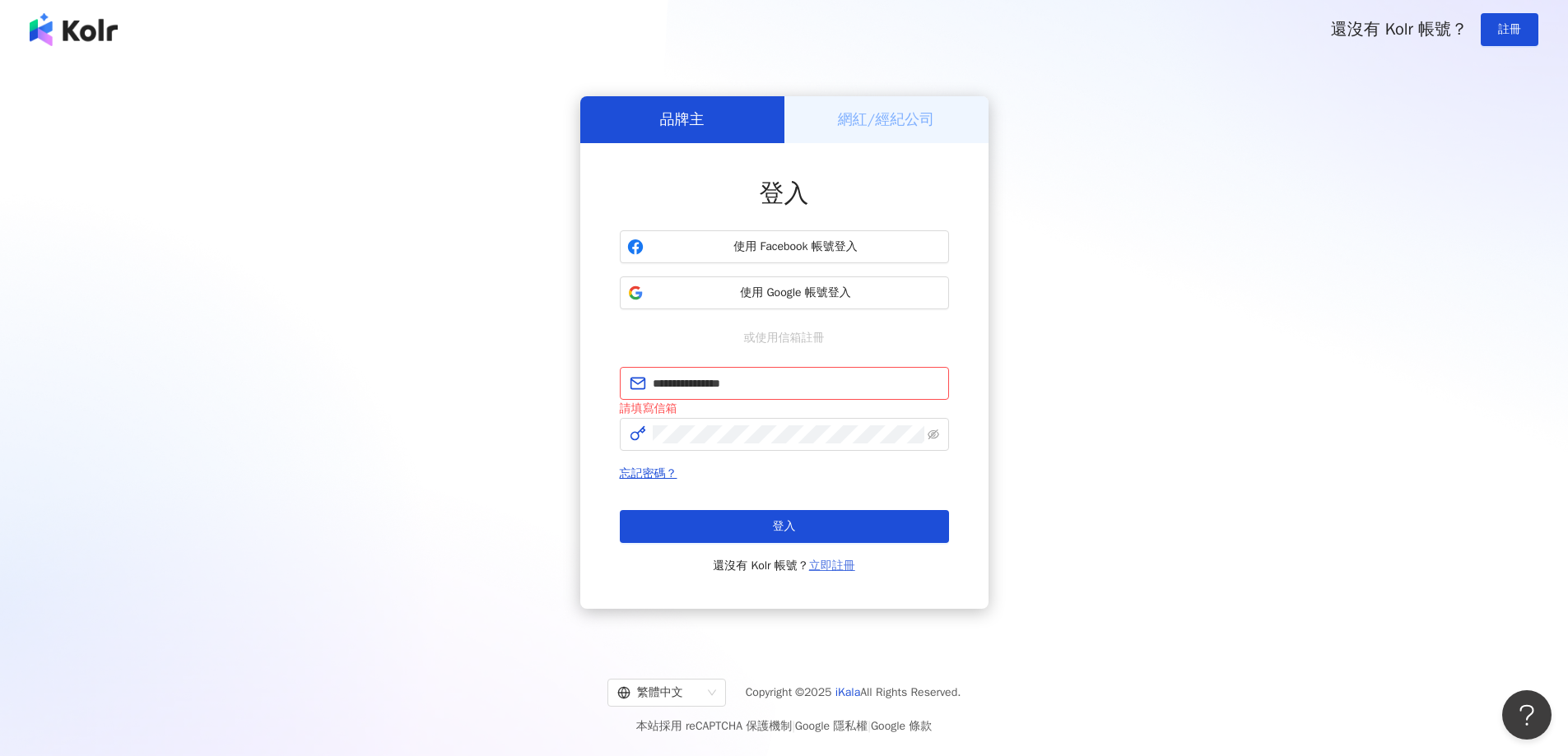click on "立即註冊" at bounding box center (832, 565) 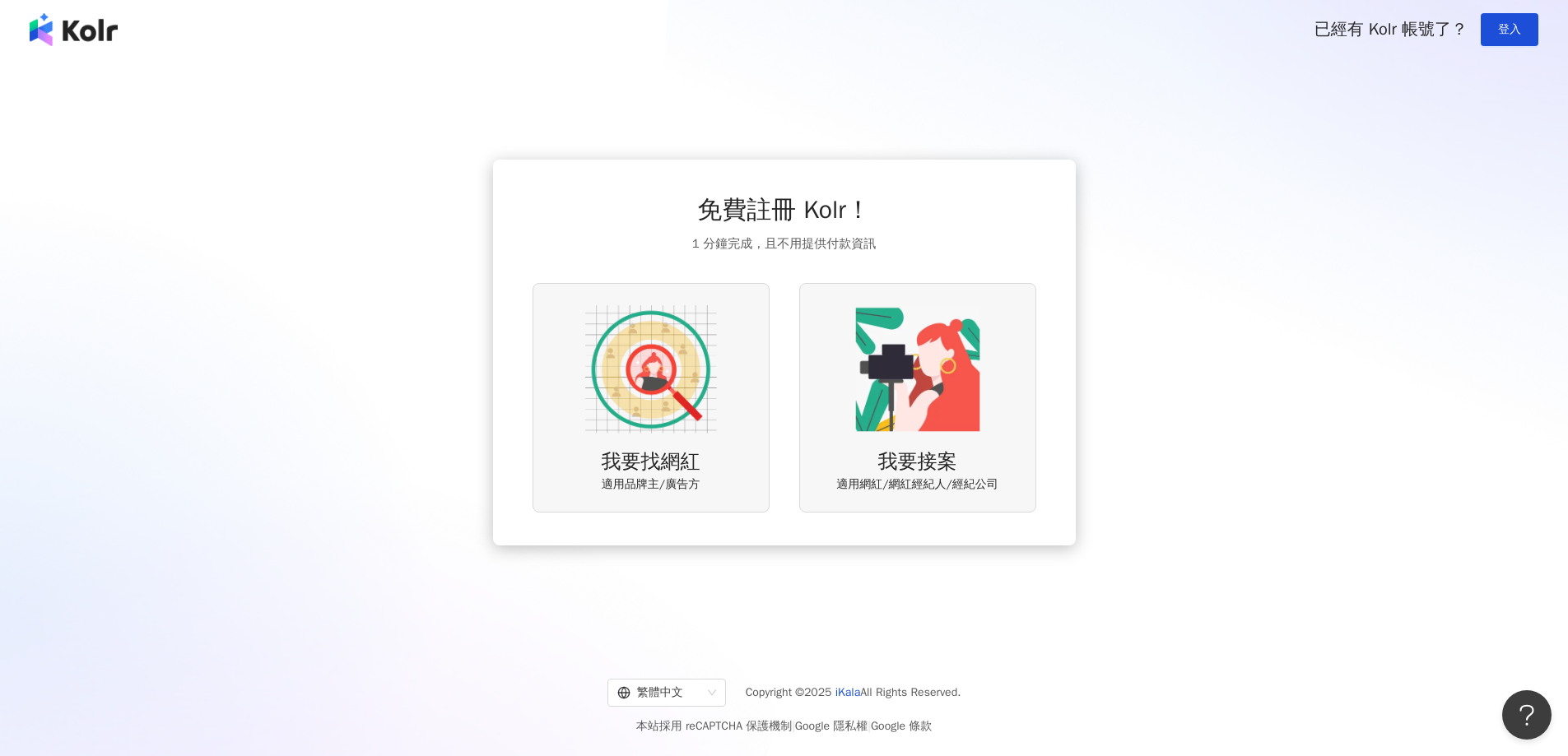 click at bounding box center [651, 369] 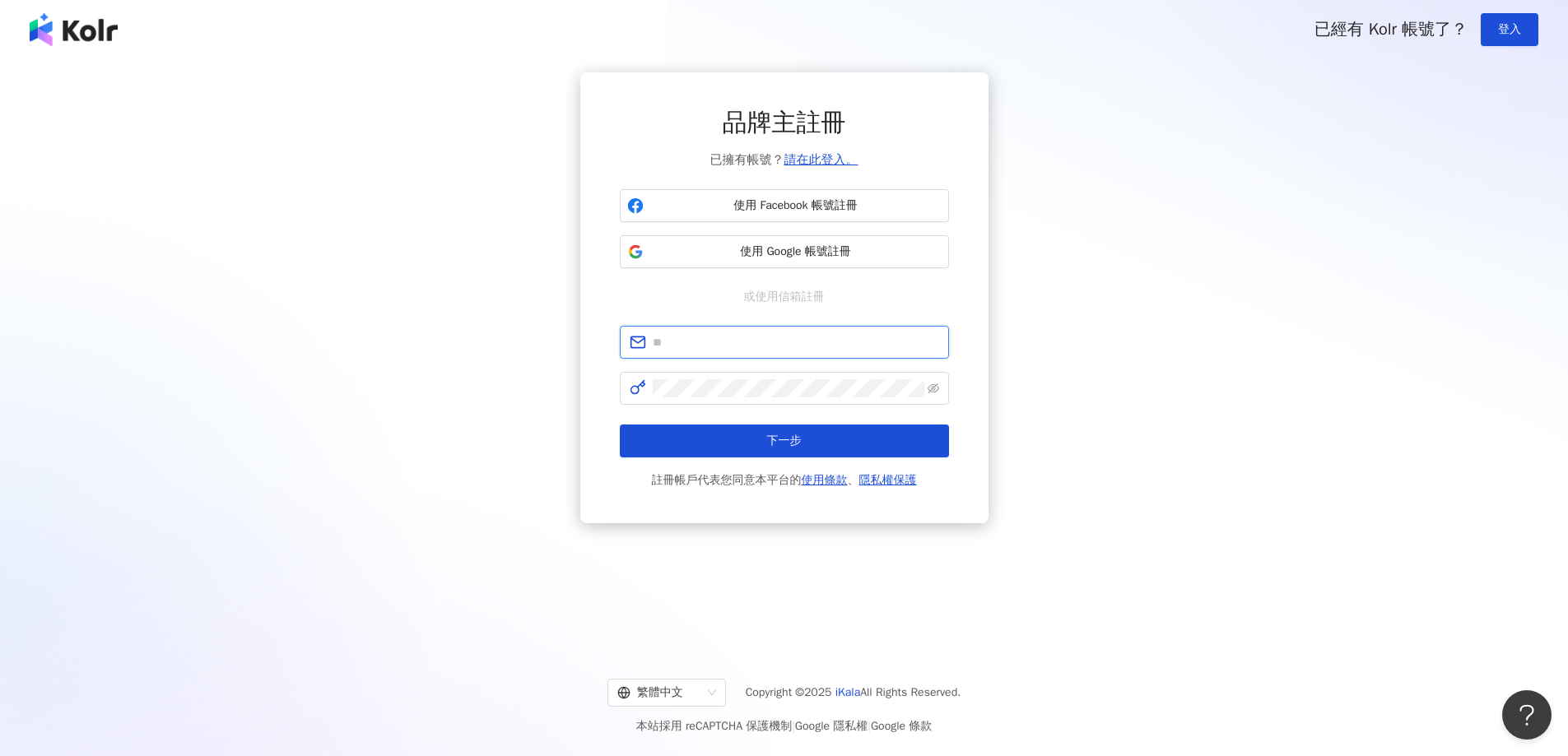 click at bounding box center (796, 342) 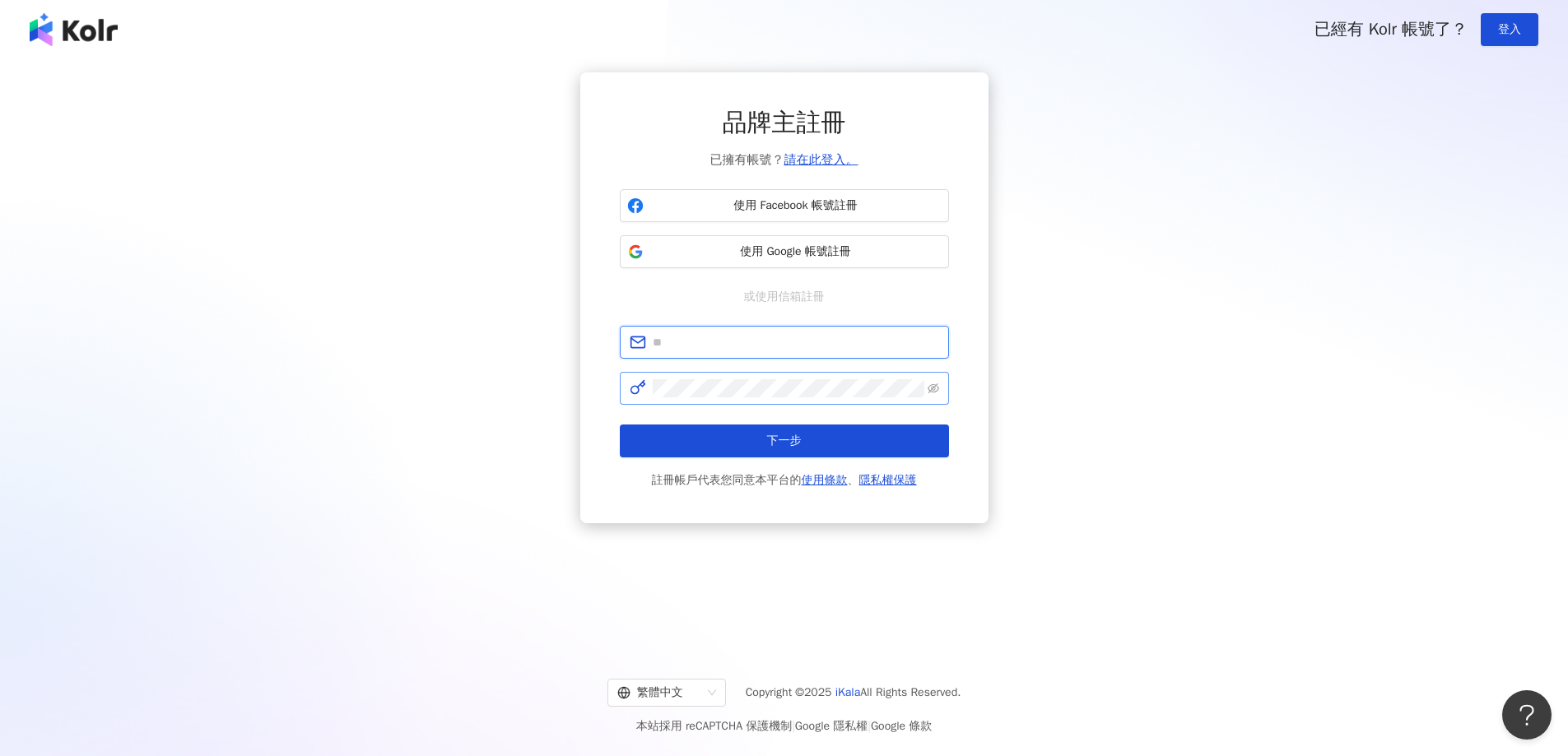 type on "**********" 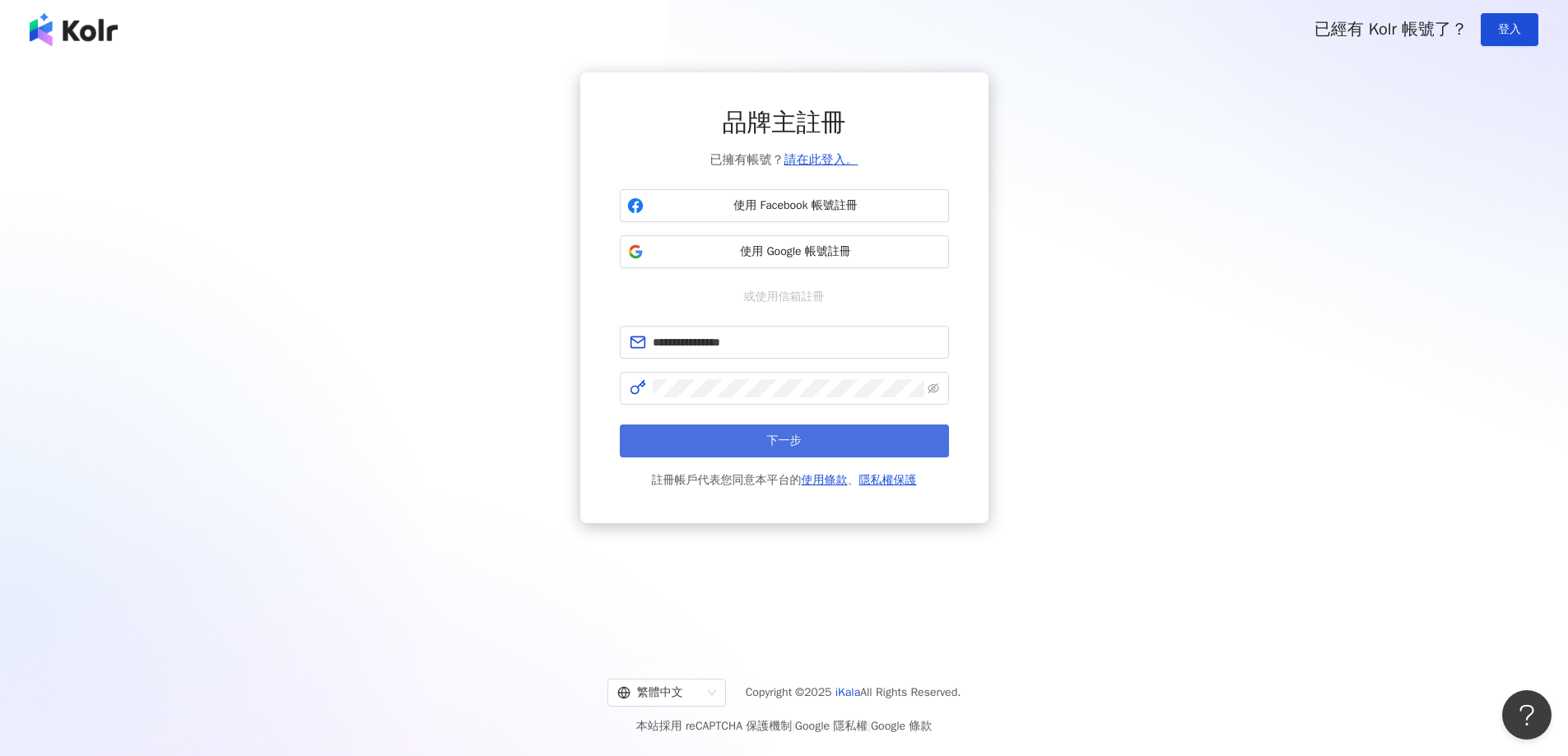 click on "下一步" at bounding box center (784, 441) 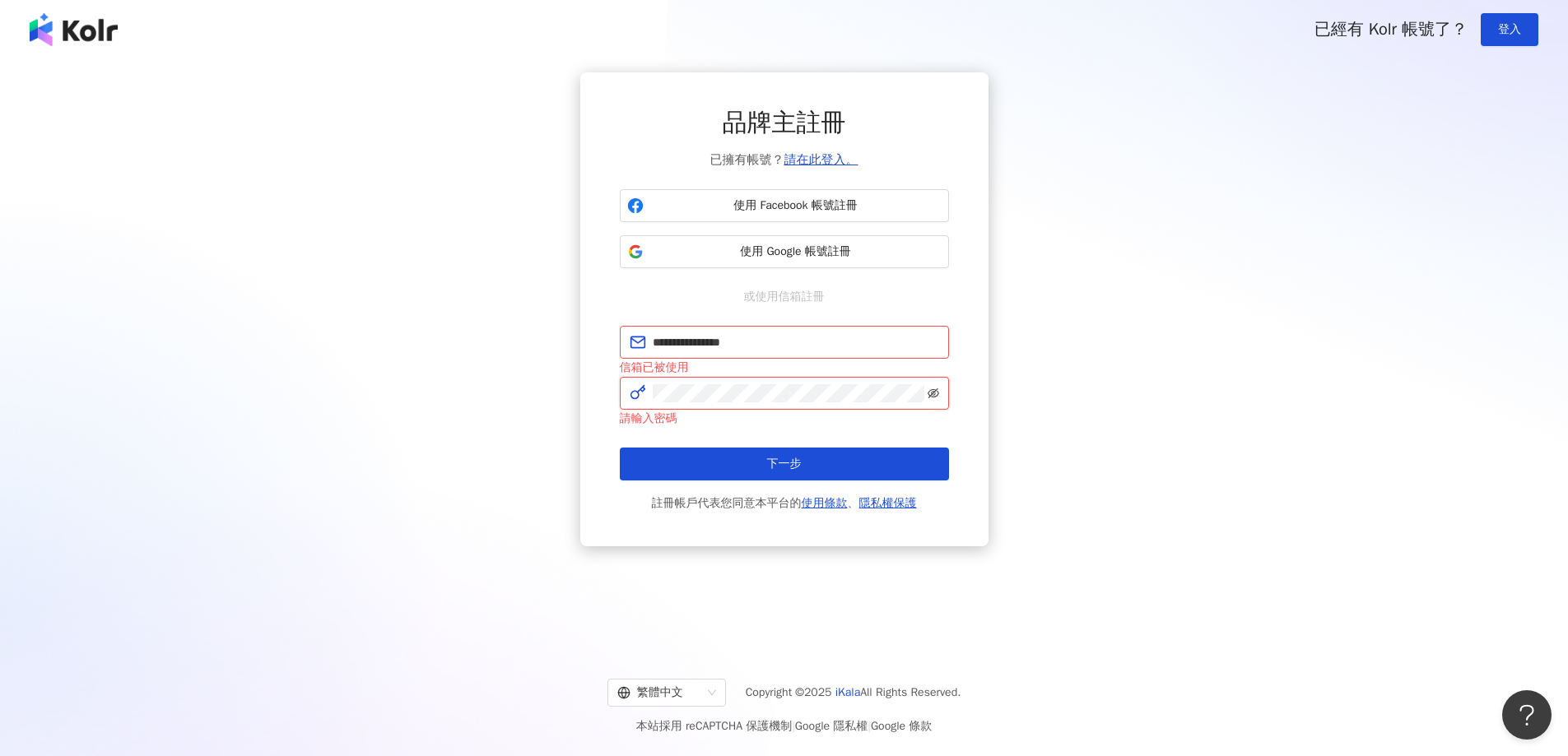 click 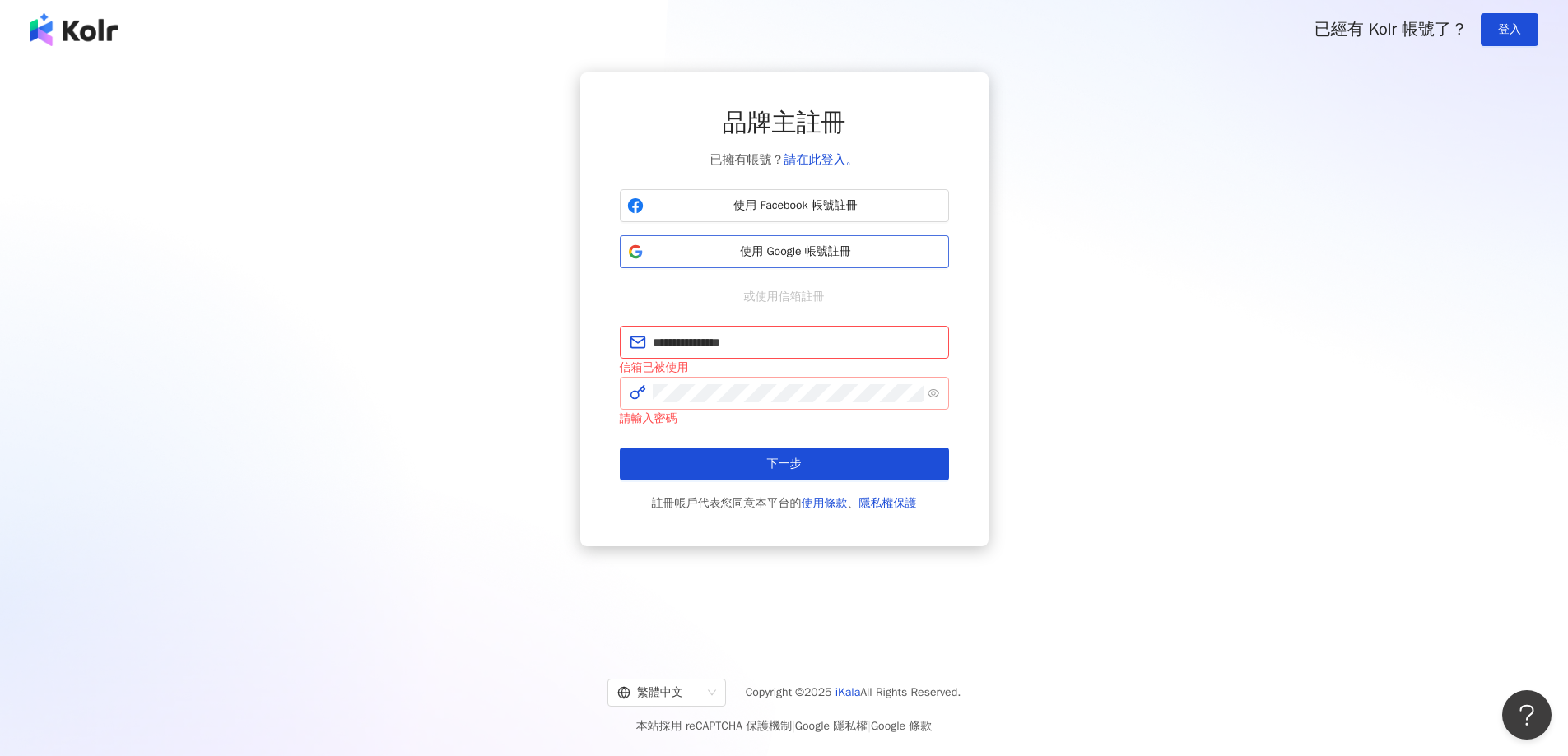 click on "使用 Google 帳號註冊" at bounding box center (796, 252) 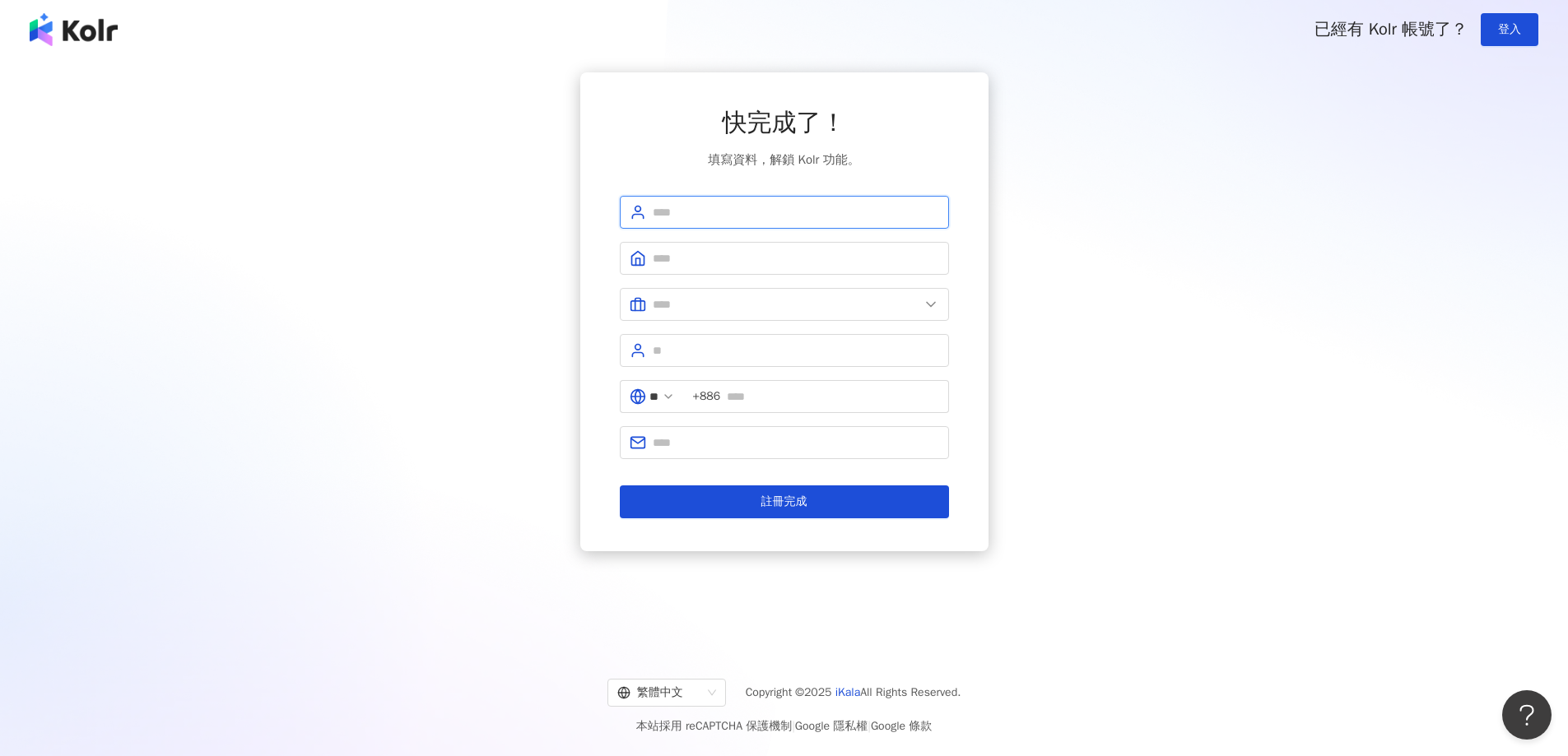 click at bounding box center (796, 212) 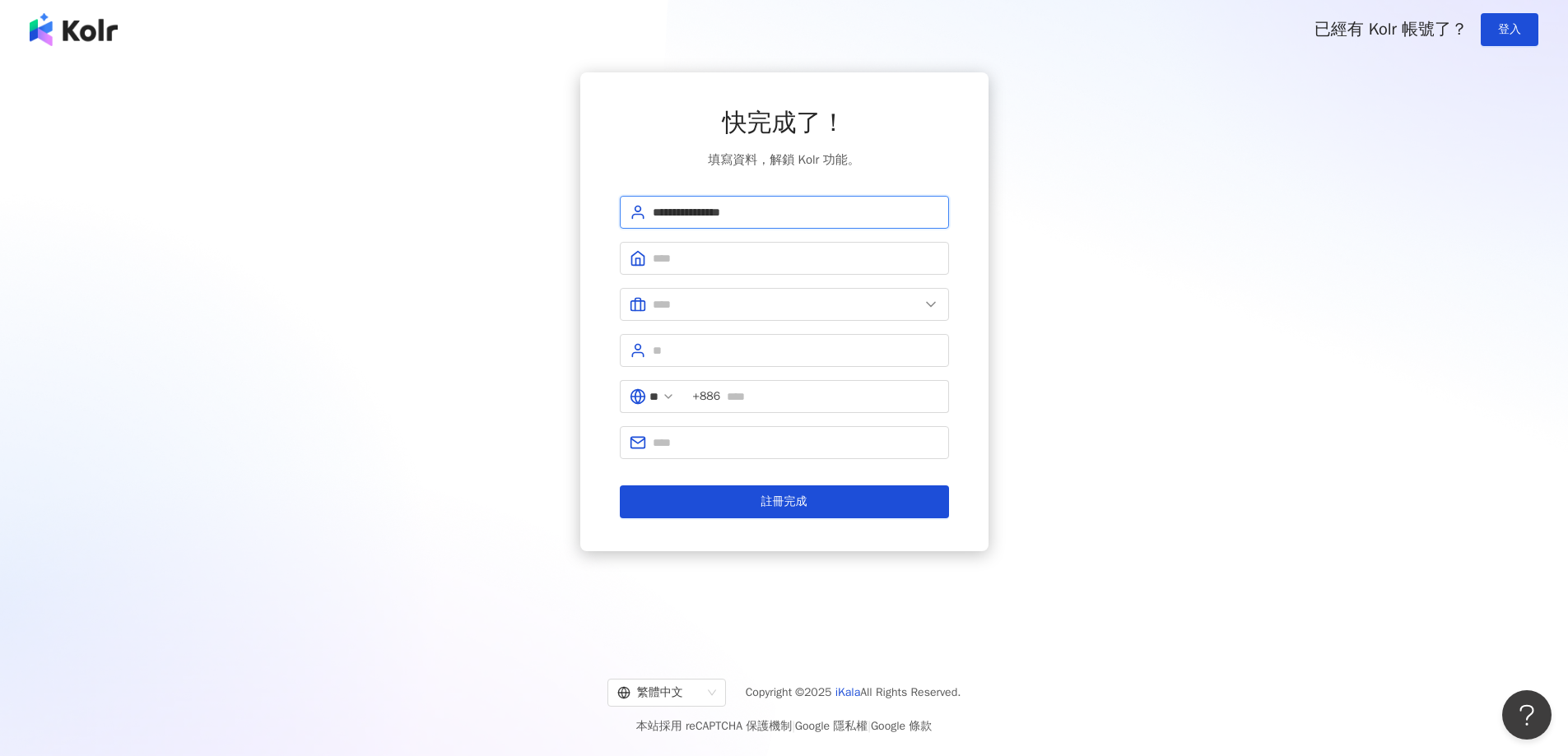 drag, startPoint x: 694, startPoint y: 214, endPoint x: 785, endPoint y: 199, distance: 92.22798 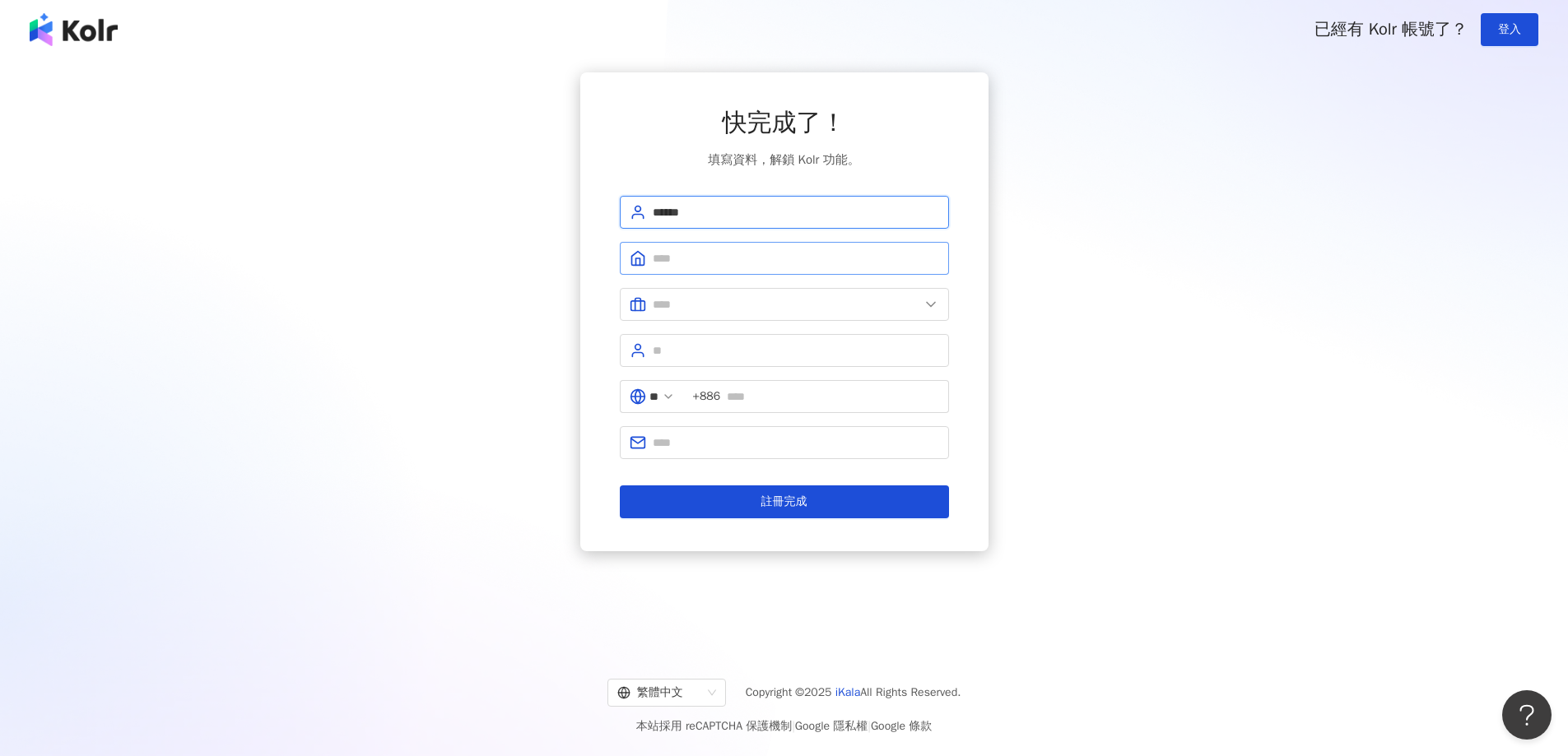 type on "******" 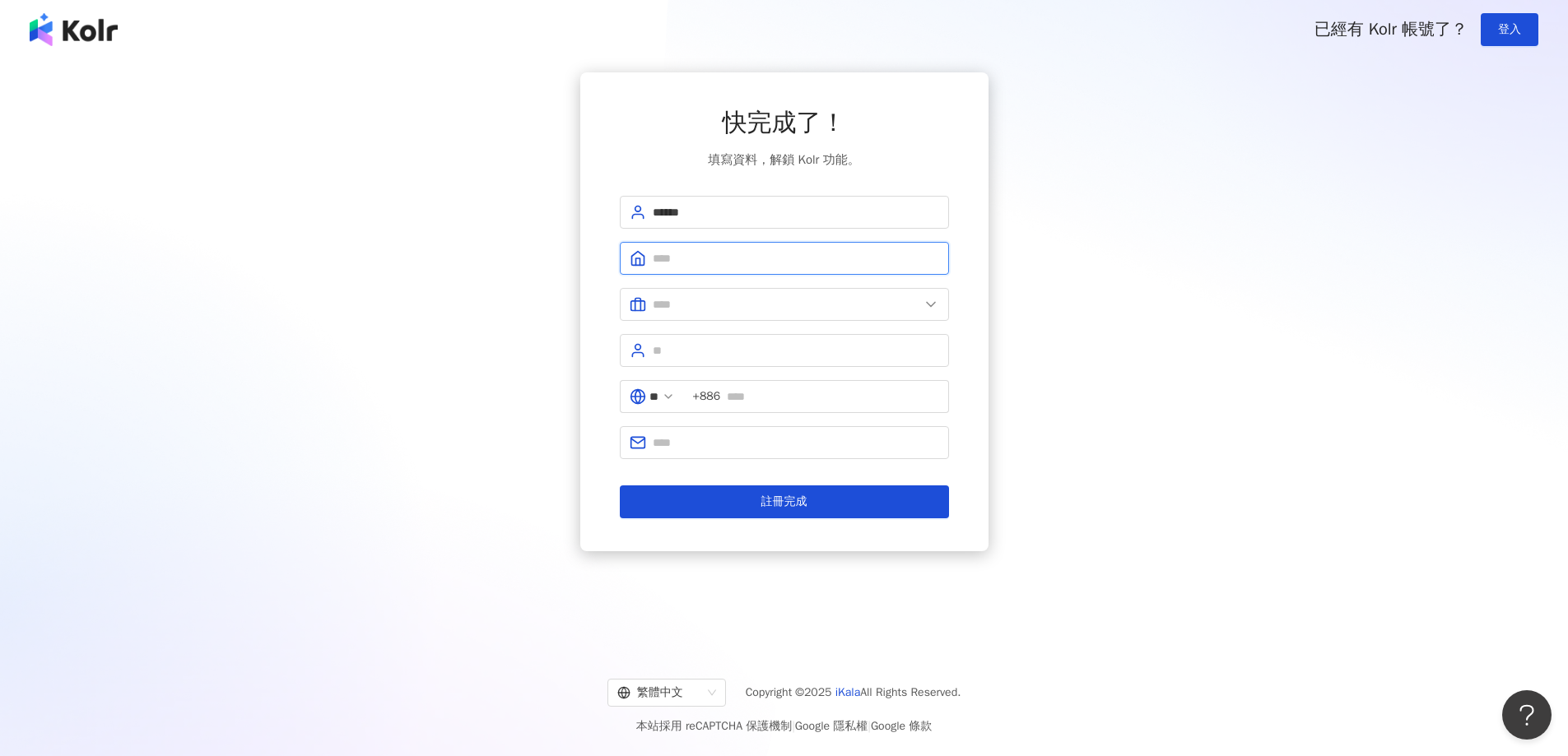 click at bounding box center [796, 258] 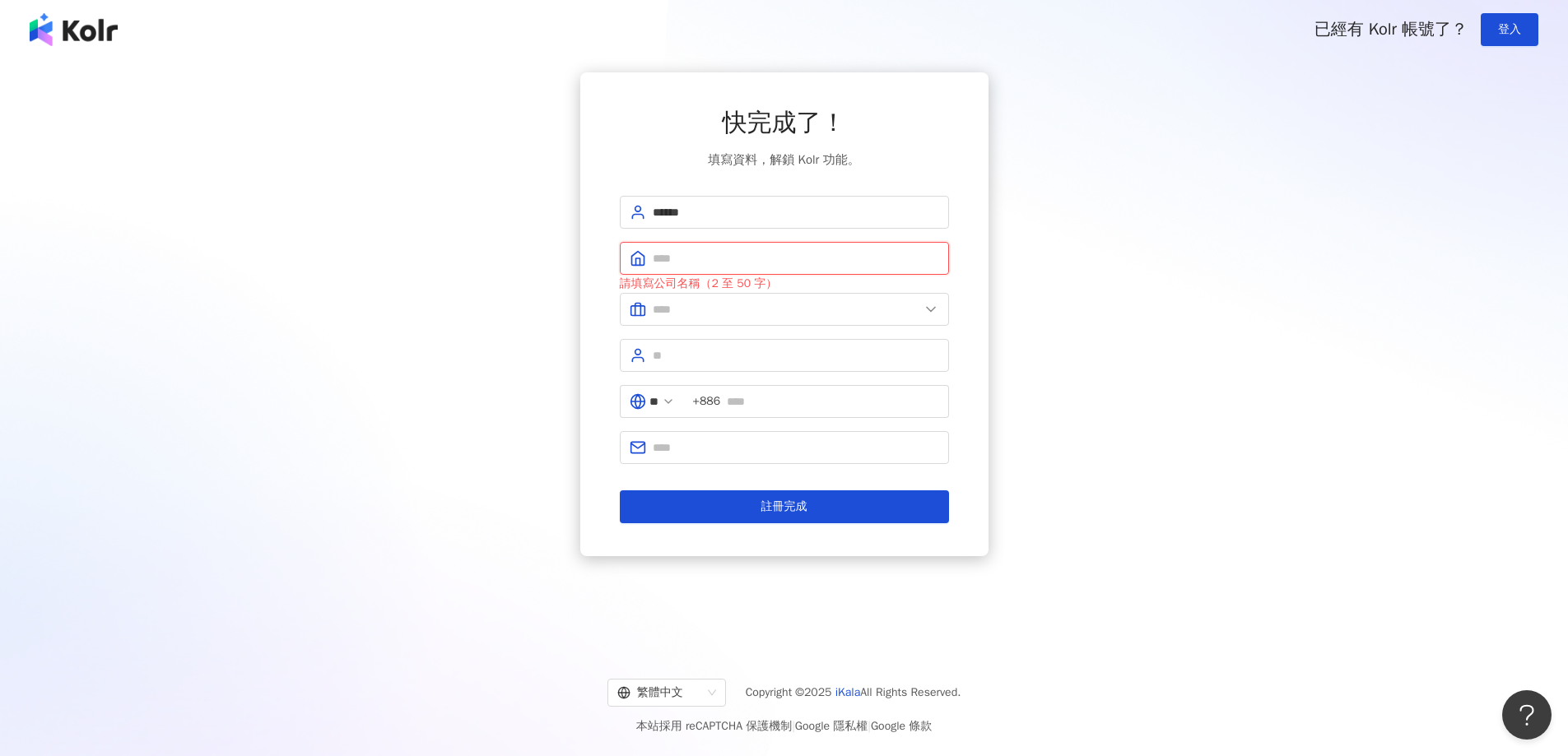 click at bounding box center [796, 258] 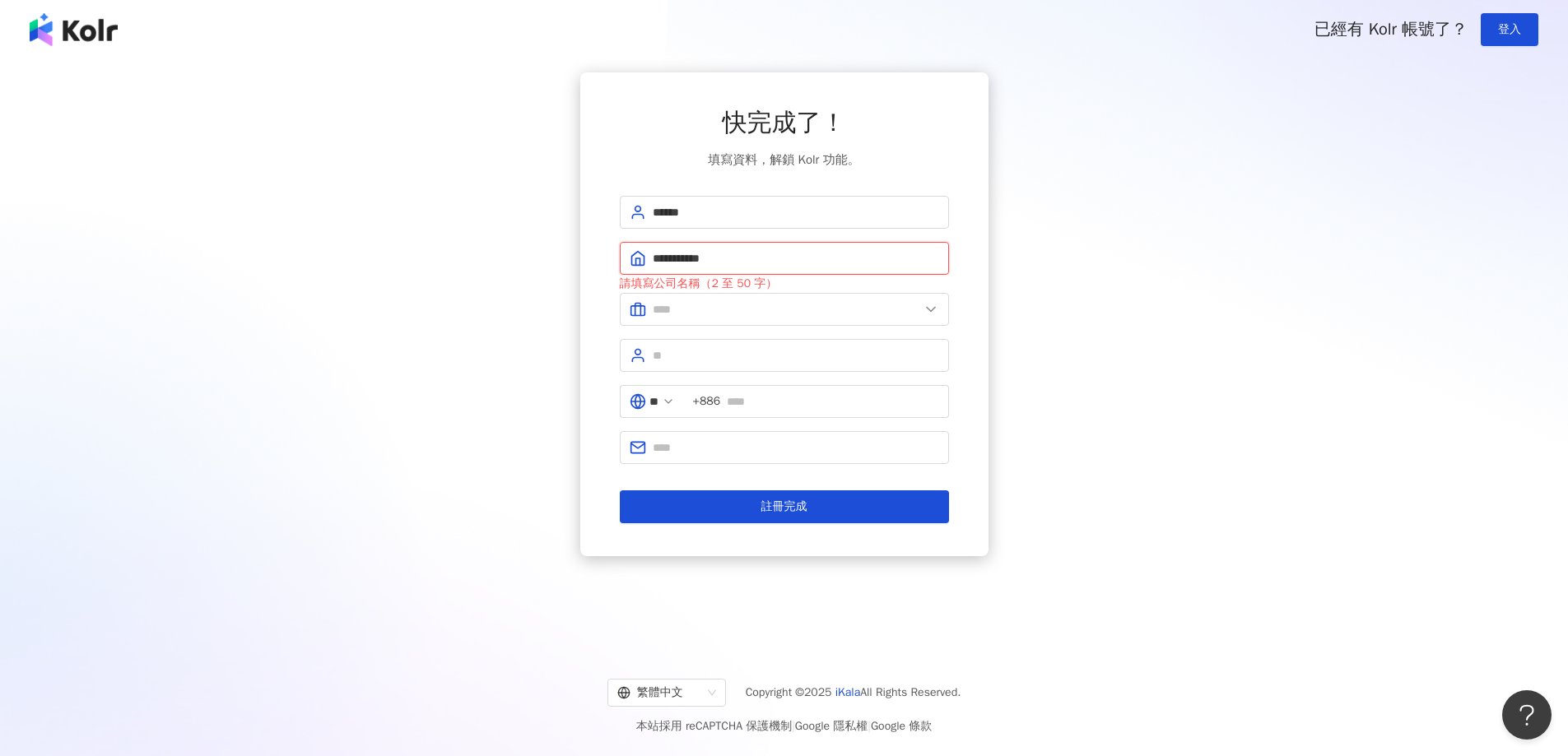 drag, startPoint x: 696, startPoint y: 261, endPoint x: 938, endPoint y: 253, distance: 242.13 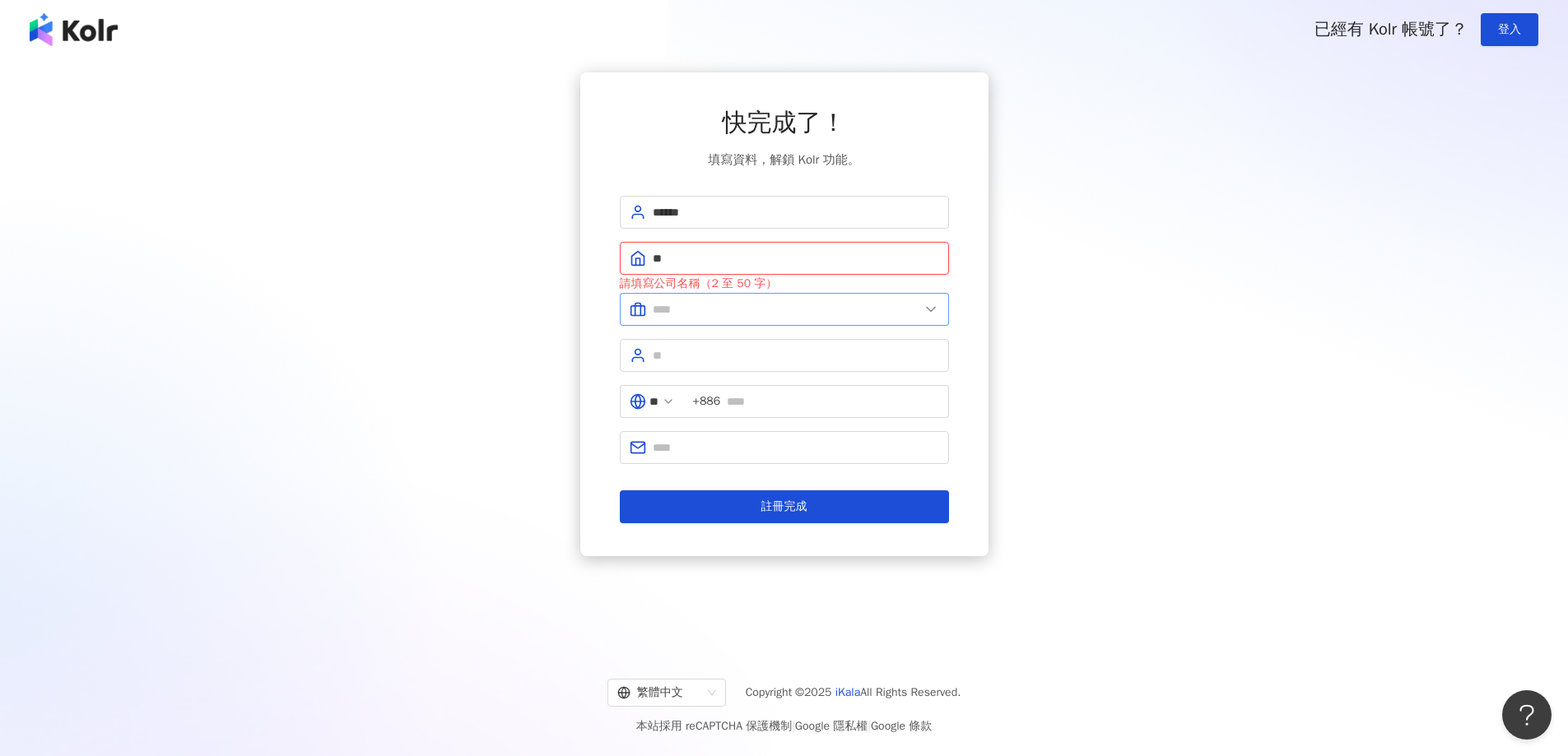 type on "**" 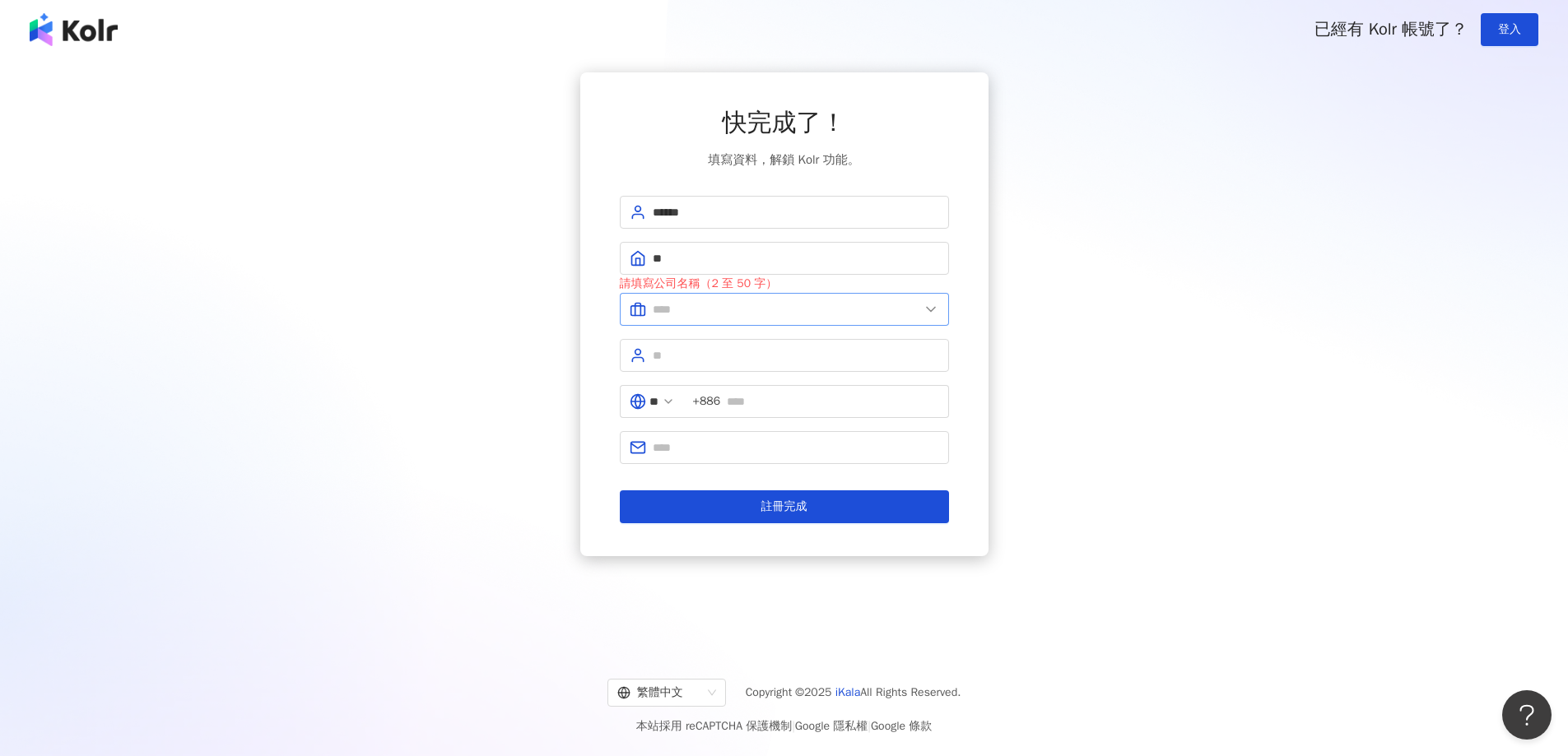 click at bounding box center [784, 309] 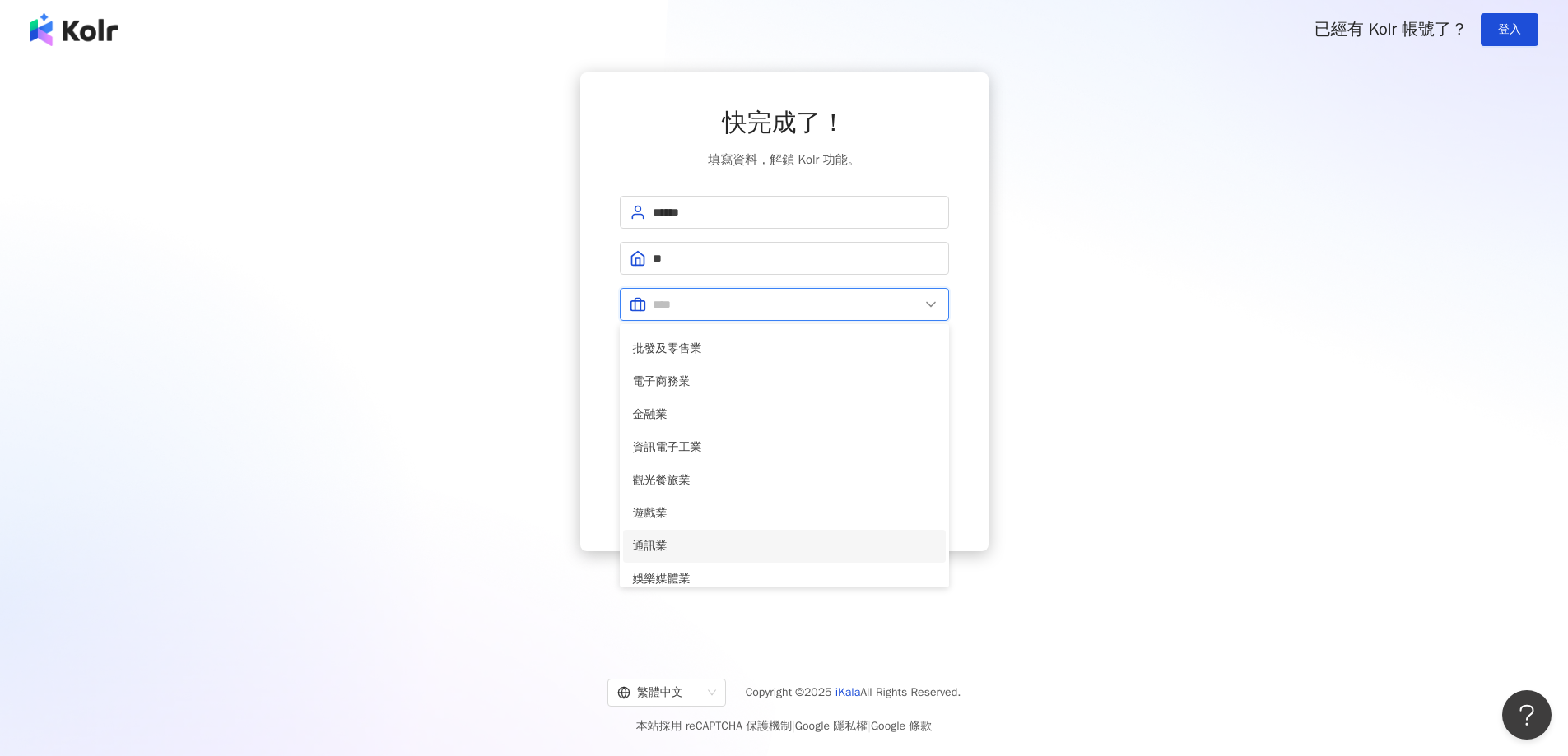 scroll, scrollTop: 0, scrollLeft: 0, axis: both 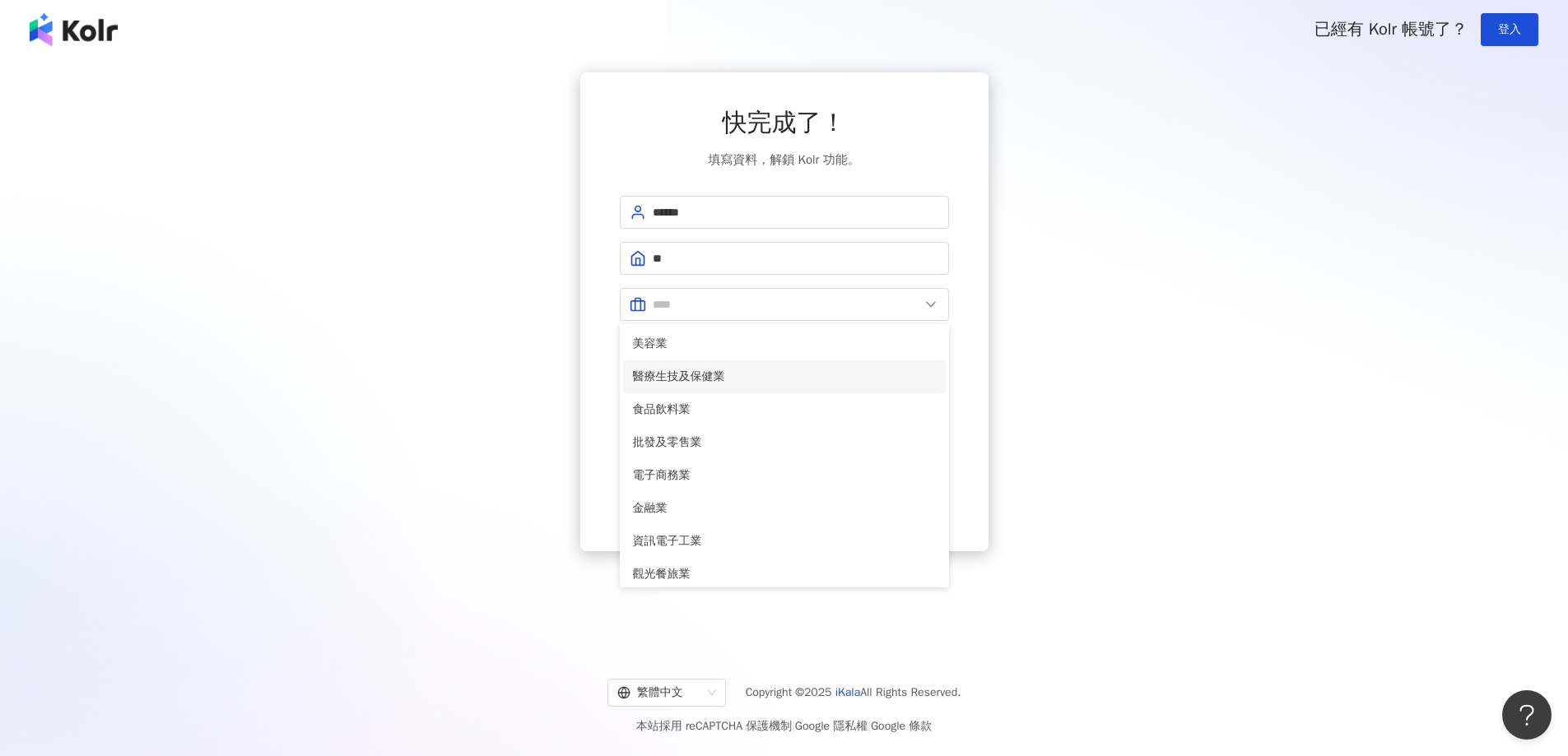 click on "醫療生技及保健業" at bounding box center [784, 377] 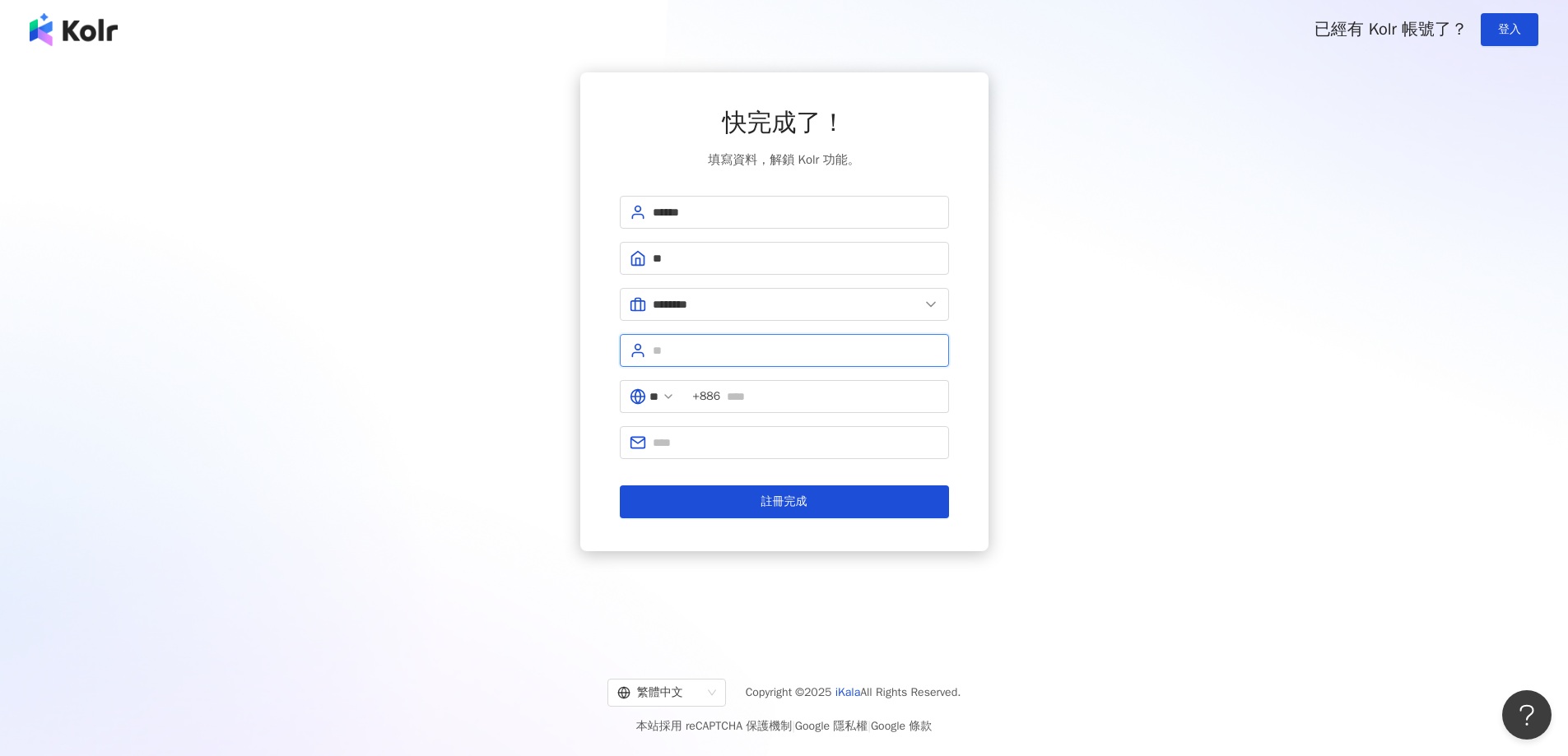 click at bounding box center [796, 350] 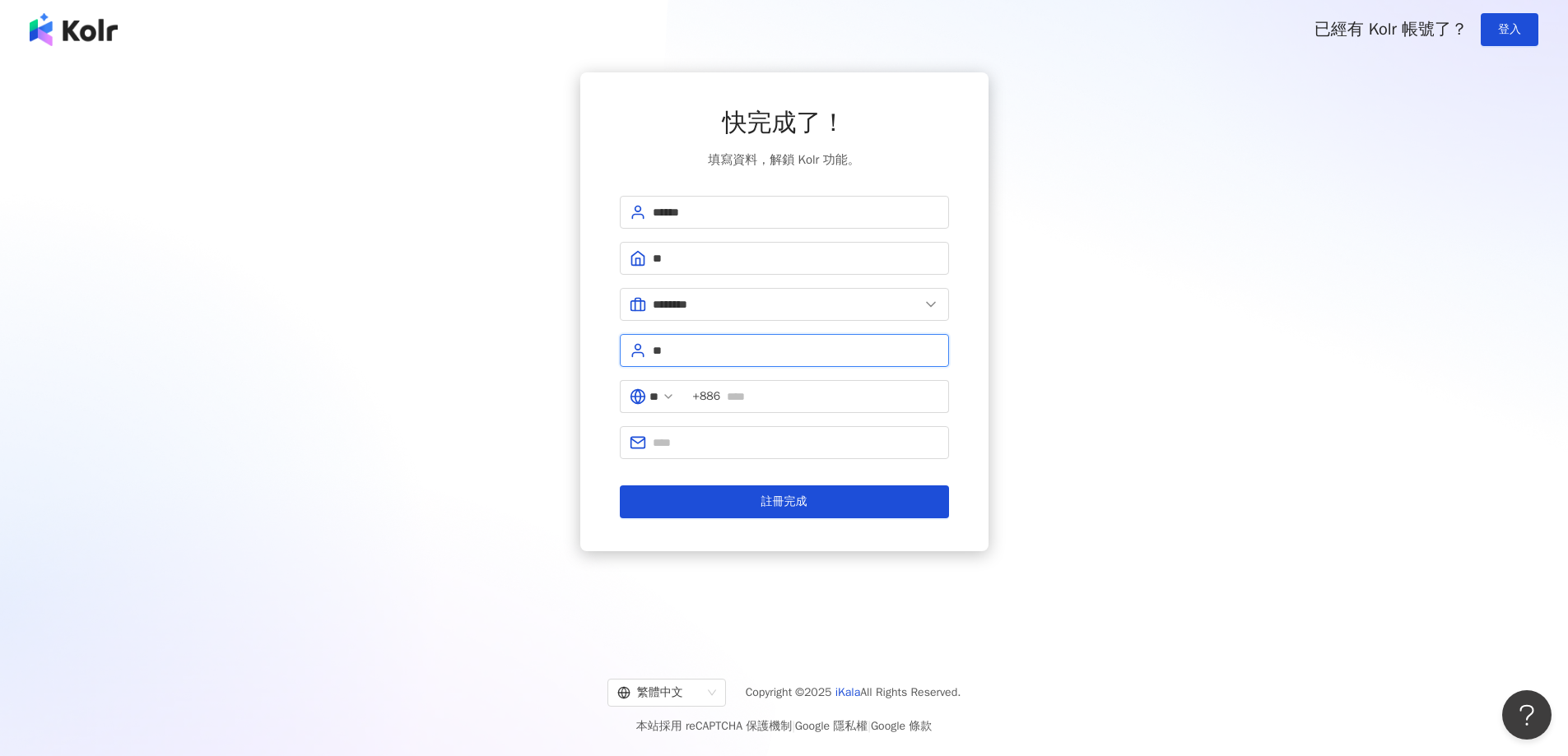 type on "*" 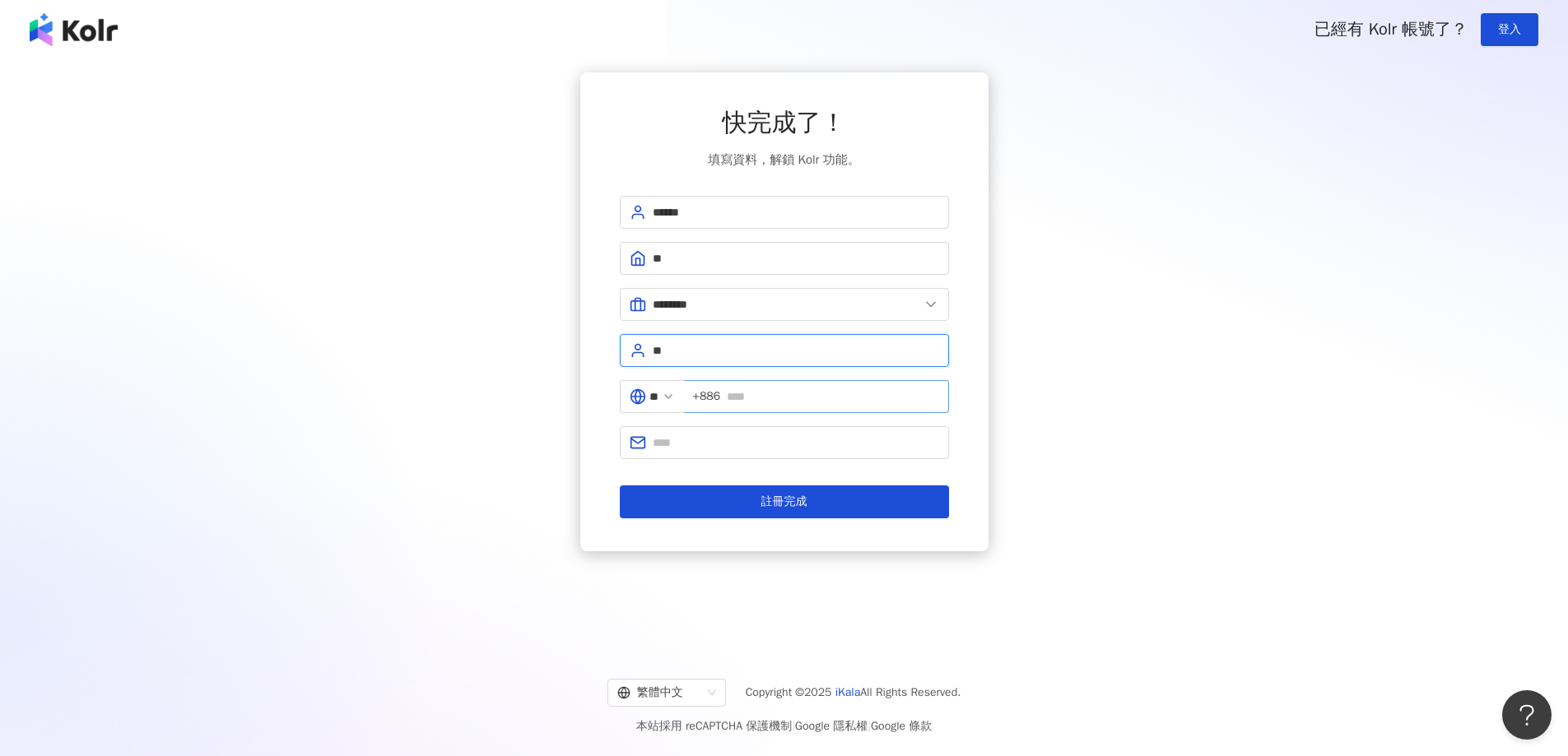 type on "**" 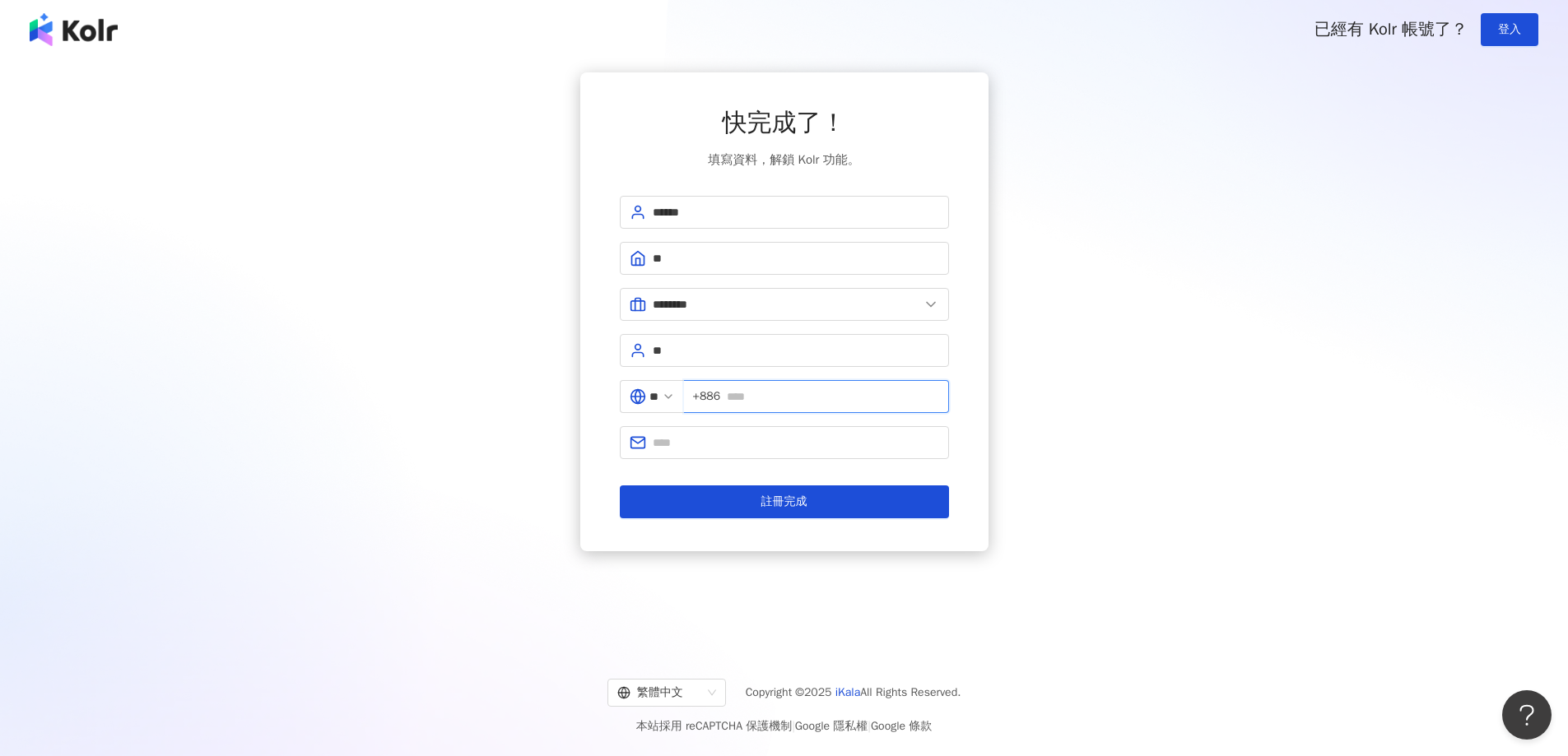 click at bounding box center [832, 397] 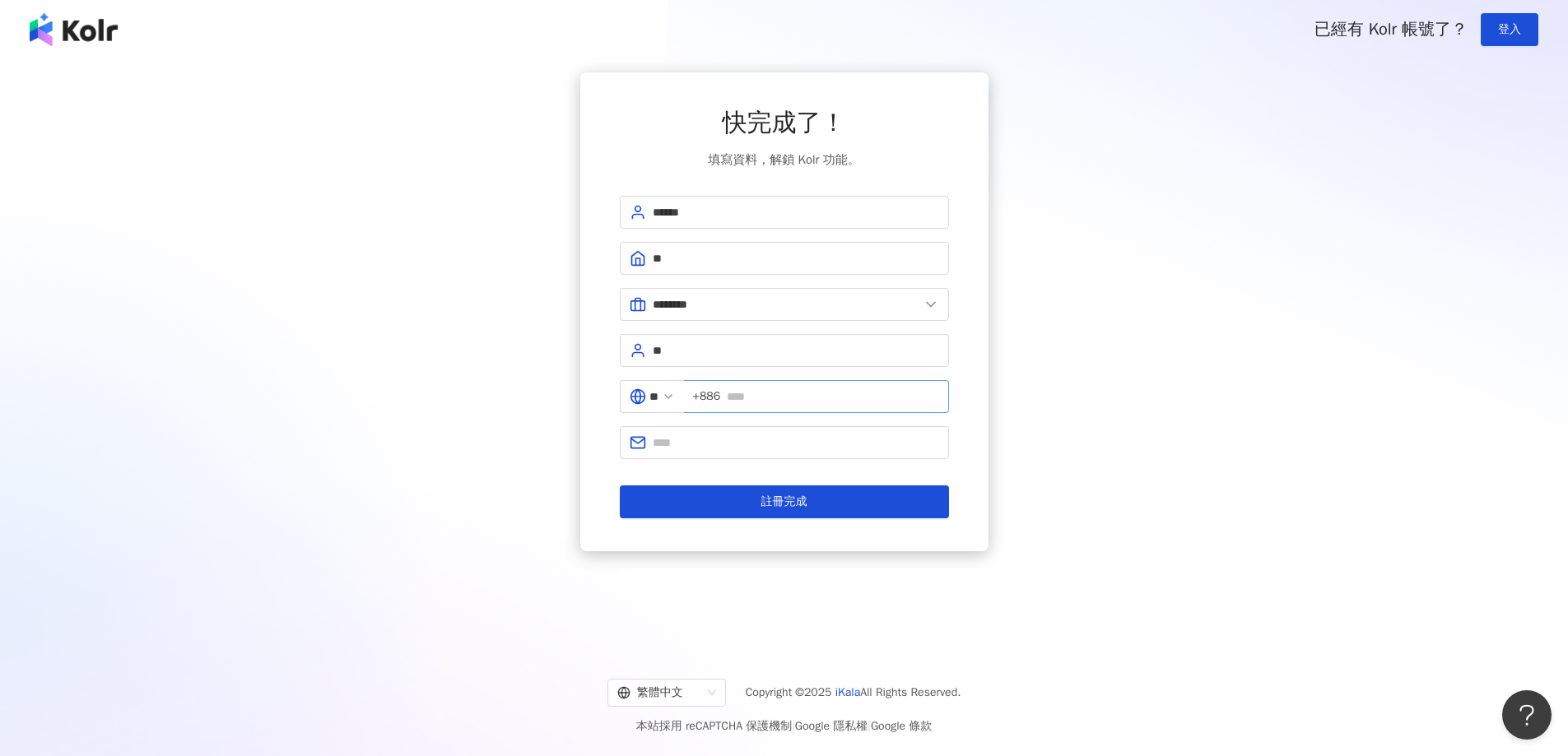 click on "+886" at bounding box center [707, 397] 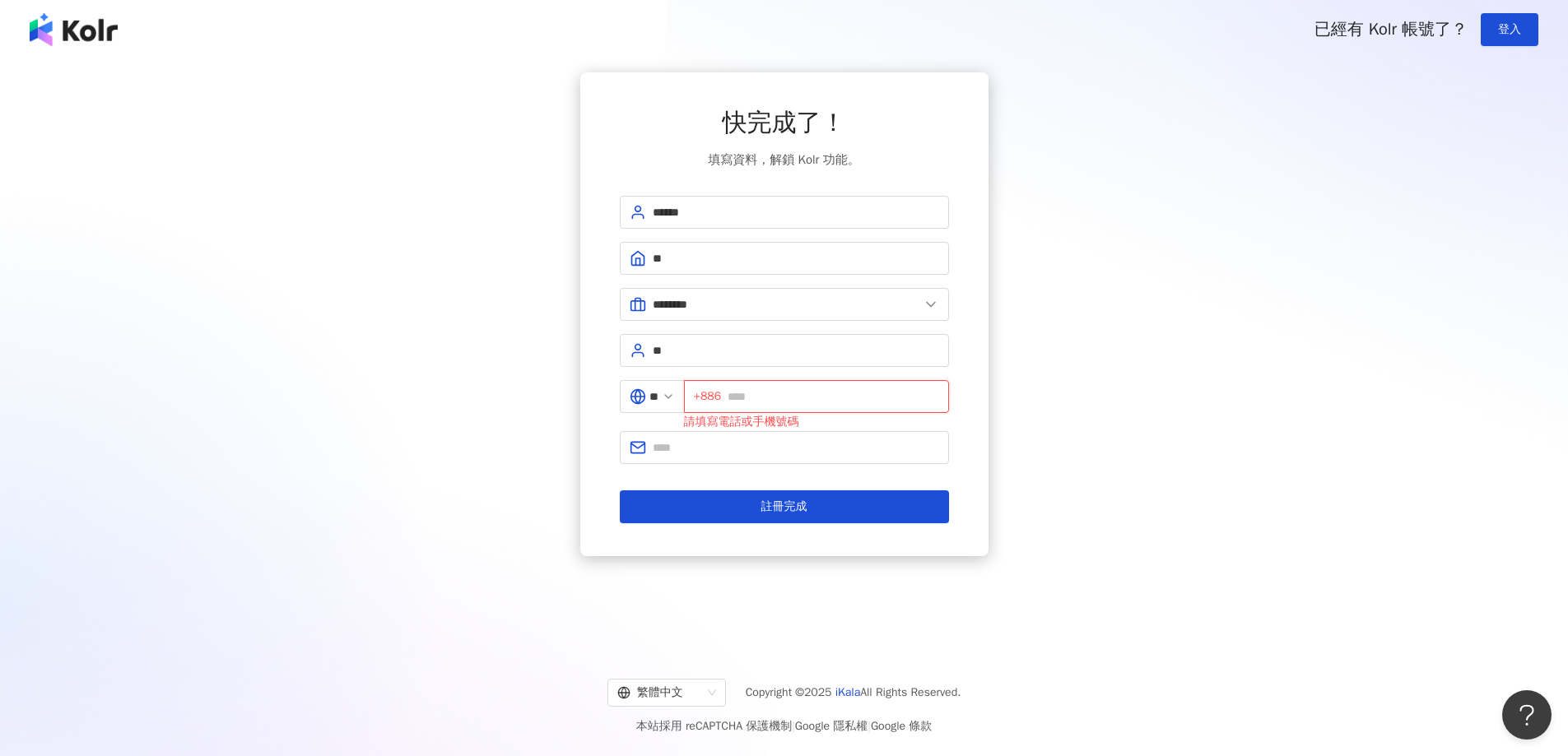 click at bounding box center [833, 397] 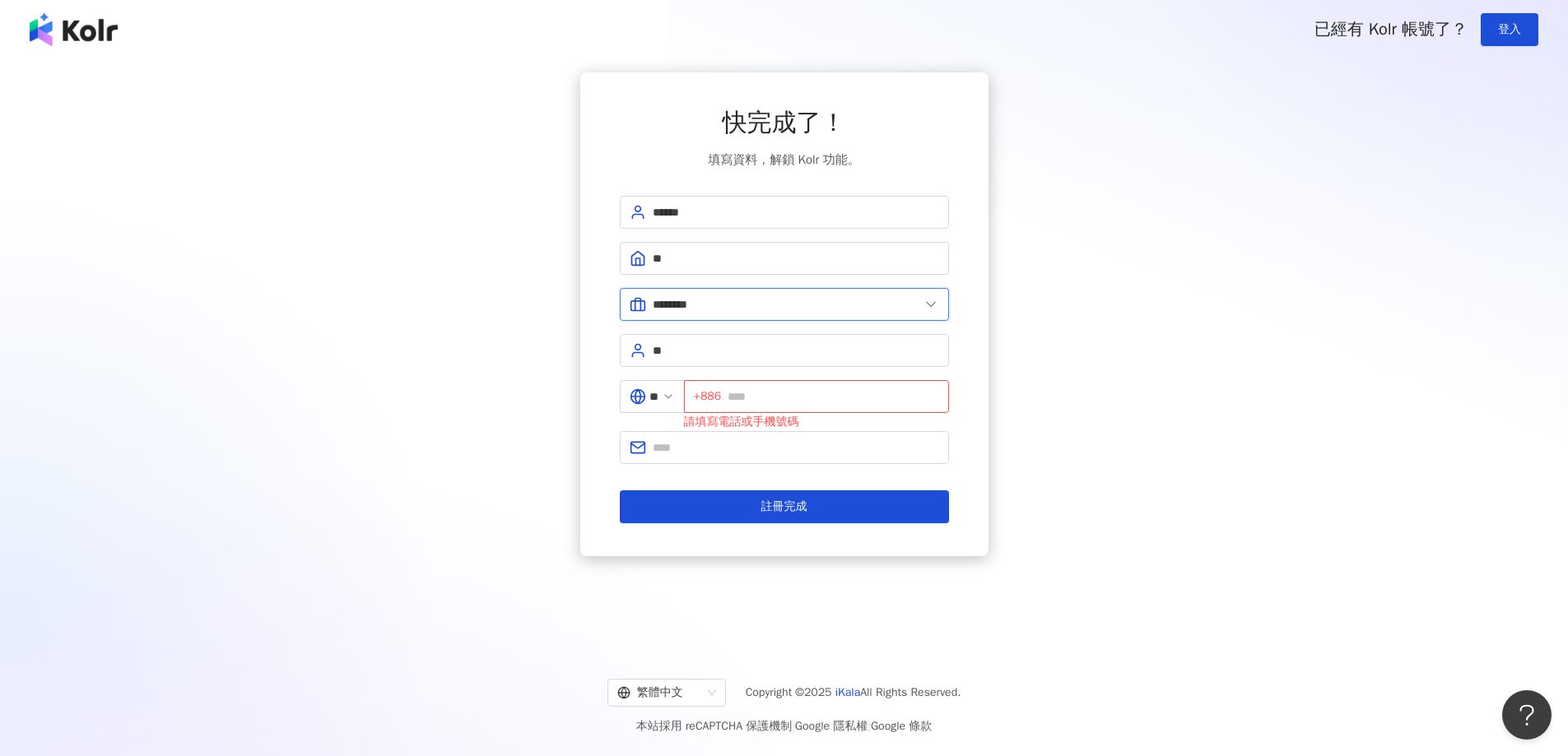 click on "********" at bounding box center [786, 304] 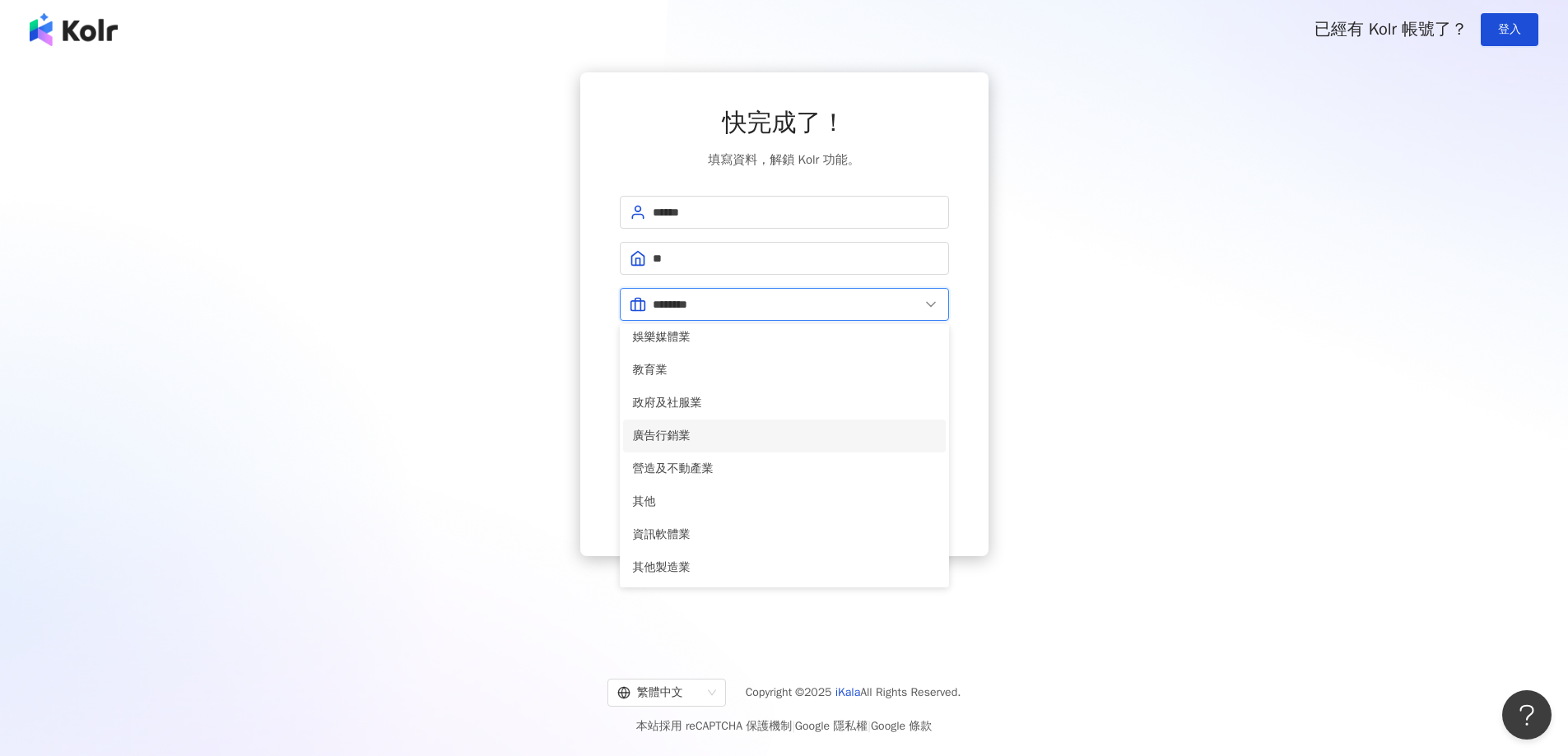 scroll, scrollTop: 0, scrollLeft: 0, axis: both 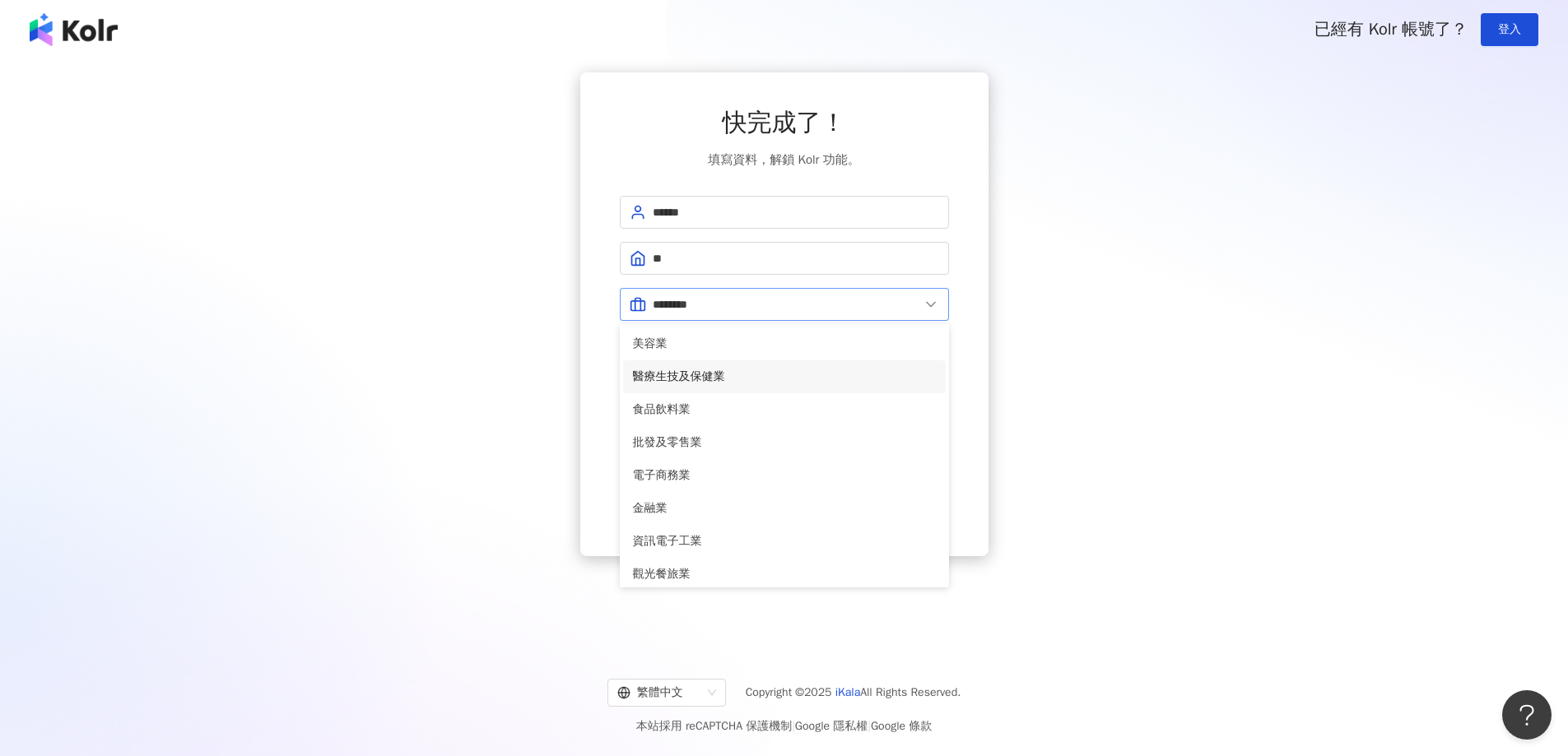 click on "********" at bounding box center (784, 304) 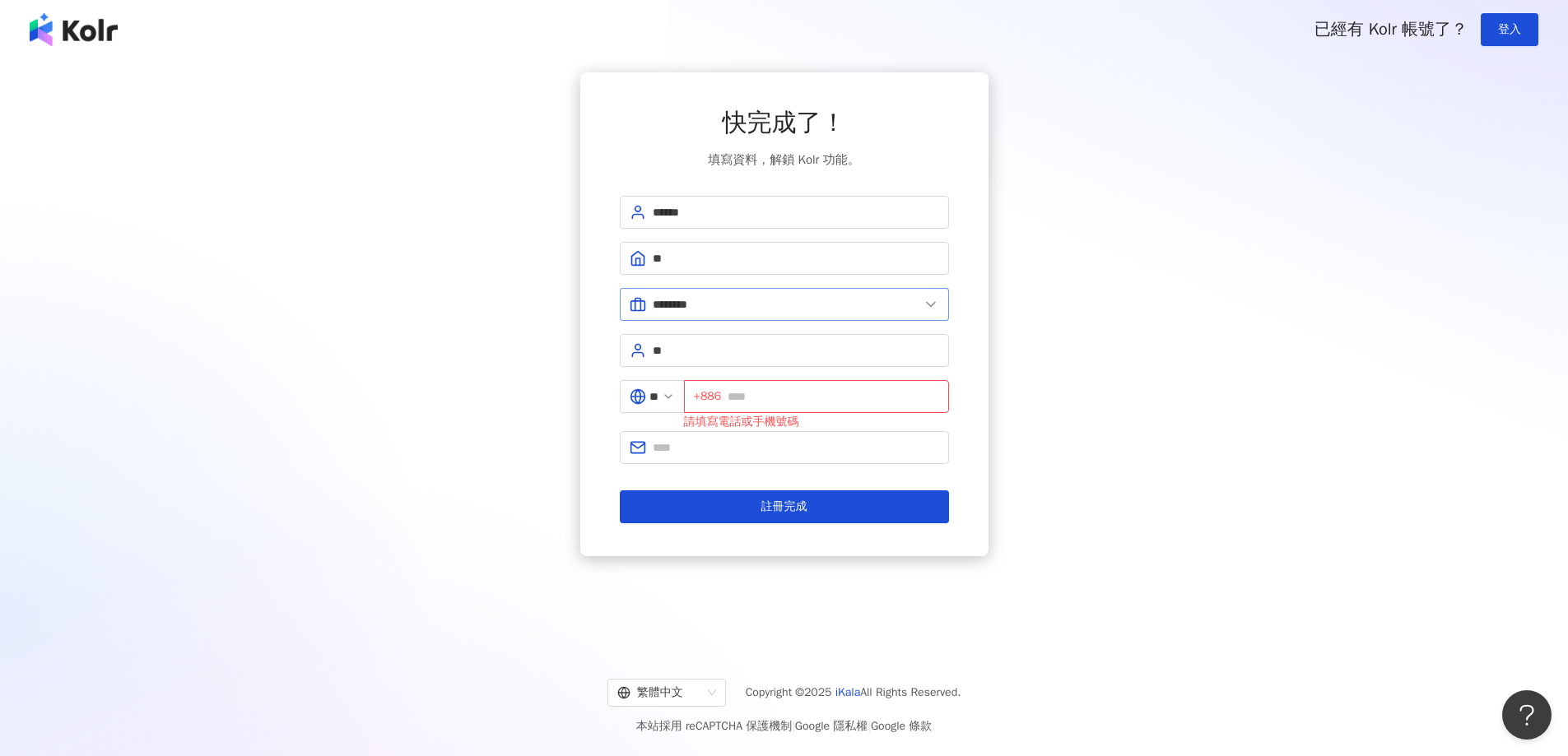 click on "********" at bounding box center [784, 304] 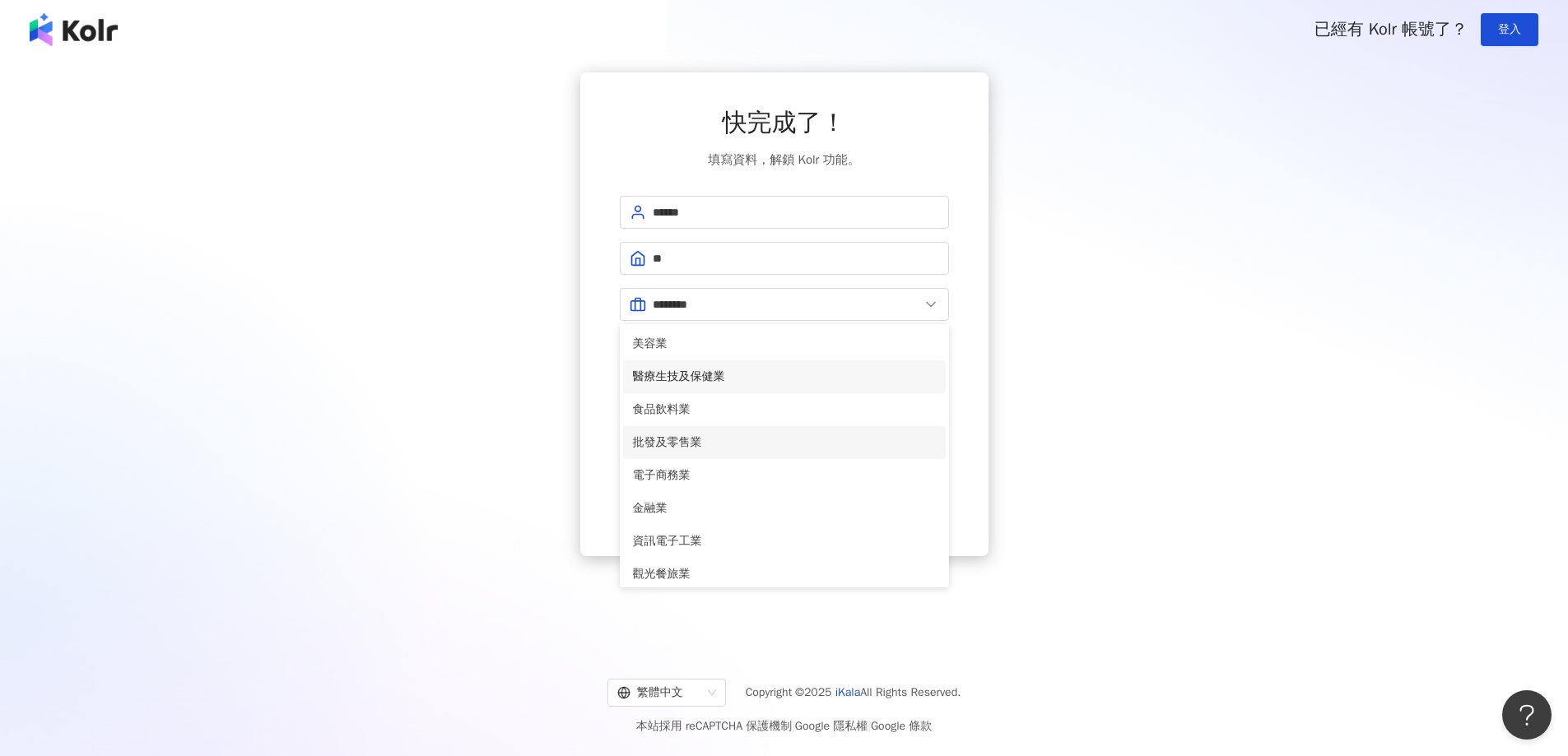 click on "批發及零售業" at bounding box center [784, 443] 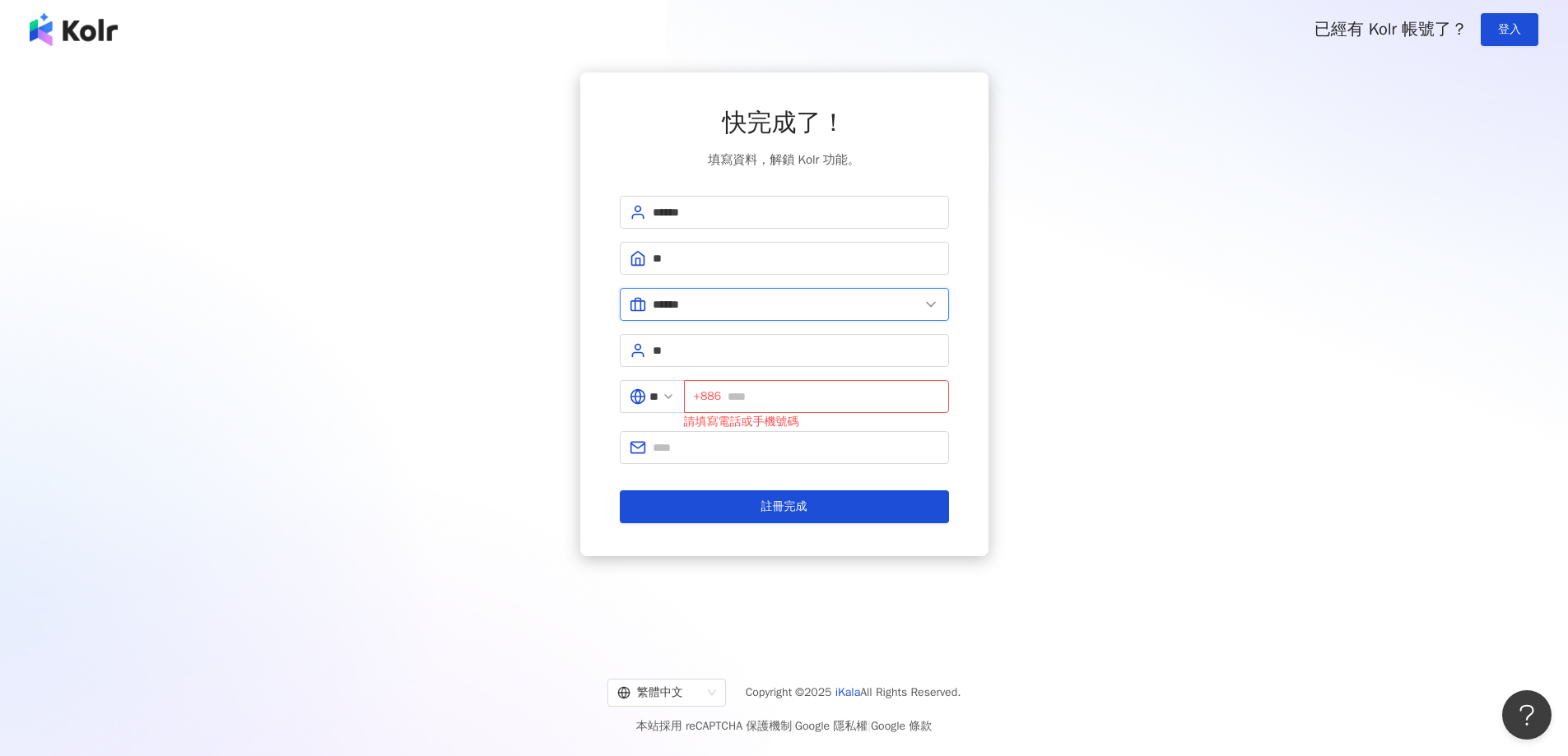 click on "******" at bounding box center [786, 304] 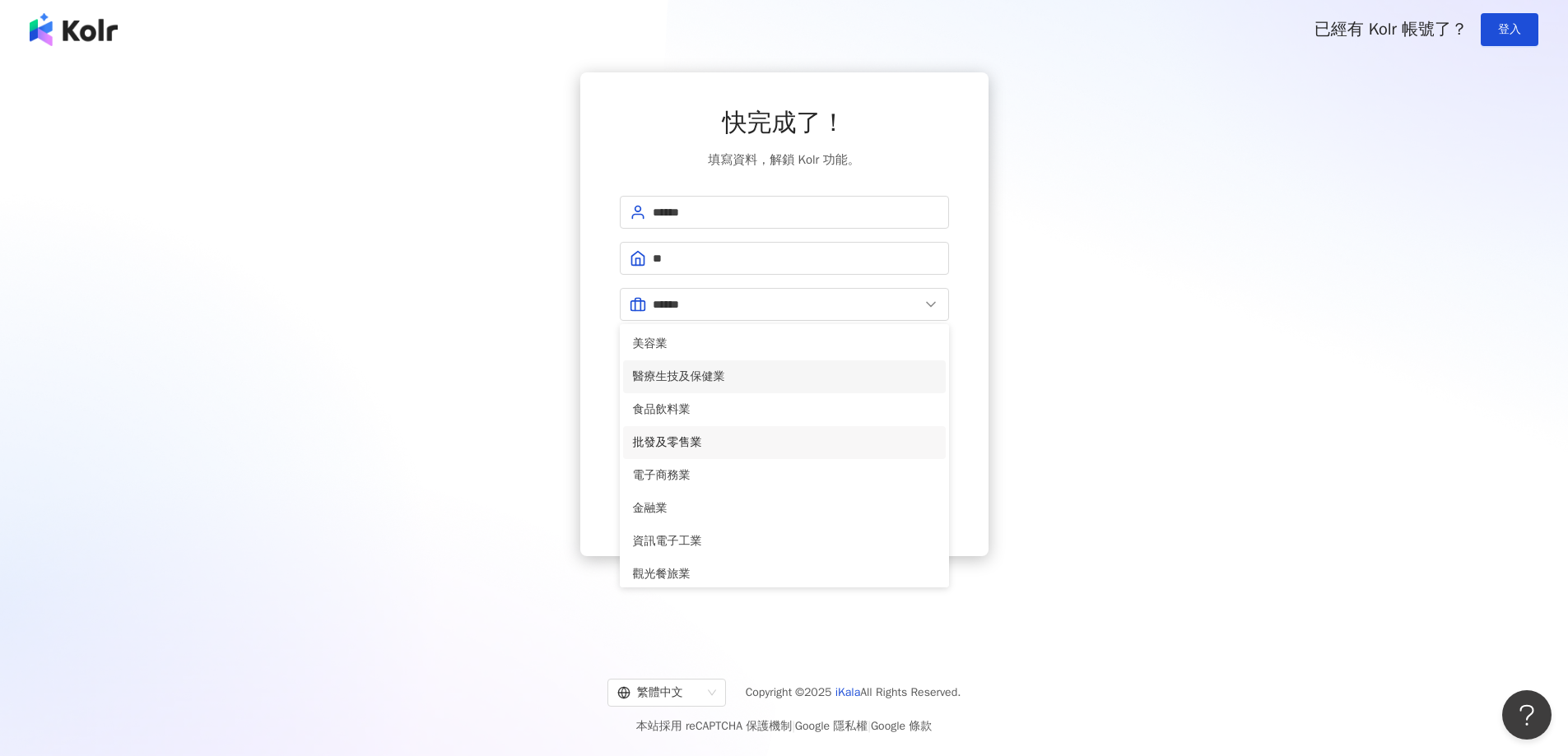 click on "醫療生技及保健業" at bounding box center [784, 377] 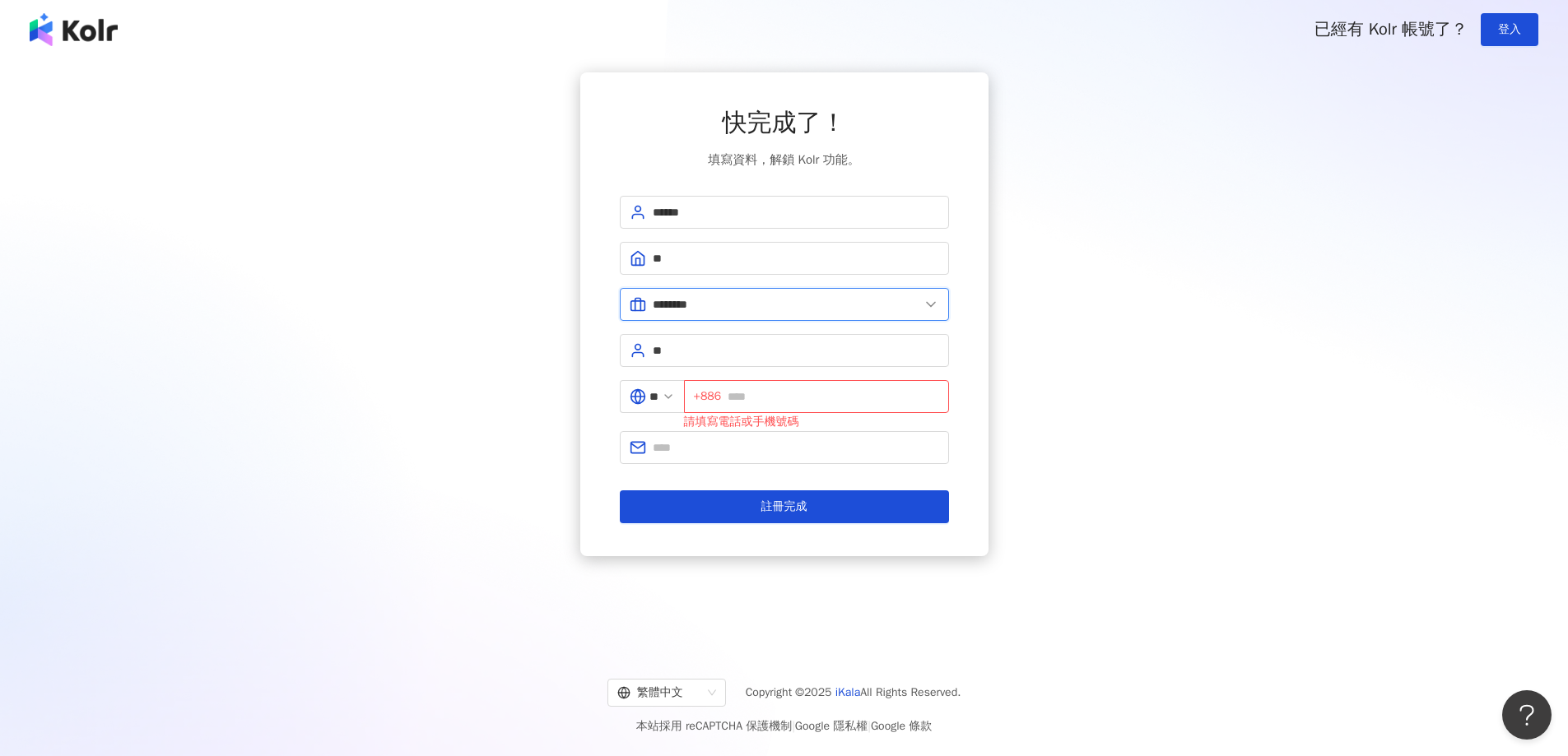 click on "********" at bounding box center [786, 304] 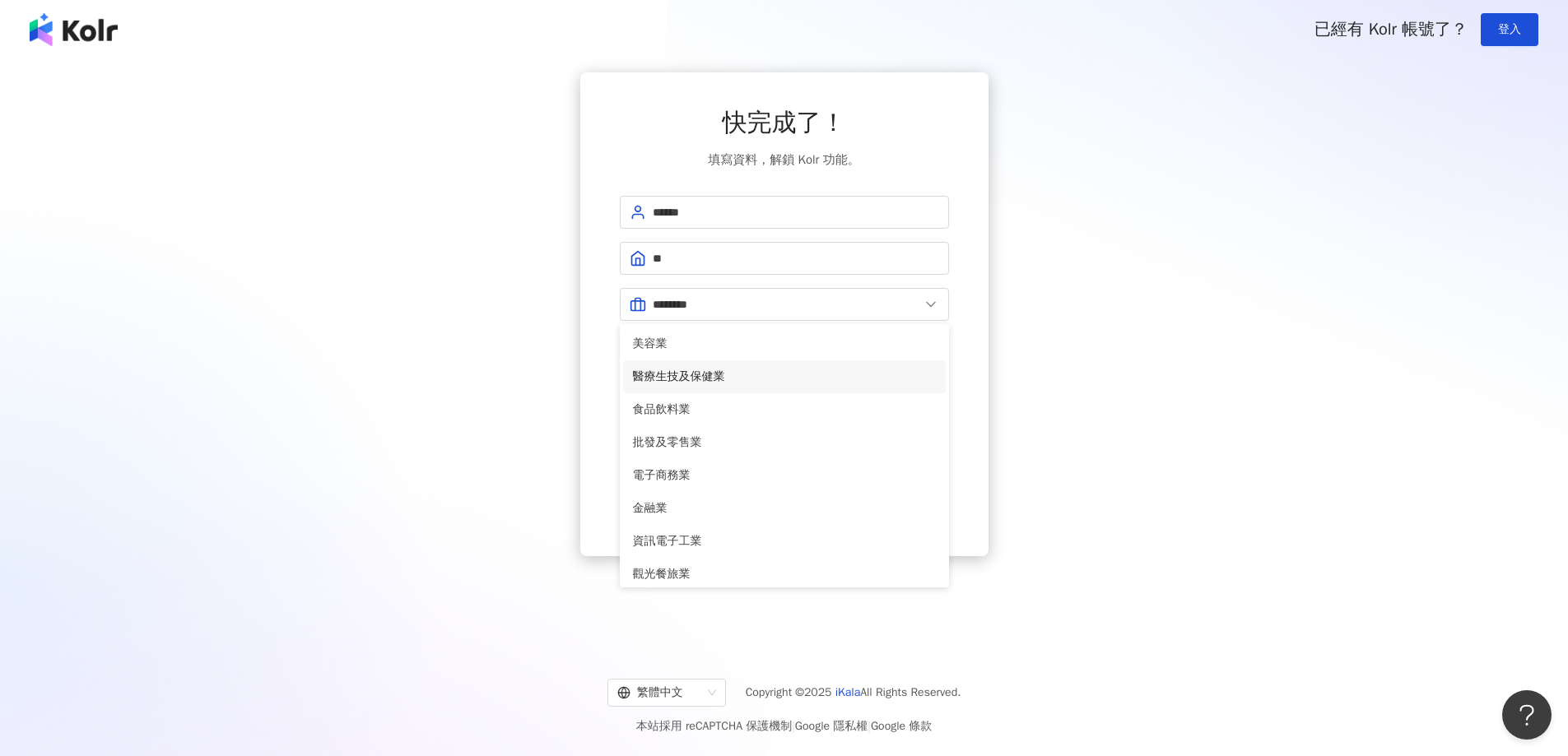 click on "快完成了！ 填寫資料，解鎖 Kolr 功能。 ****** ** ******** 美容業 醫療生技及保健業 食品飲料業 批發及零售業 電子商務業 金融業 資訊電子工業 觀光餐旅業 遊戲業 通訊業 娛樂媒體業 教育業 政府及社服業 廣告行銷業 營造及不動產業 其他 資訊軟體業 其他製造業 ** ** +886 請填寫電話或手機號碼 註冊完成" at bounding box center [784, 314] 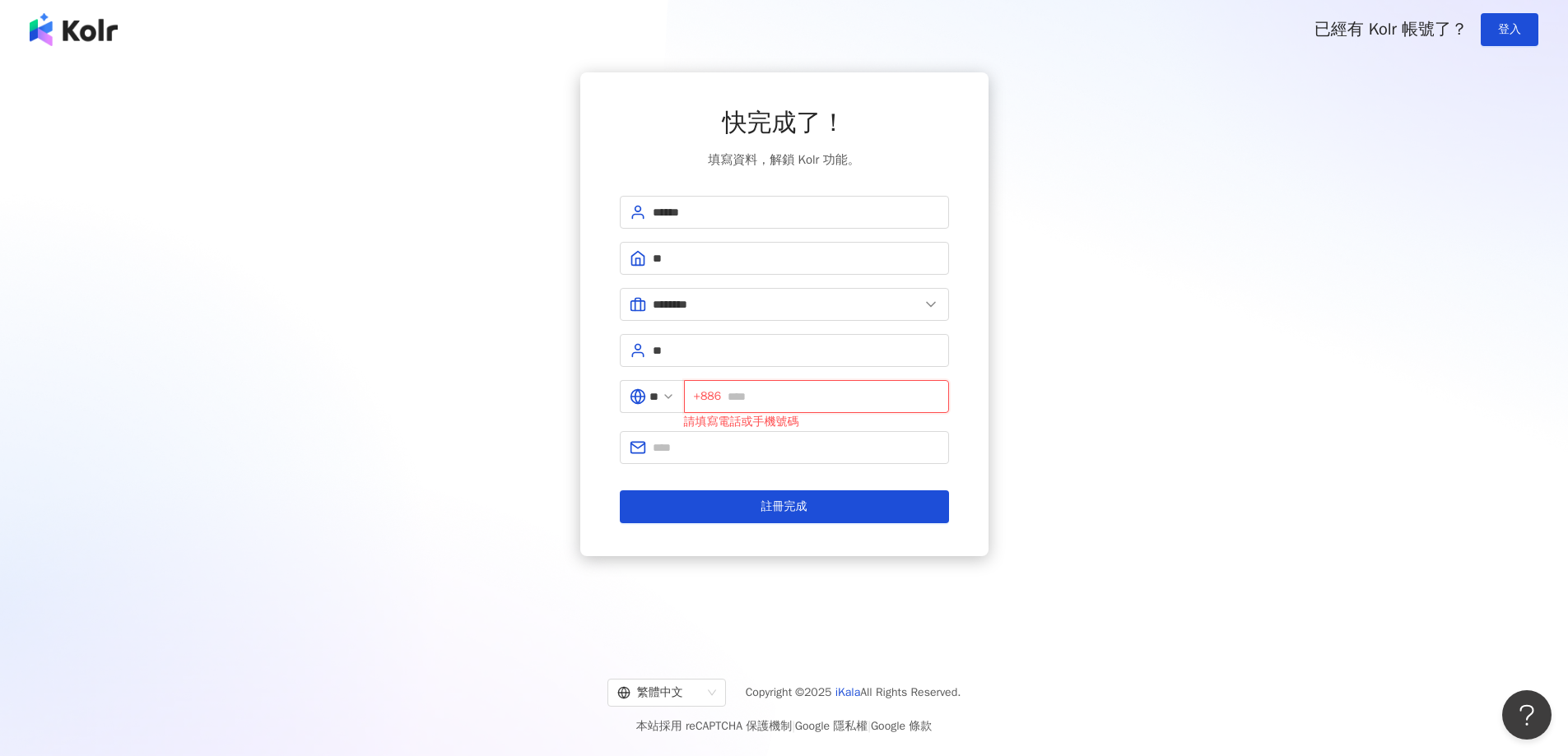click at bounding box center [833, 397] 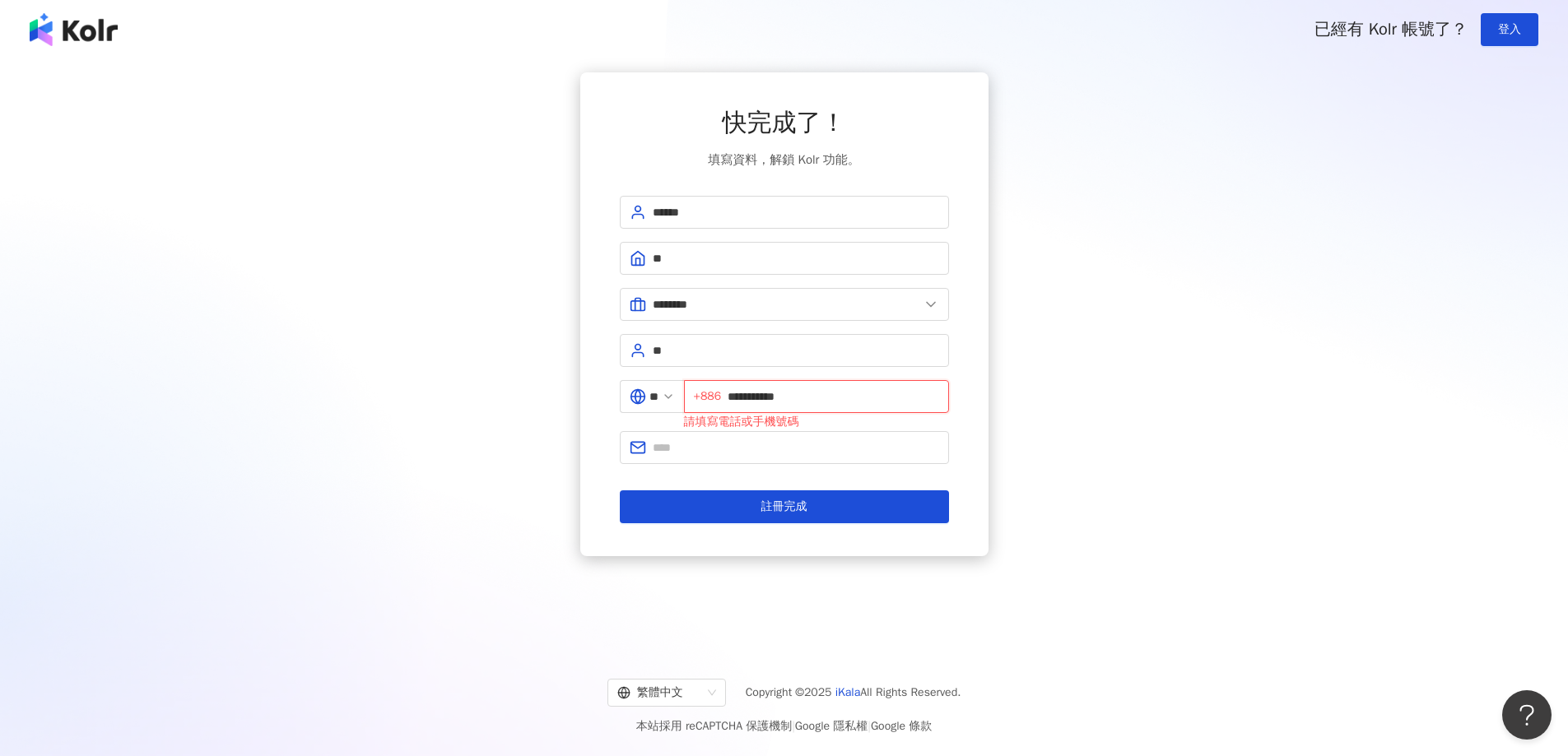 click on "**********" at bounding box center (833, 397) 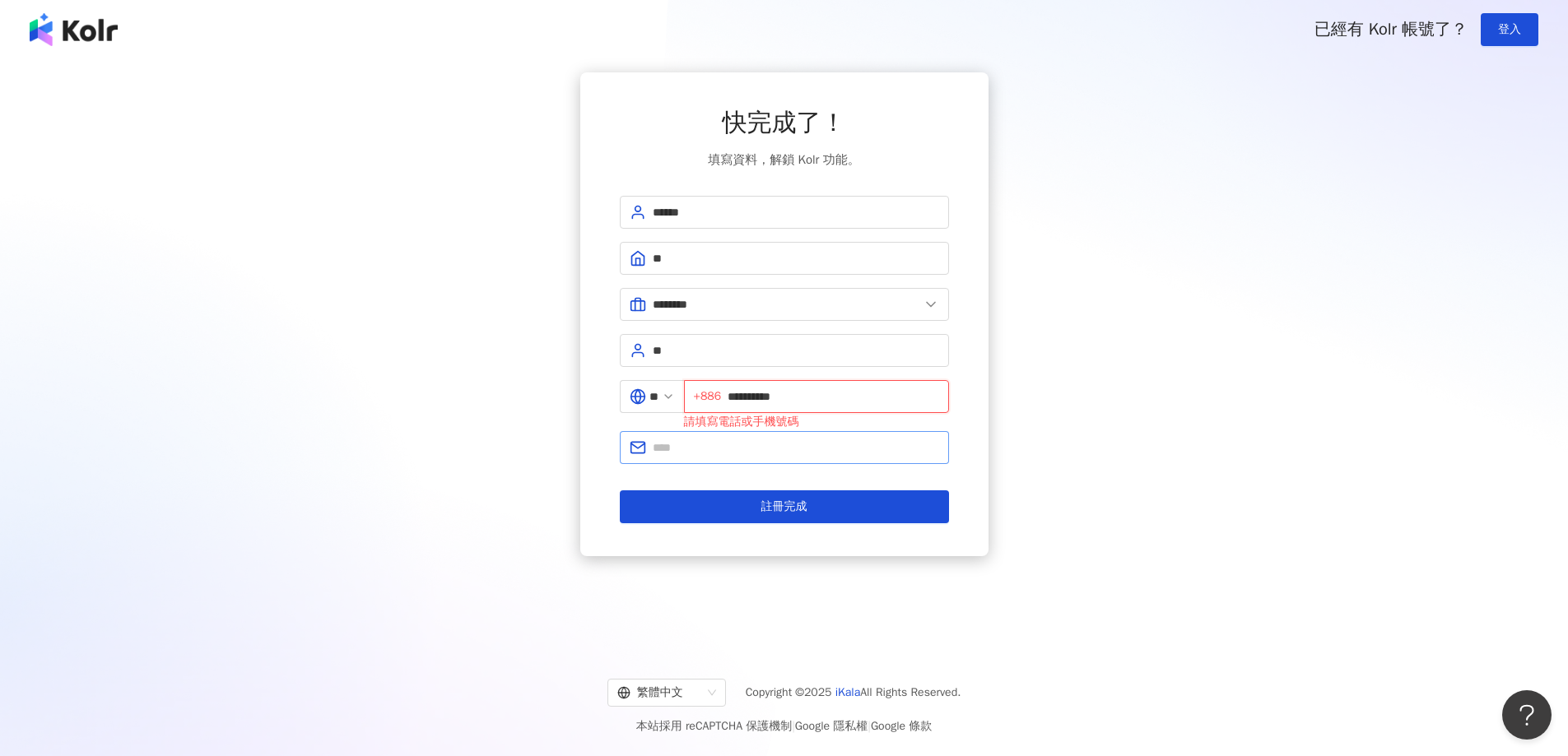 type on "**********" 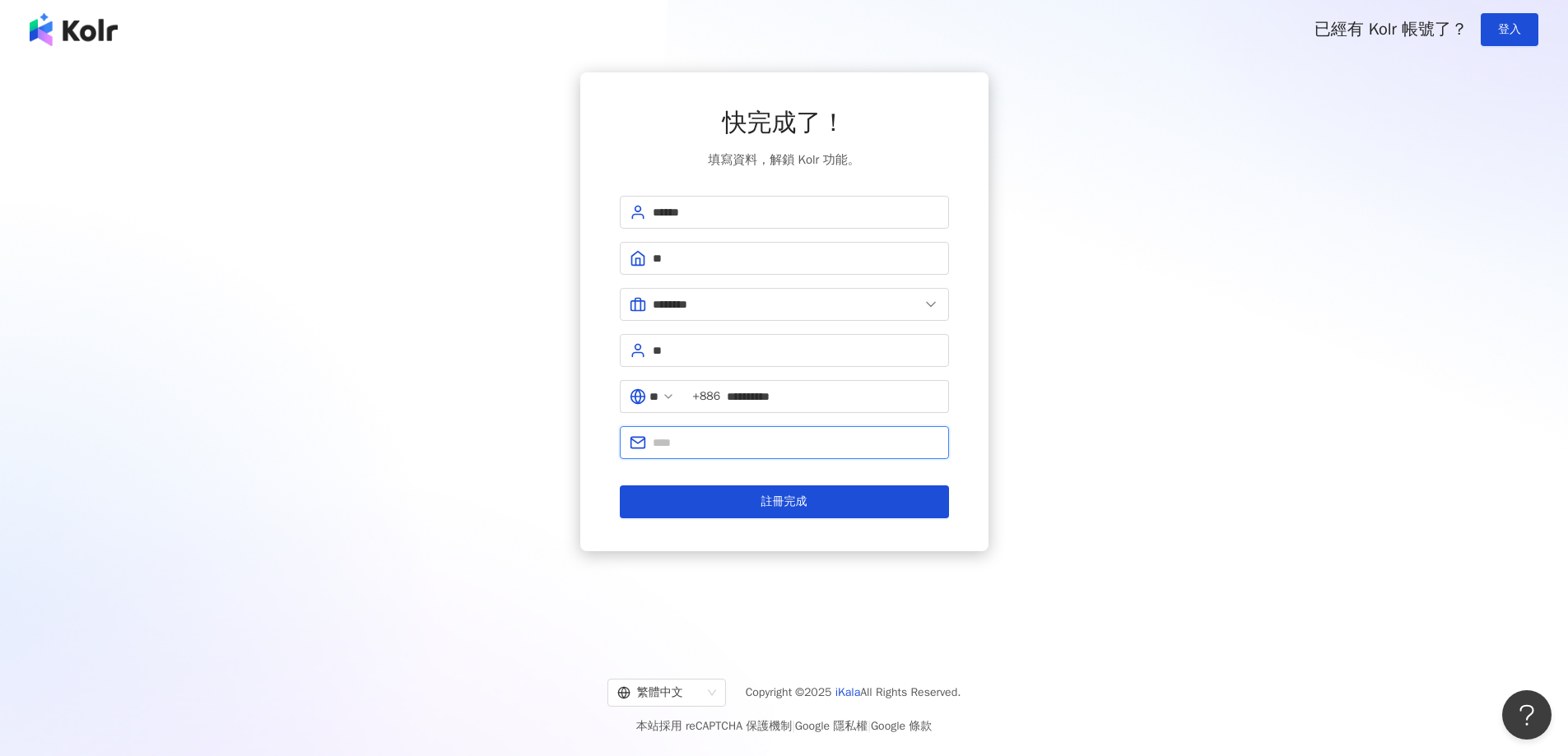 click at bounding box center (796, 443) 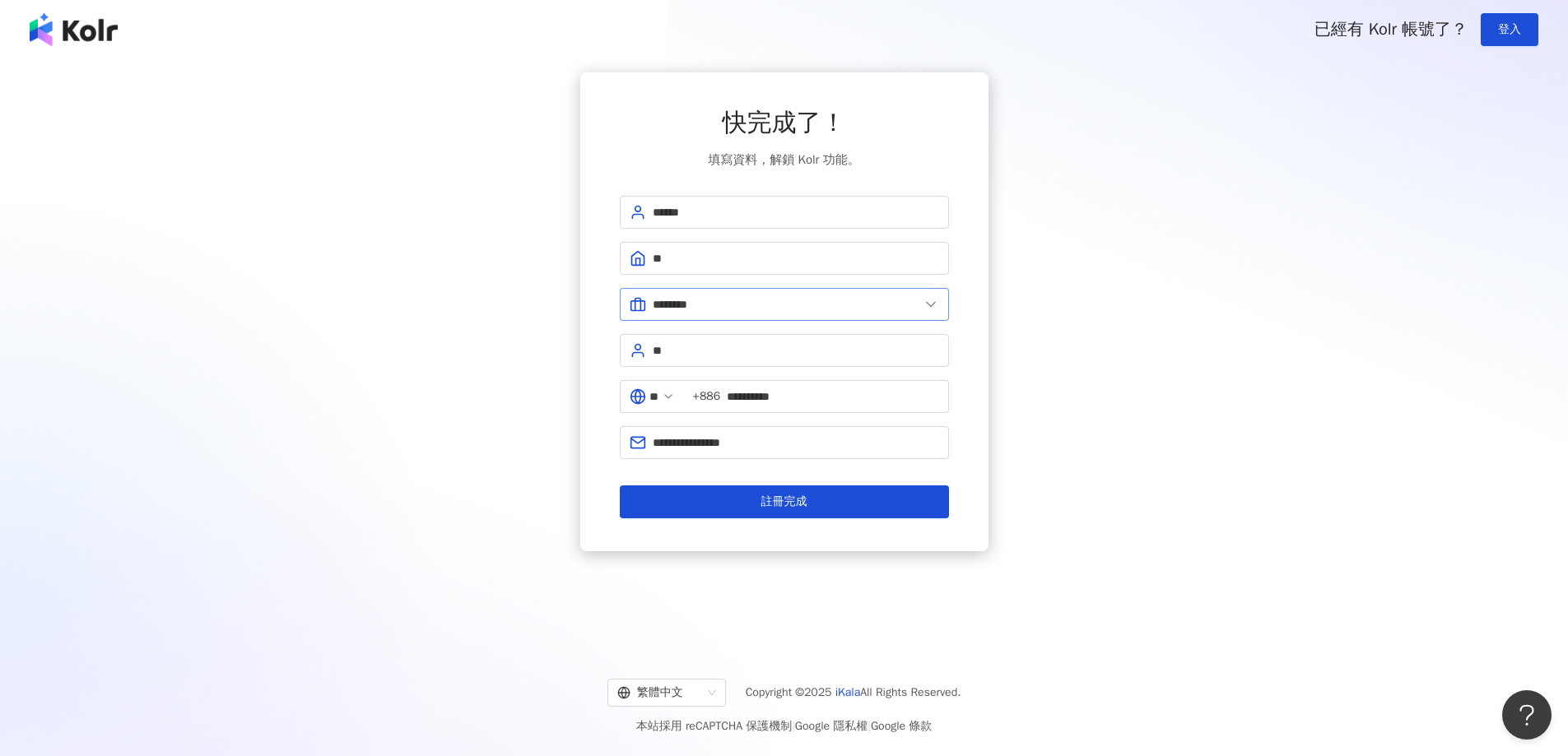 click on "********" at bounding box center [784, 304] 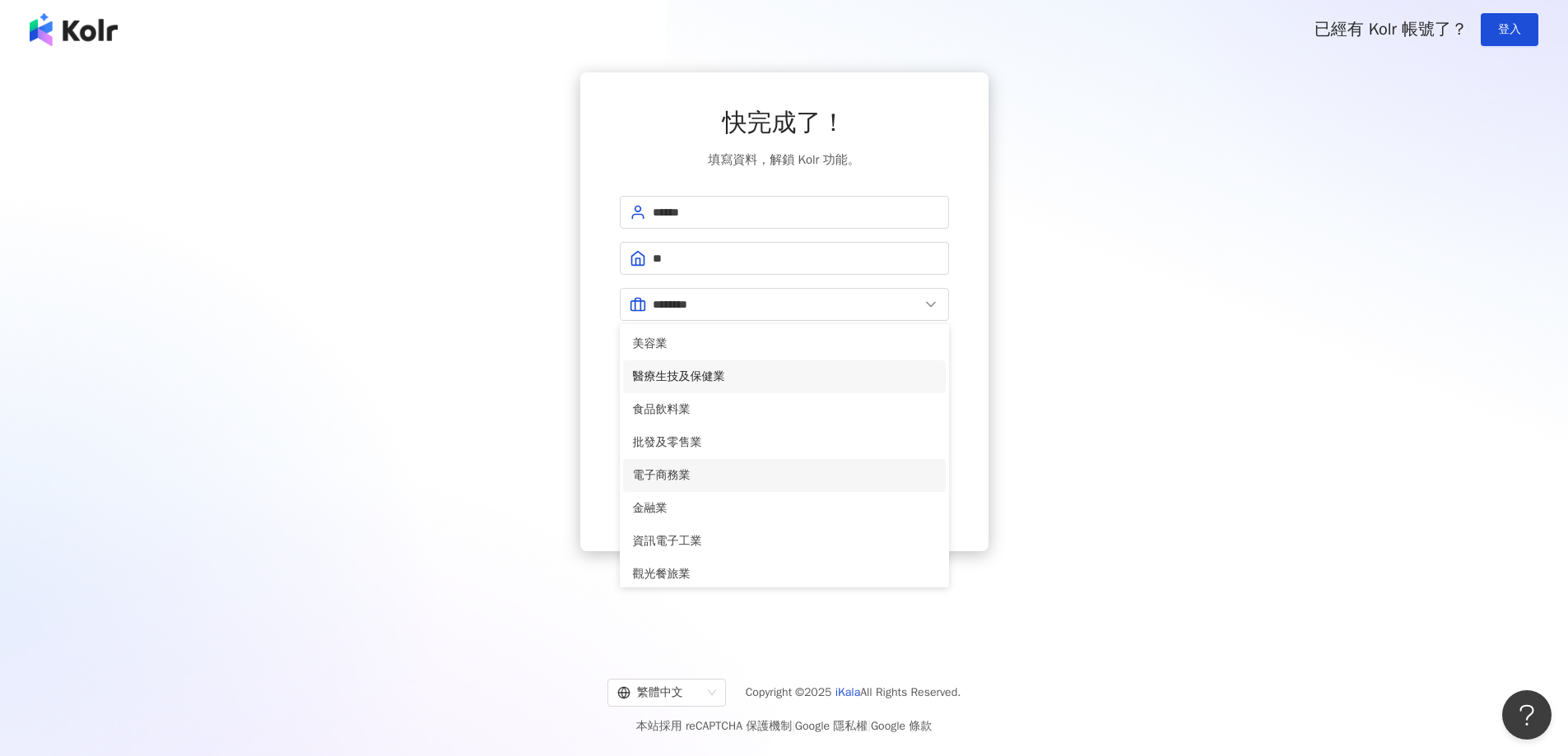 click on "電子商務業" at bounding box center (784, 475) 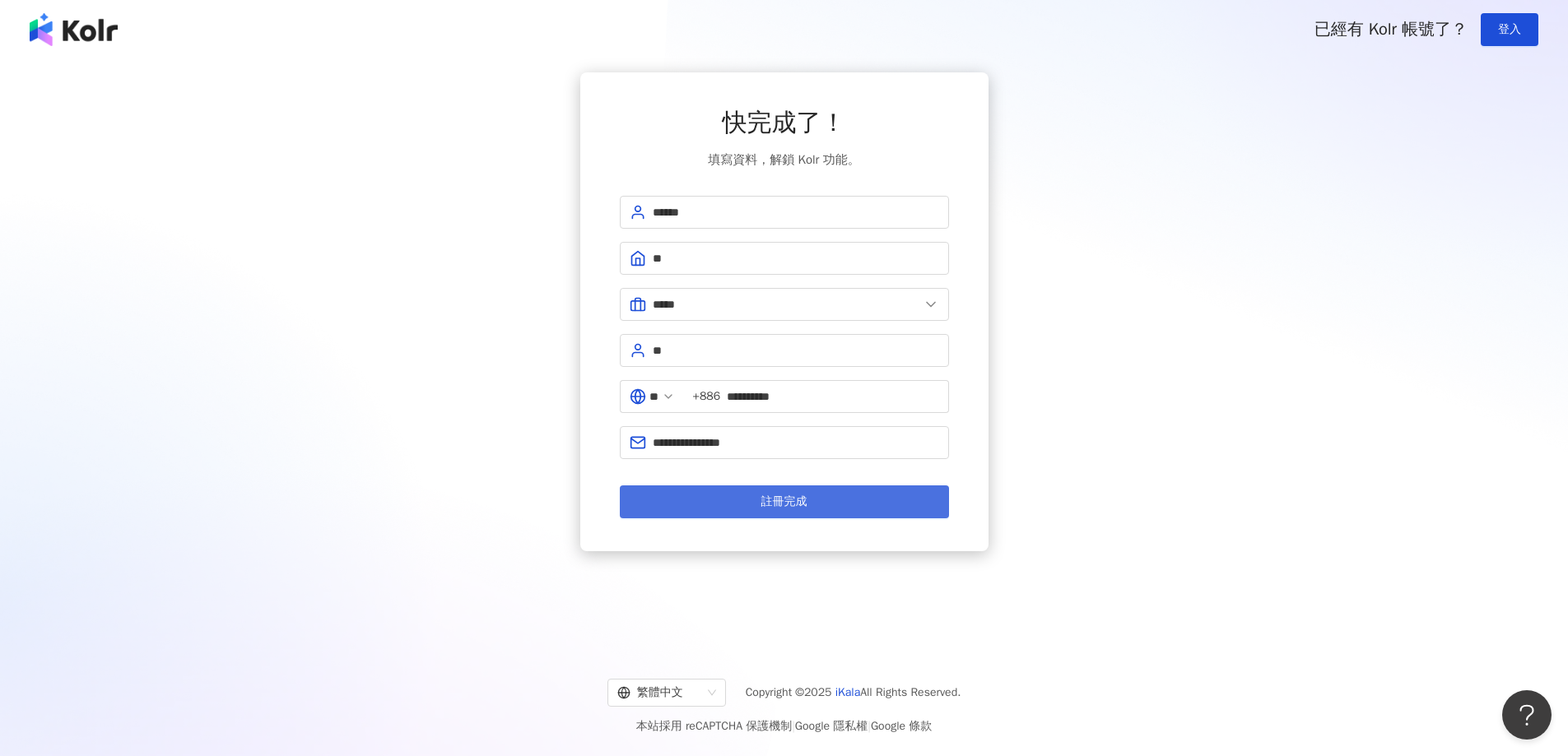 click on "註冊完成" at bounding box center (784, 502) 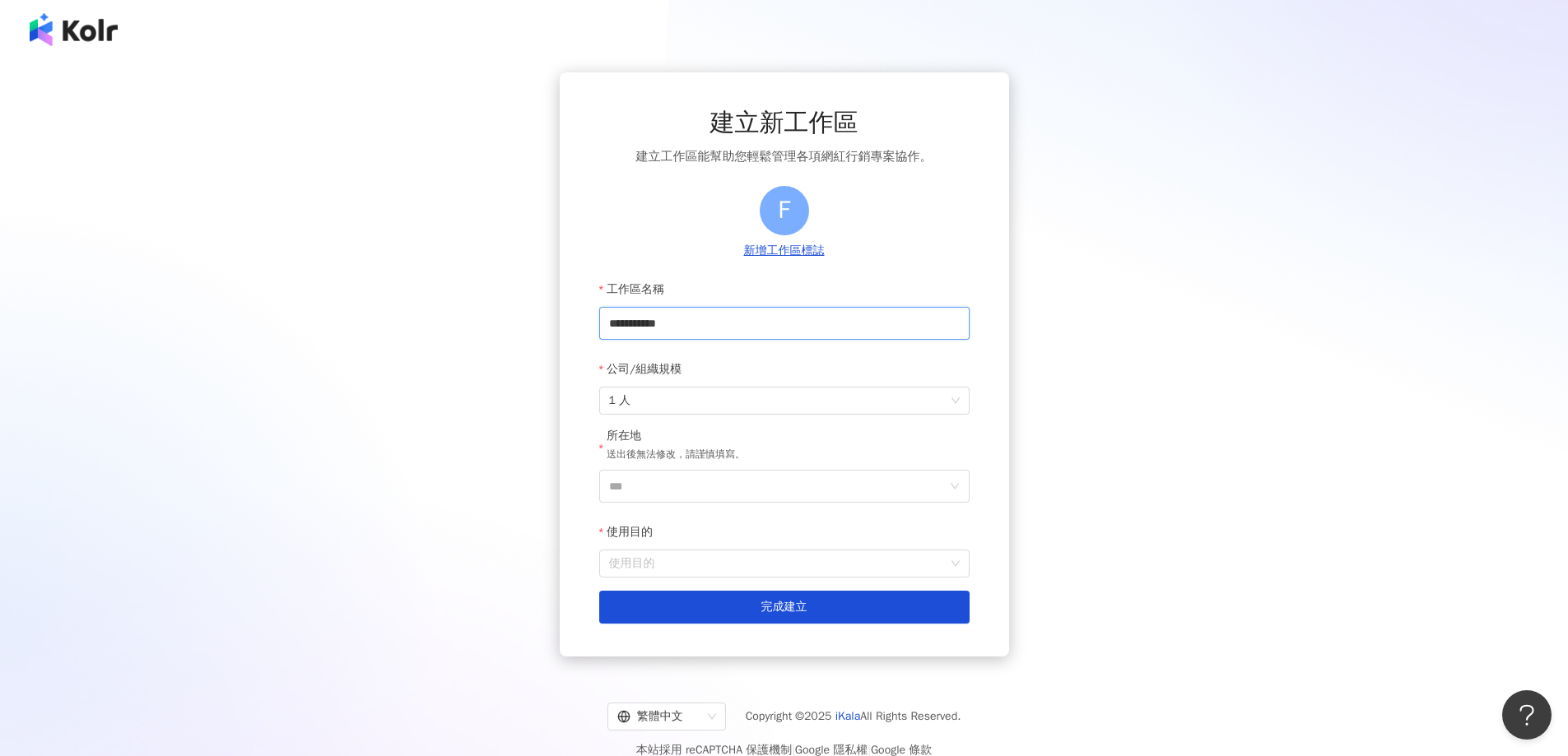 click on "**********" at bounding box center [784, 323] 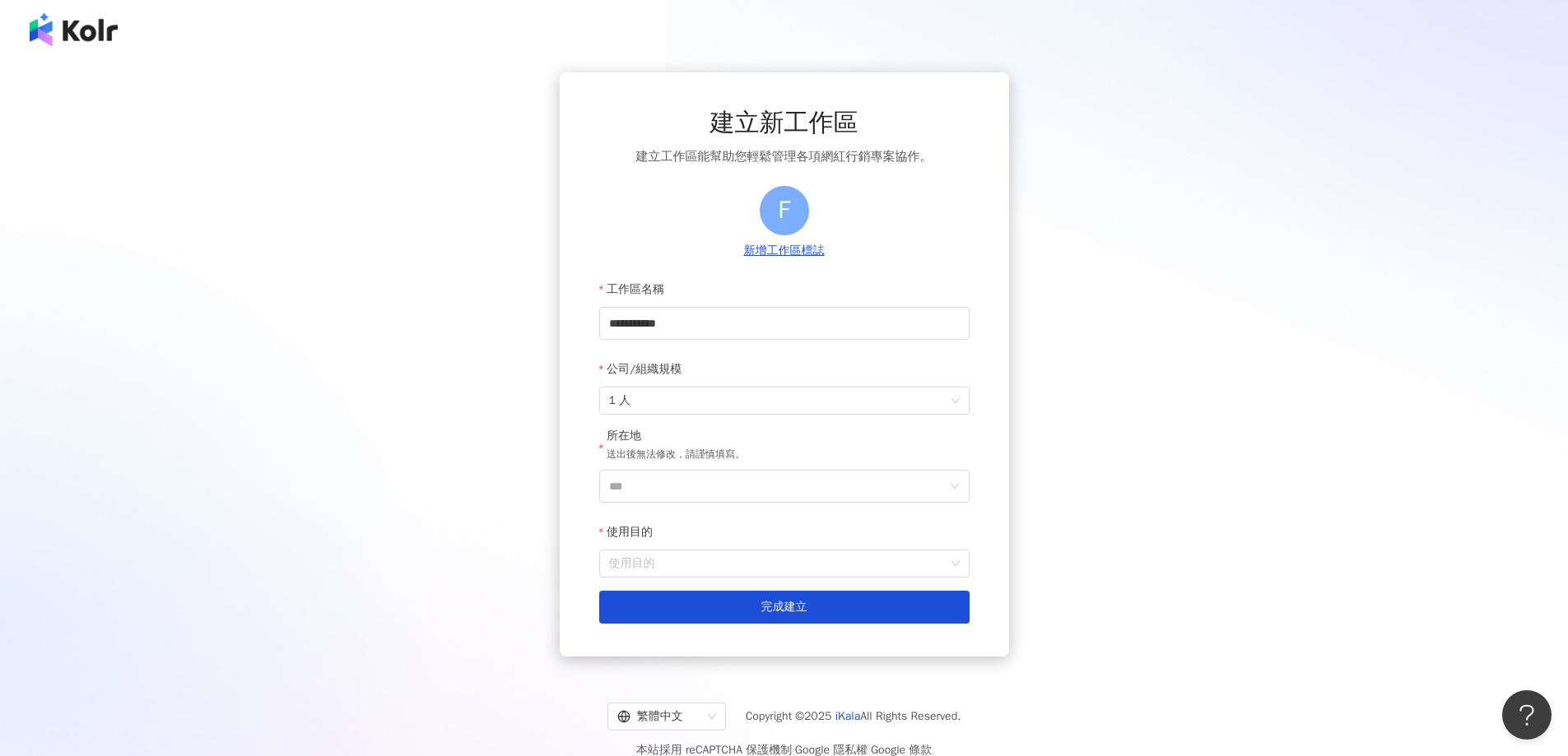 click on "**********" at bounding box center [784, 448] 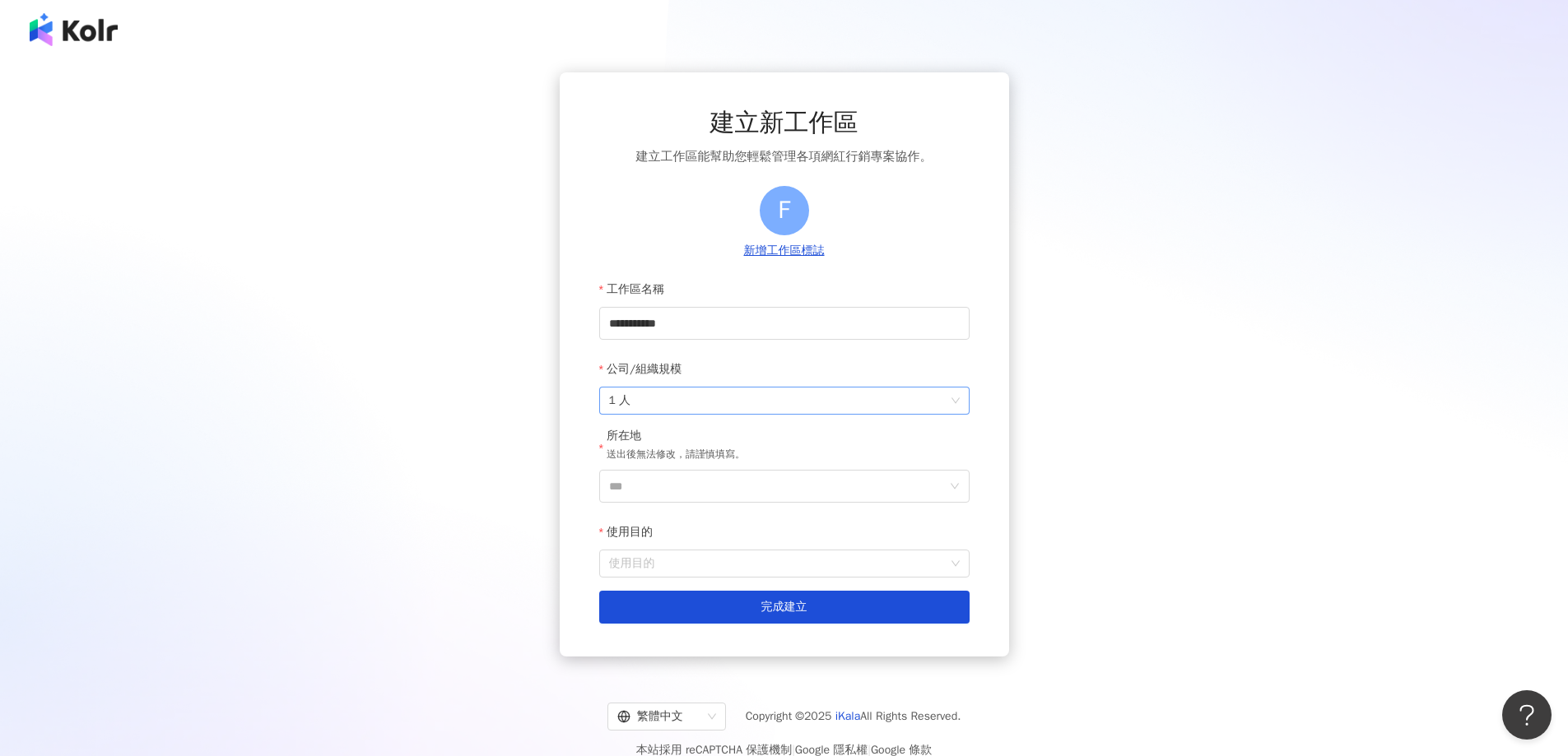 click on "1 人" at bounding box center (784, 401) 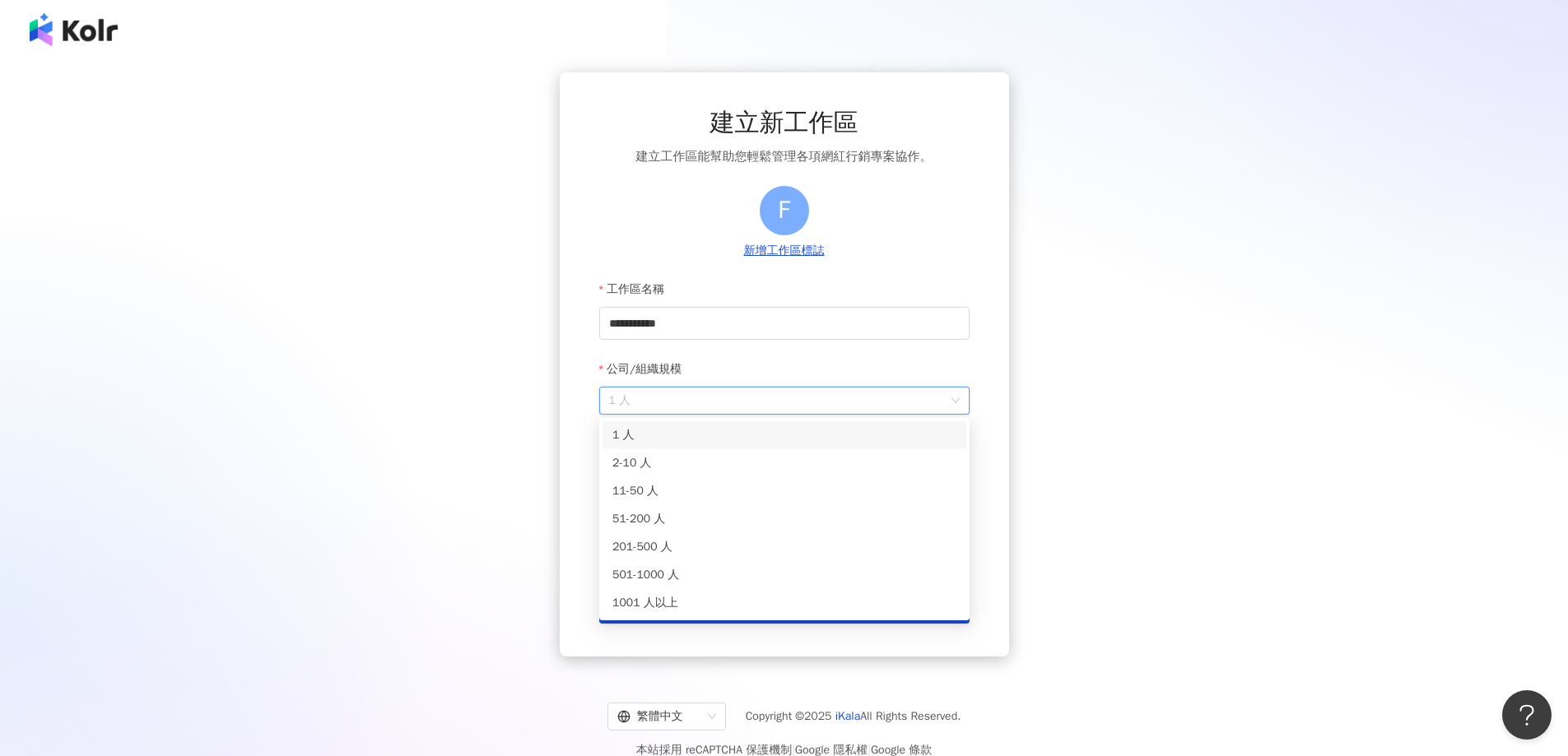 click on "1 人" at bounding box center (784, 401) 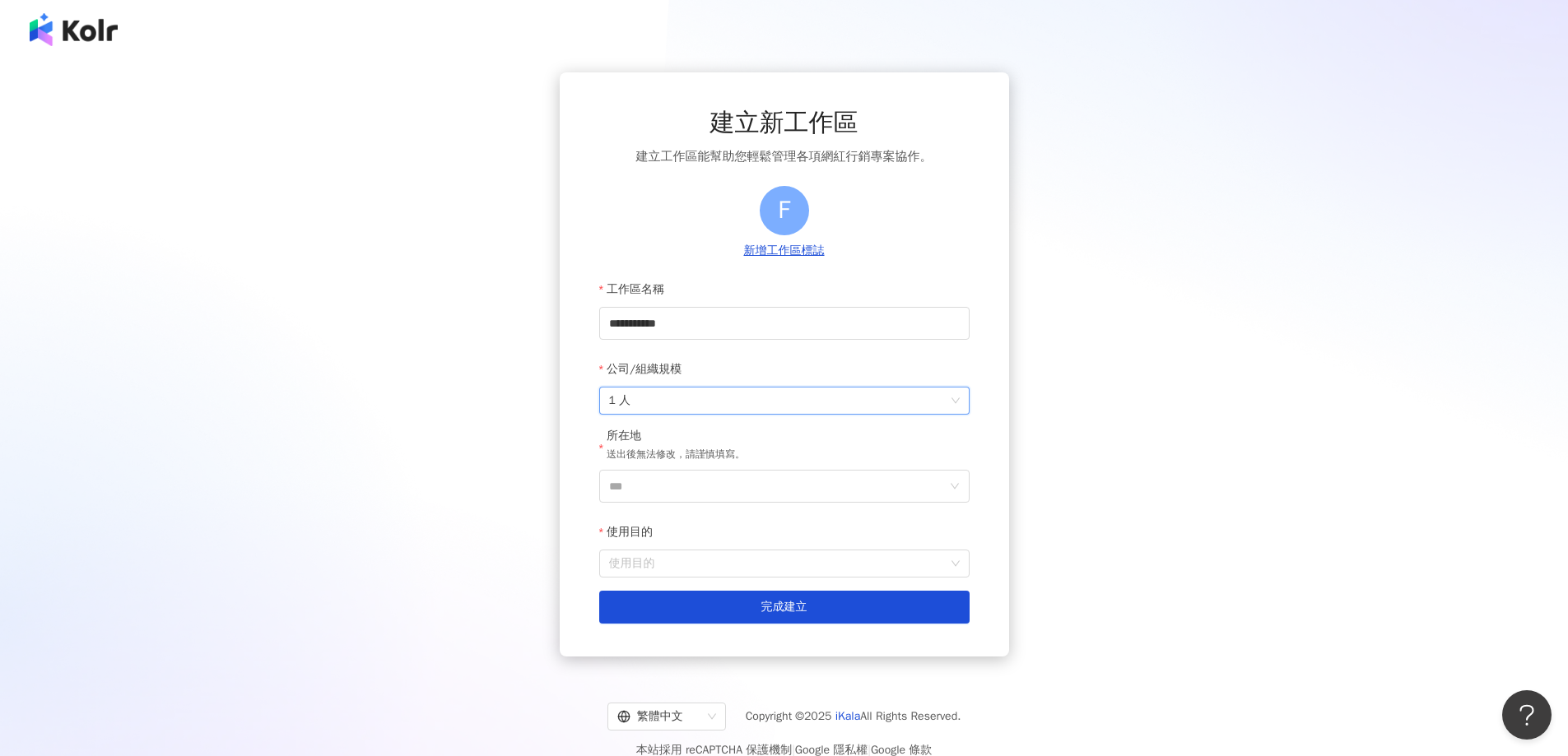 click on "1 人" at bounding box center (784, 401) 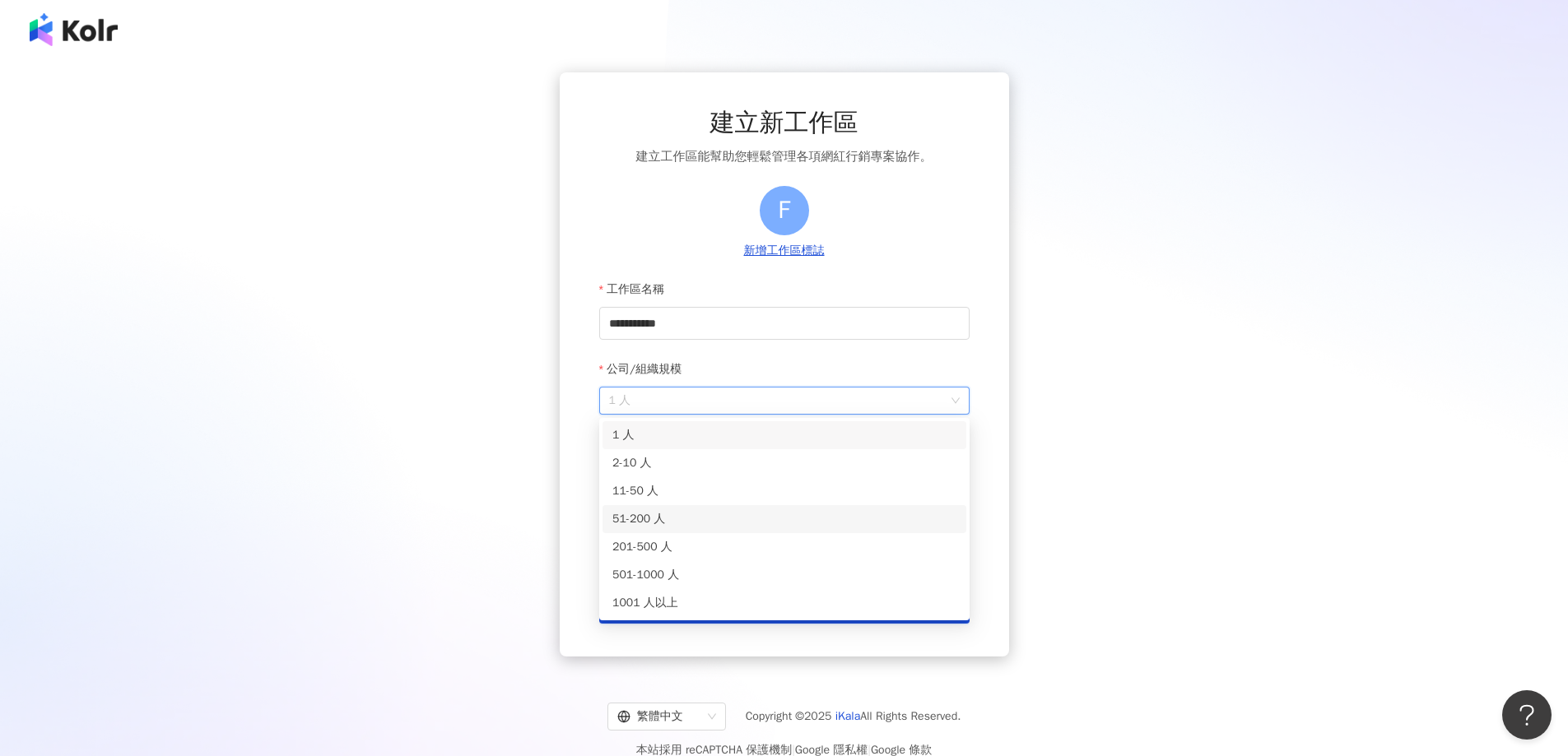 click on "51-200 人" at bounding box center [784, 519] 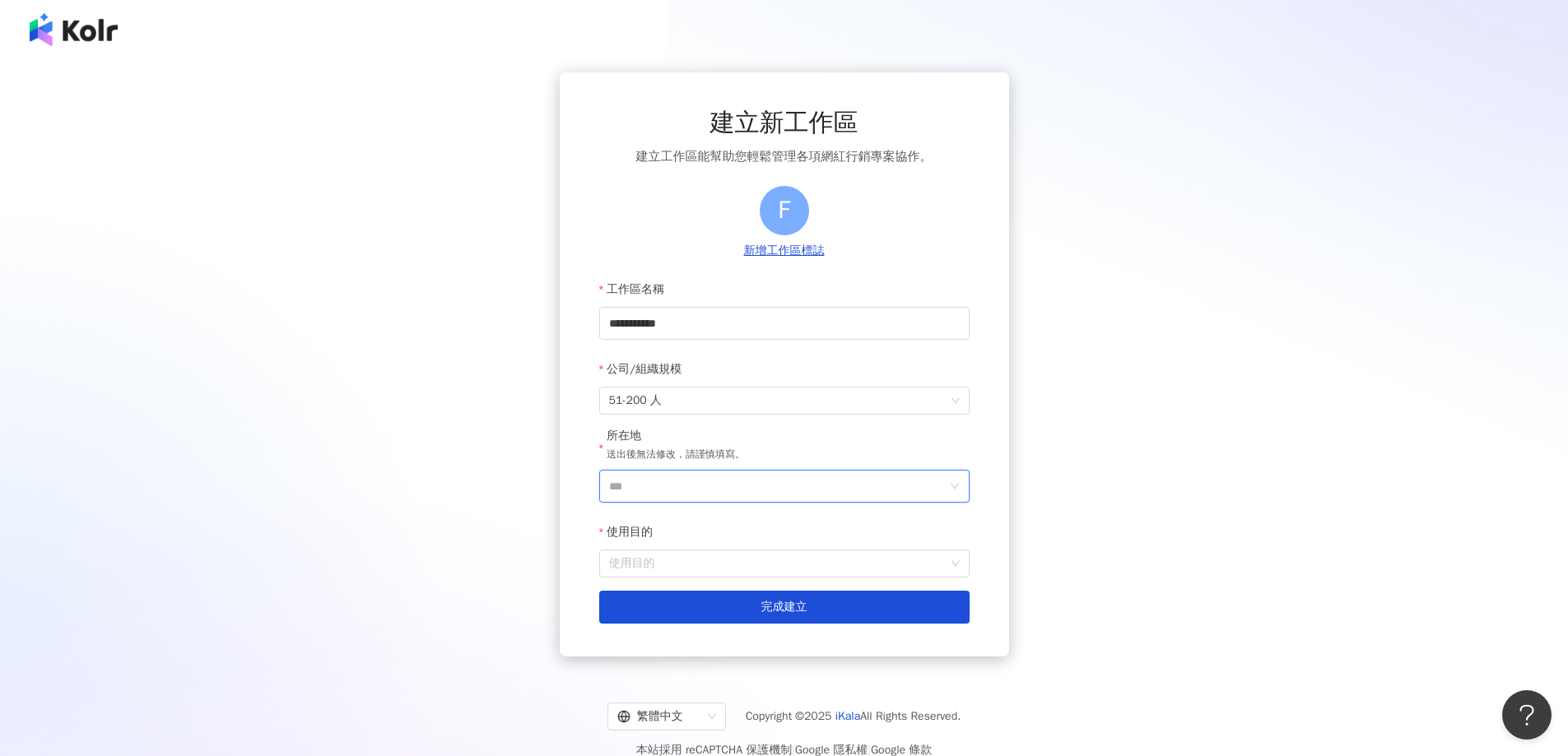 click on "***" at bounding box center (778, 486) 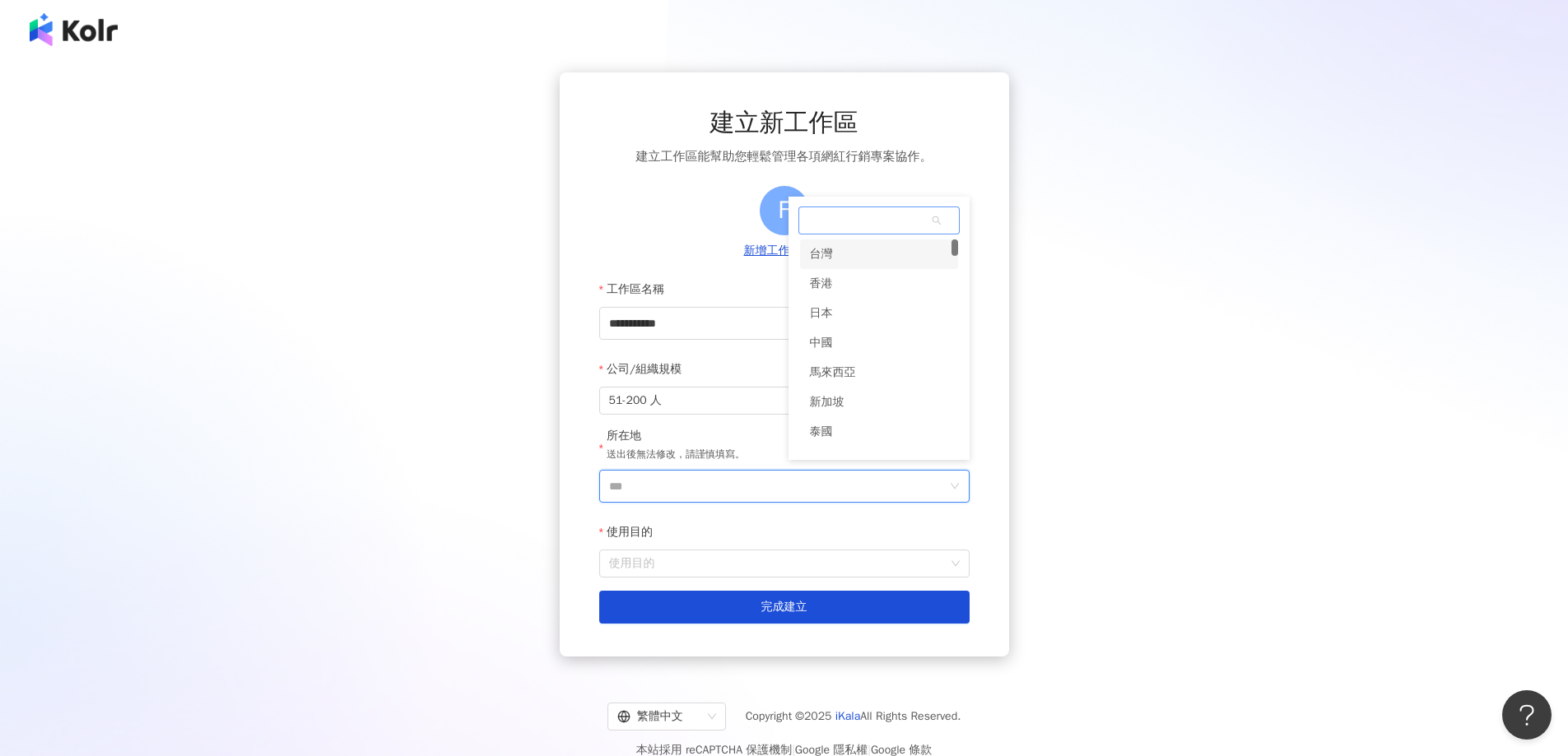 click on "台灣" at bounding box center [879, 254] 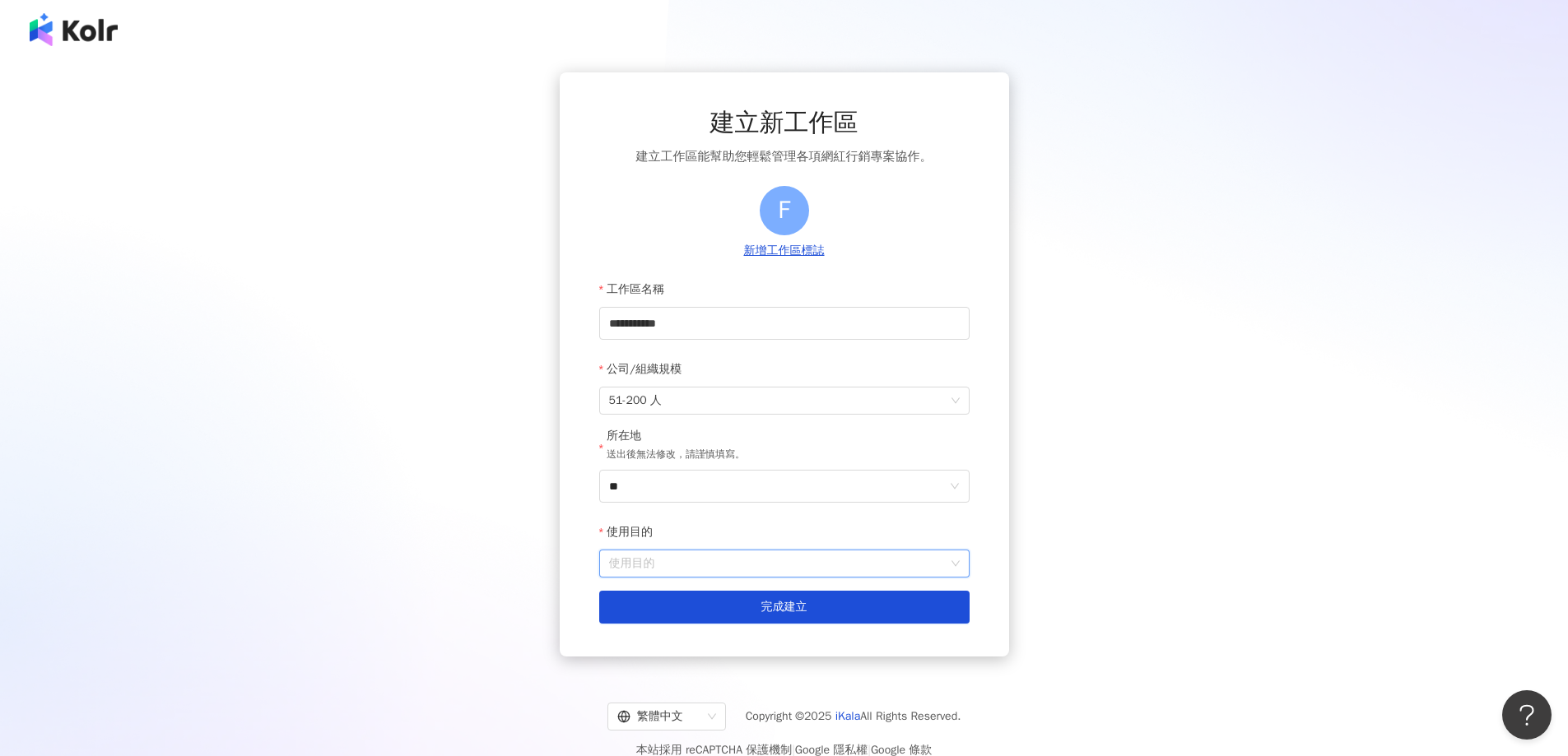 click on "使用目的" at bounding box center (784, 564) 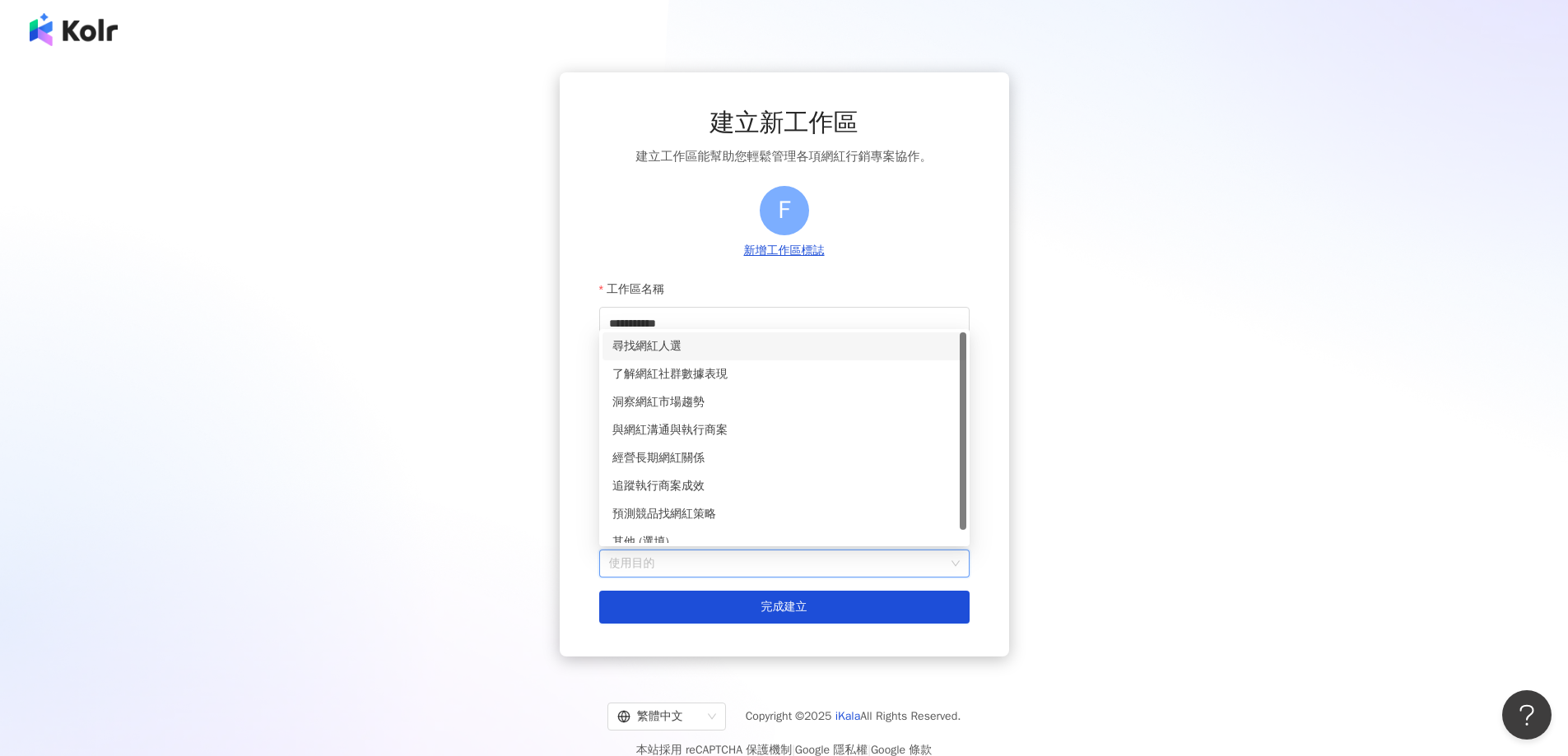 click on "尋找網紅人選" at bounding box center [784, 346] 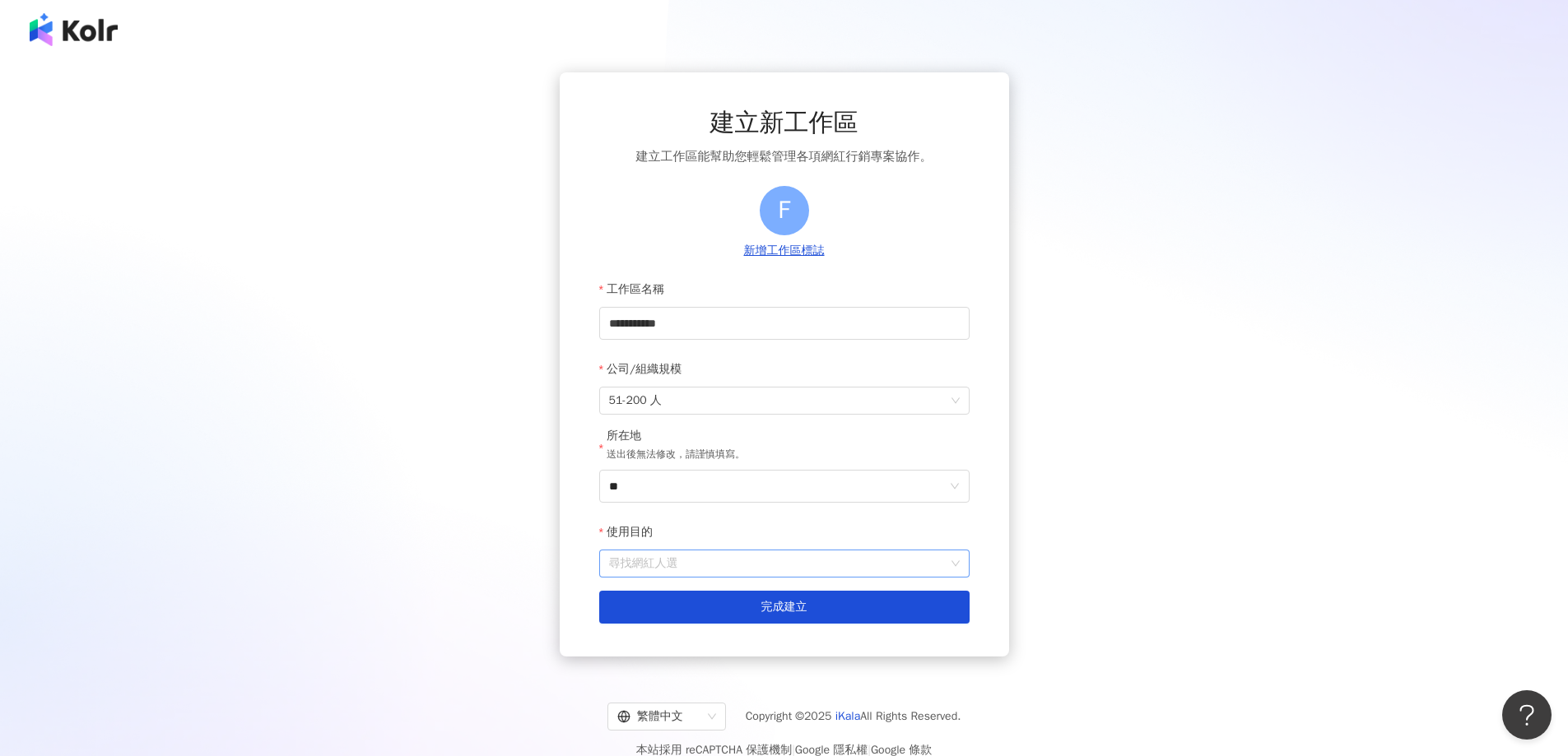 click on "尋找網紅人選" at bounding box center (784, 564) 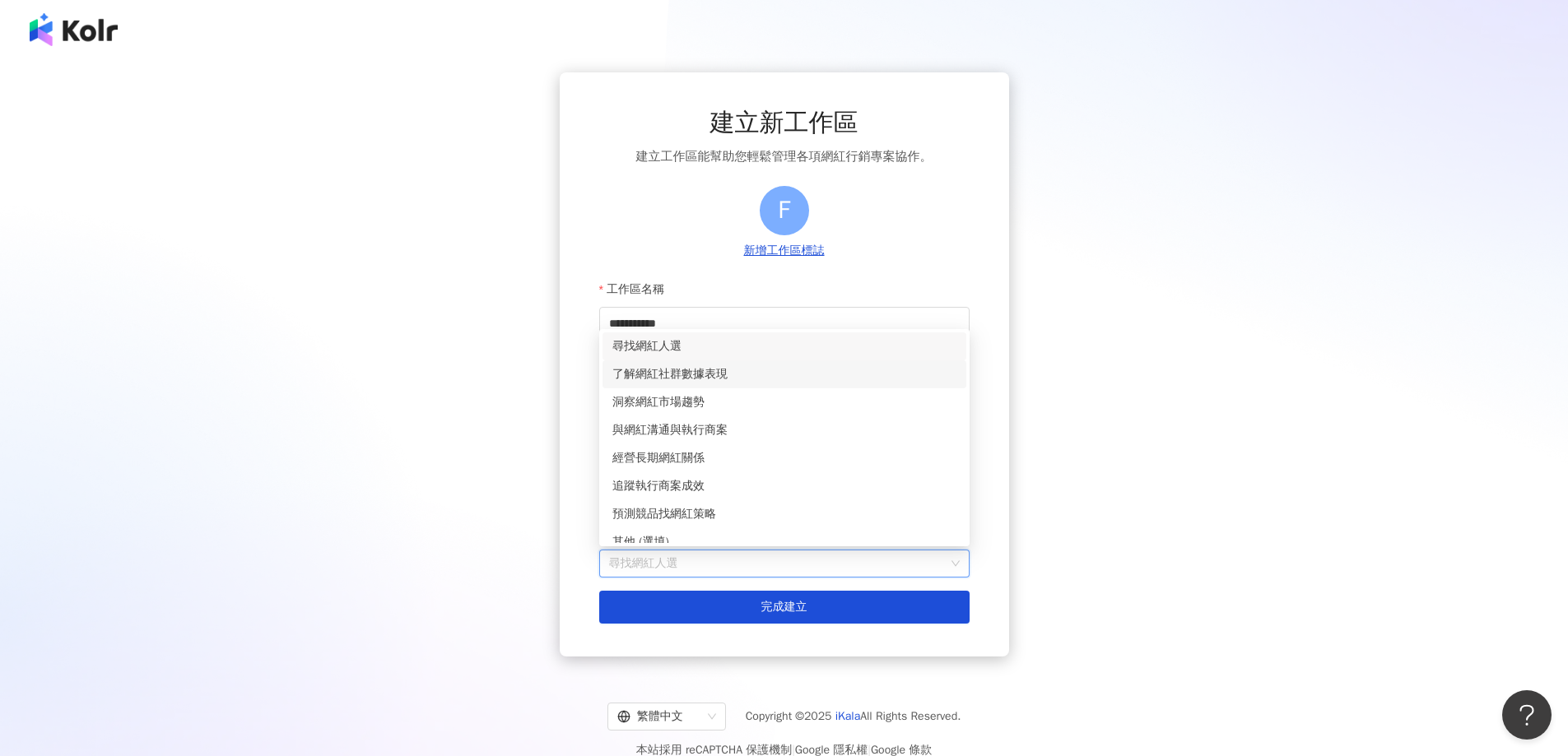 click on "了解網紅社群數據表現" at bounding box center (784, 374) 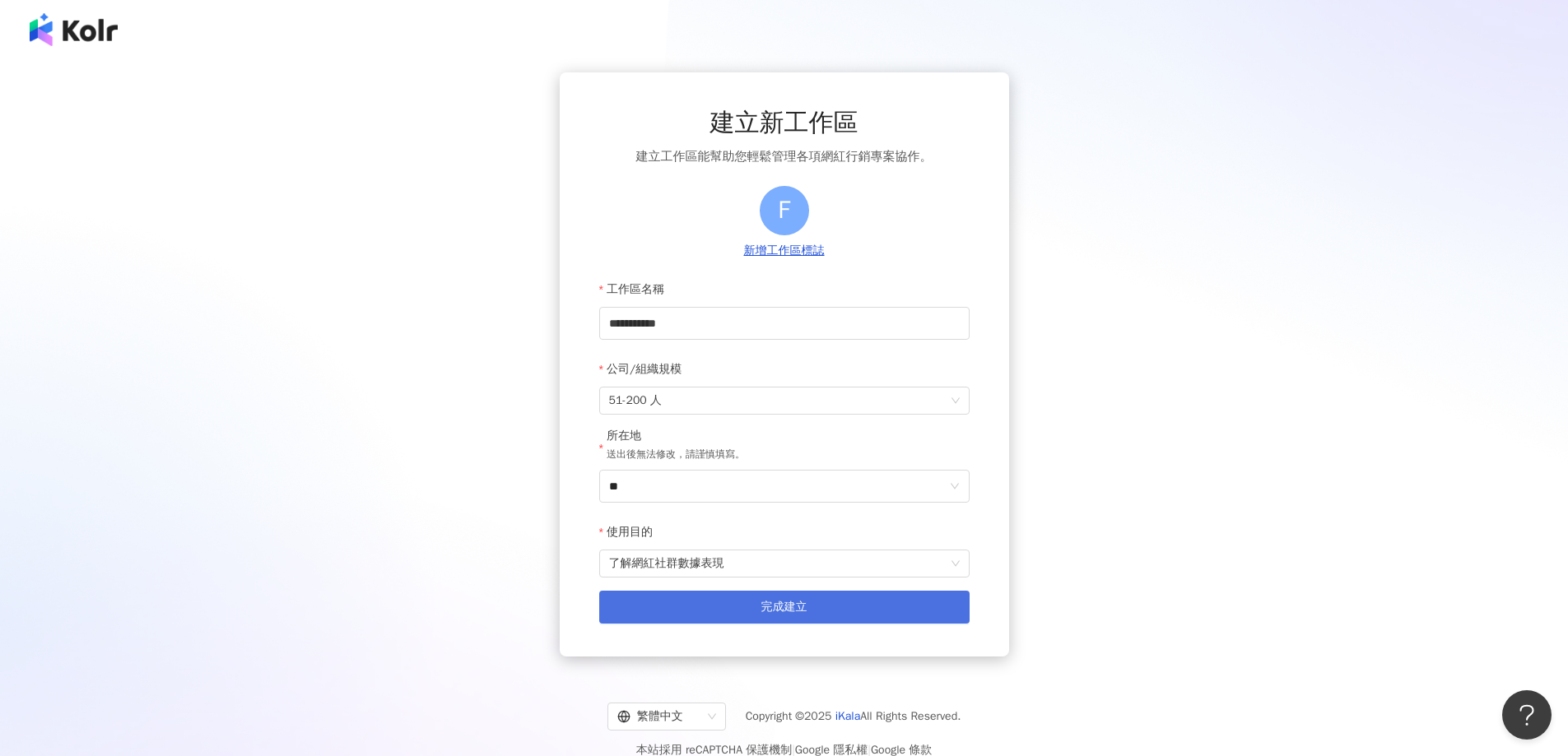 click on "完成建立" at bounding box center (784, 607) 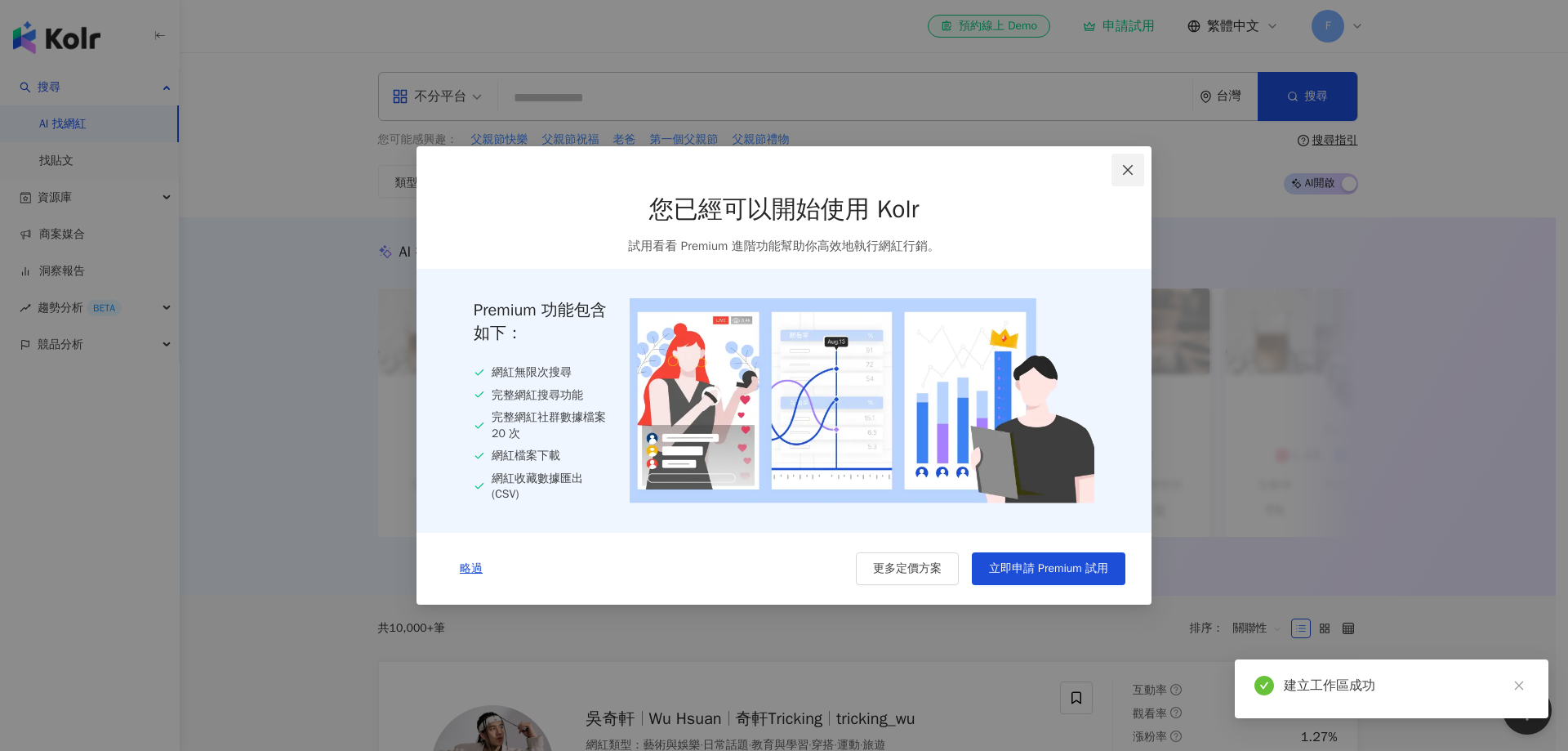 click 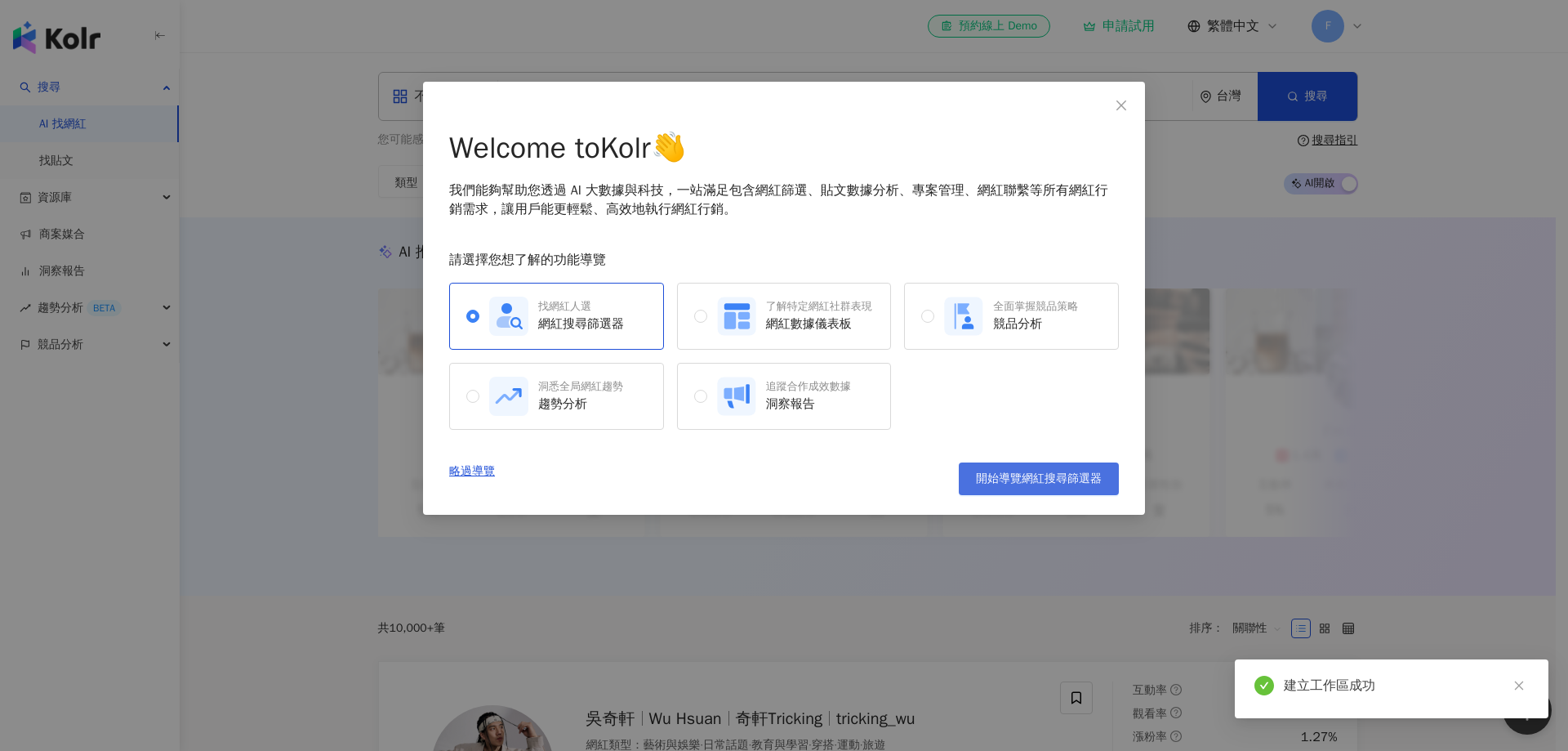 click on "開始導覽網紅搜尋篩選器" at bounding box center (1039, 479) 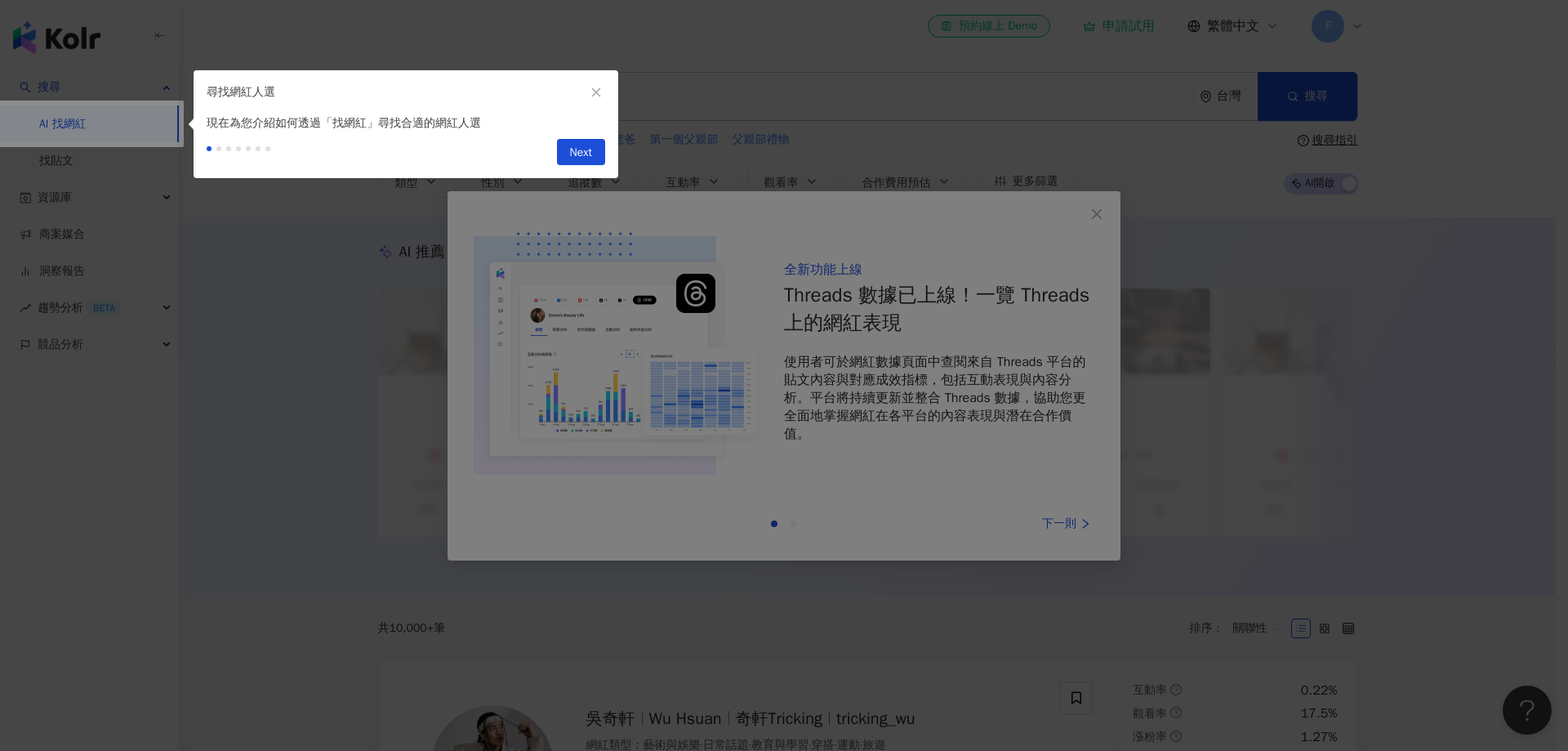 click at bounding box center [784, 375] 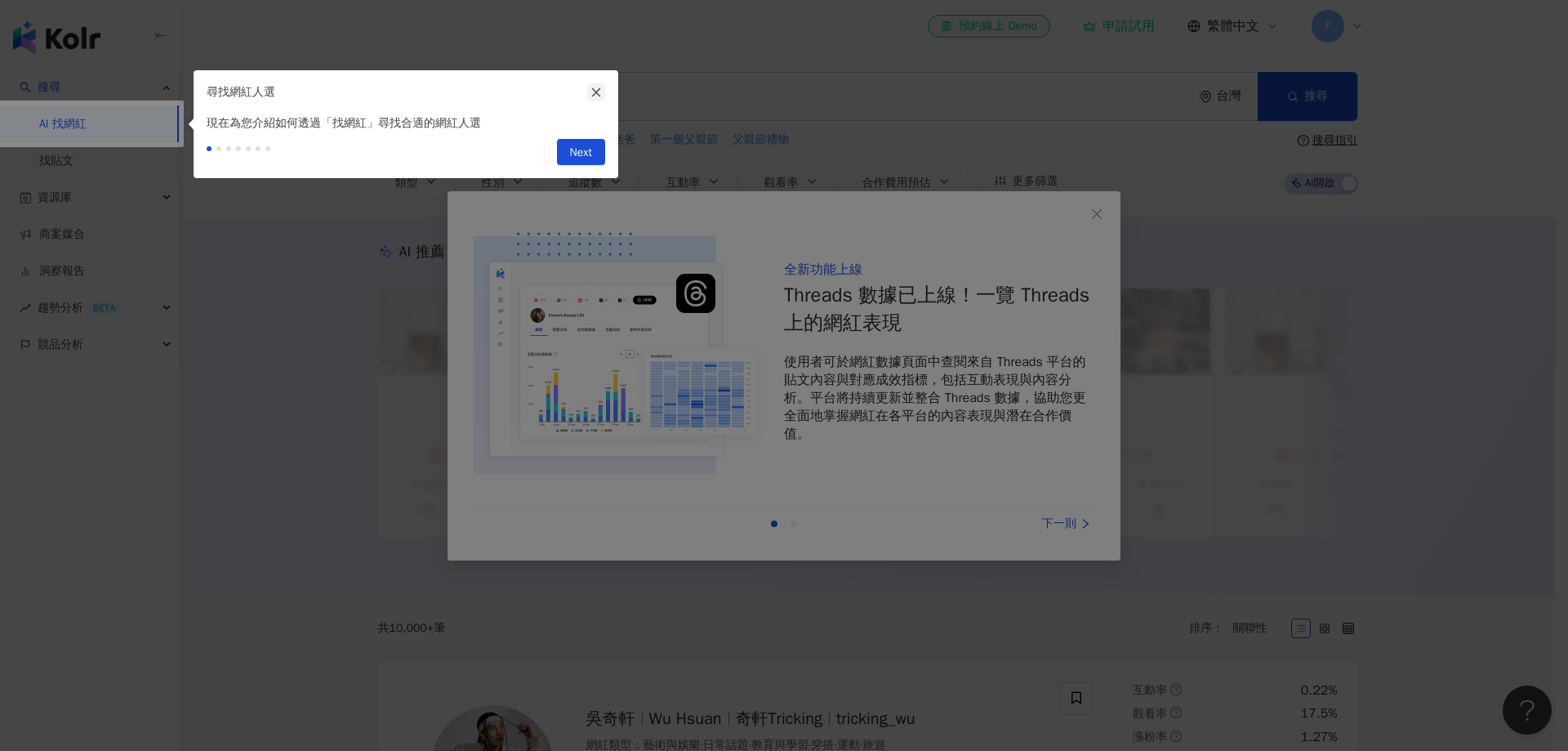 click 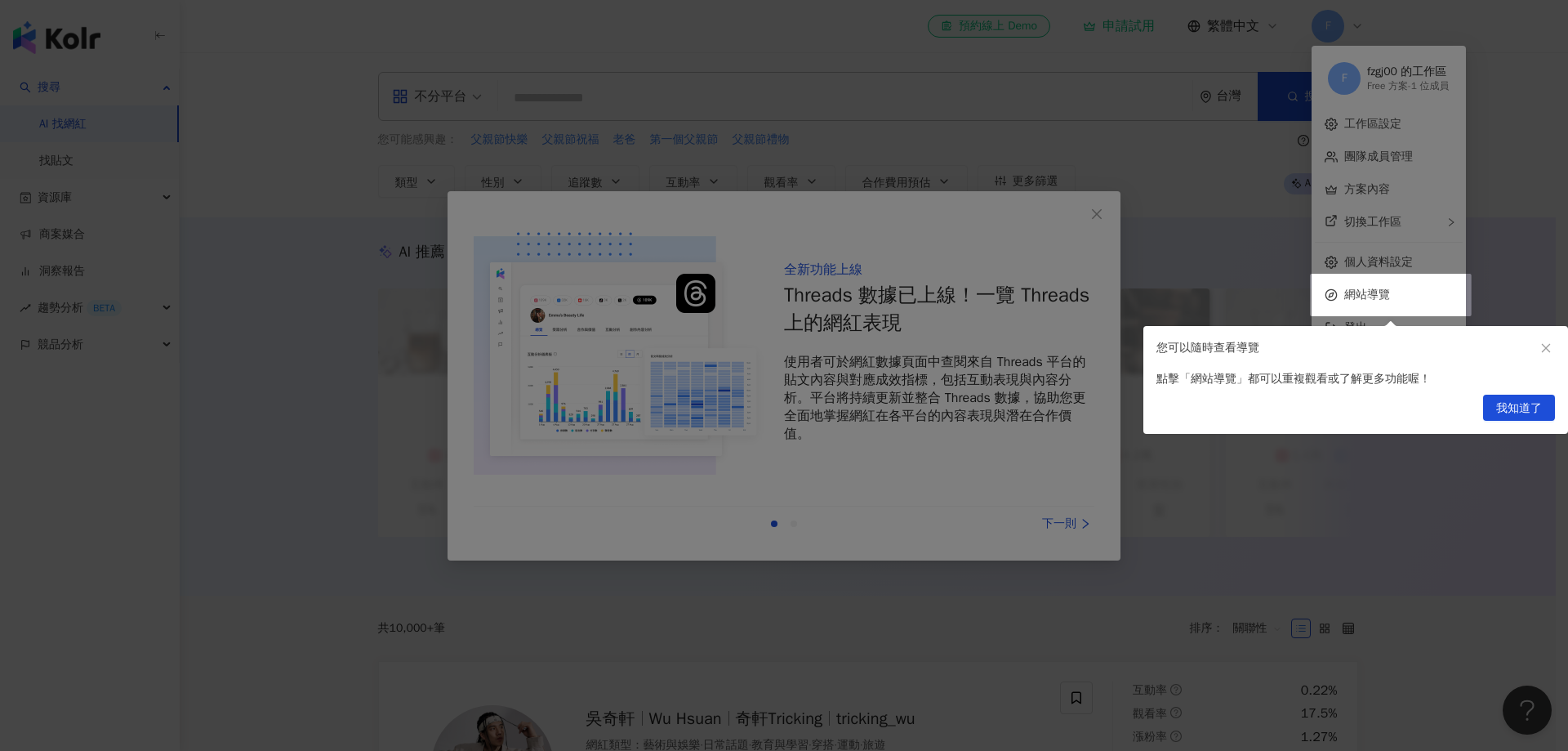 click at bounding box center (784, 375) 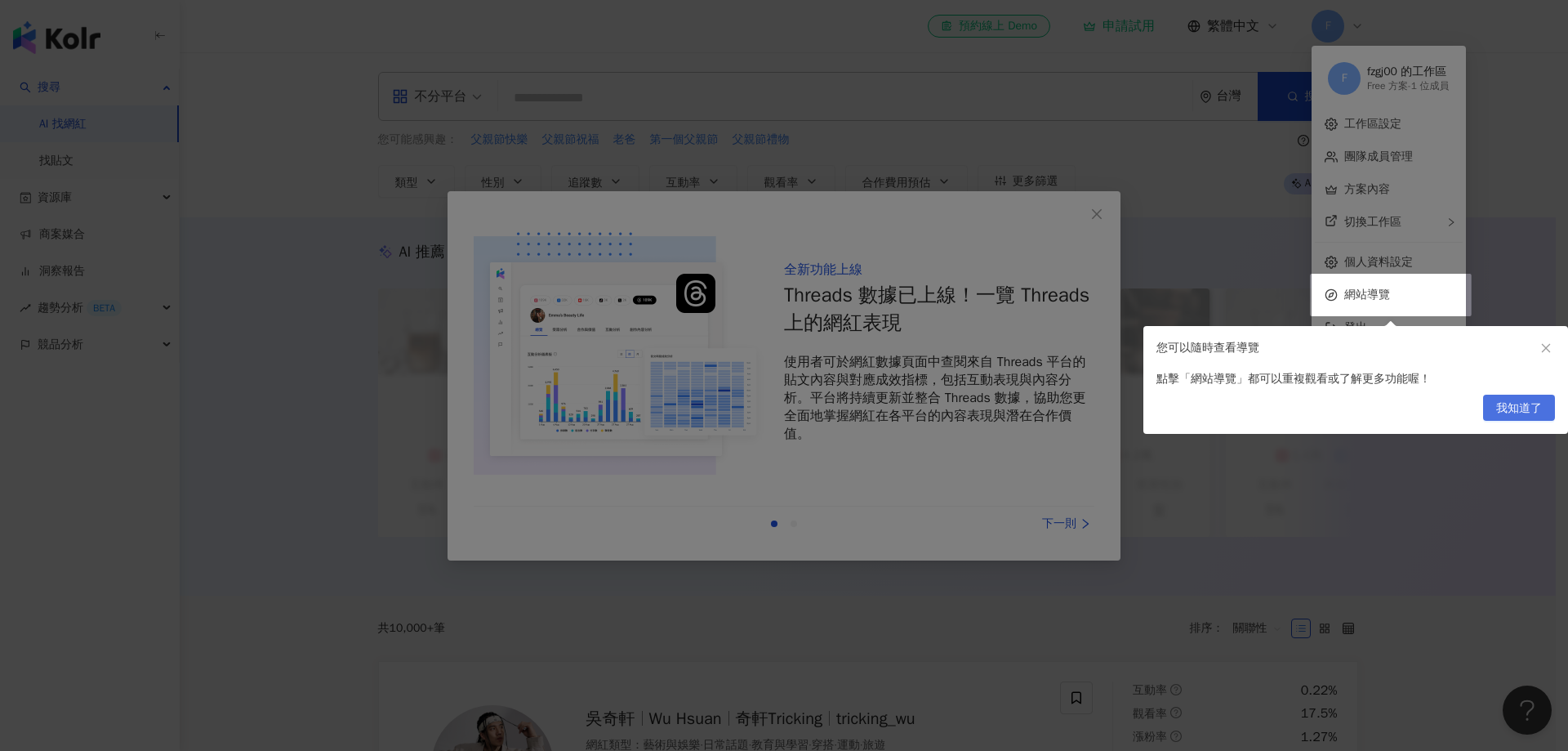 click on "我知道了" at bounding box center [1519, 409] 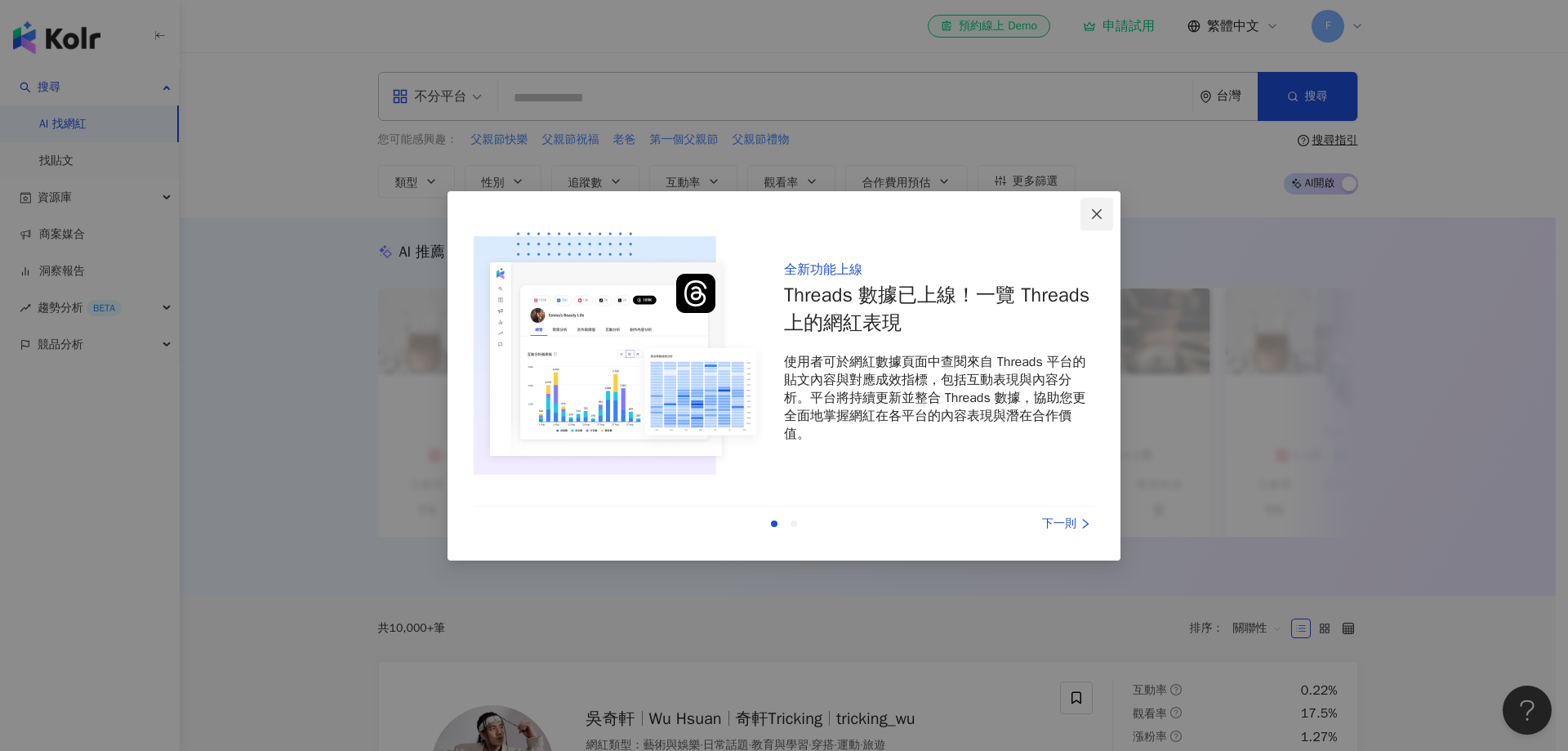click 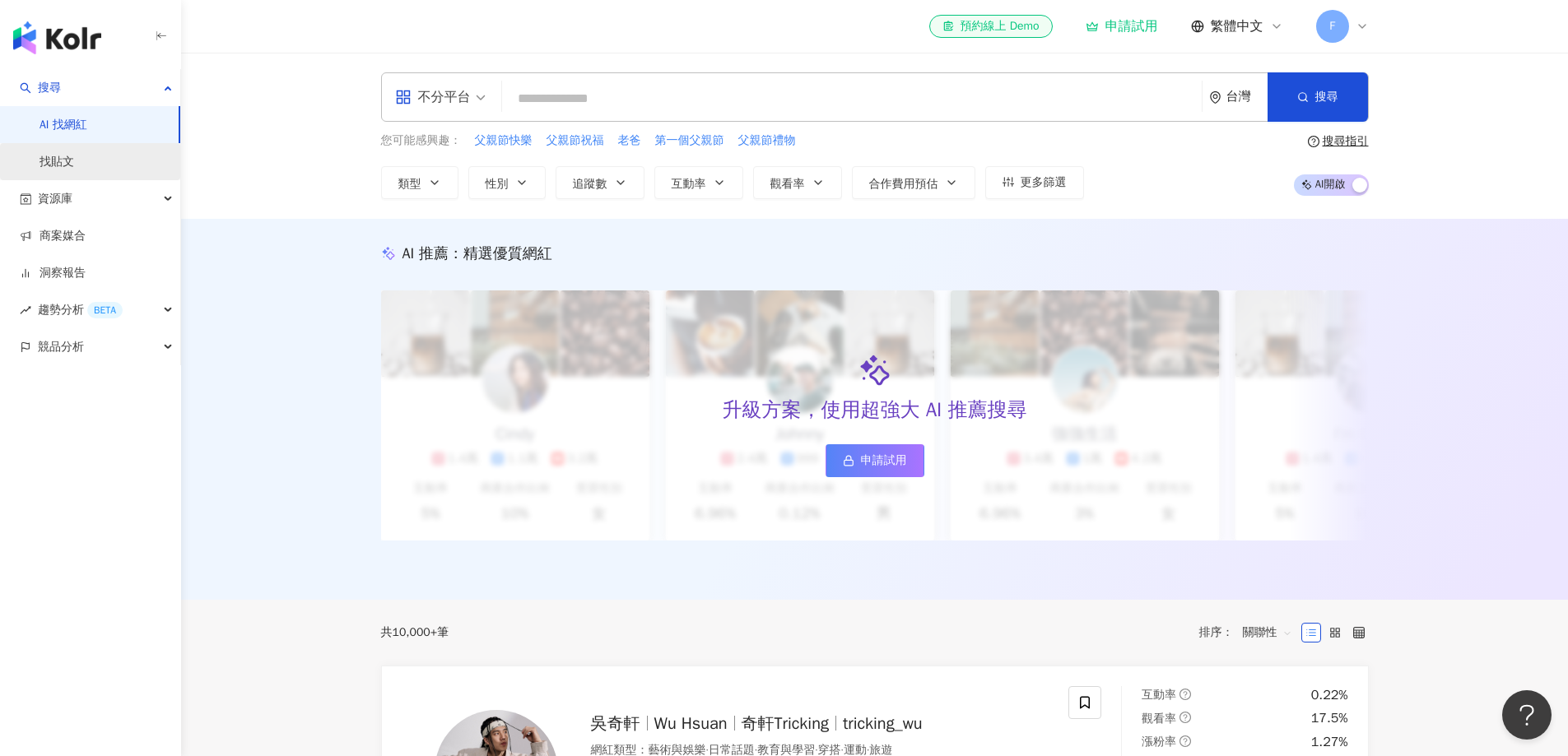 click on "找貼文" at bounding box center (57, 162) 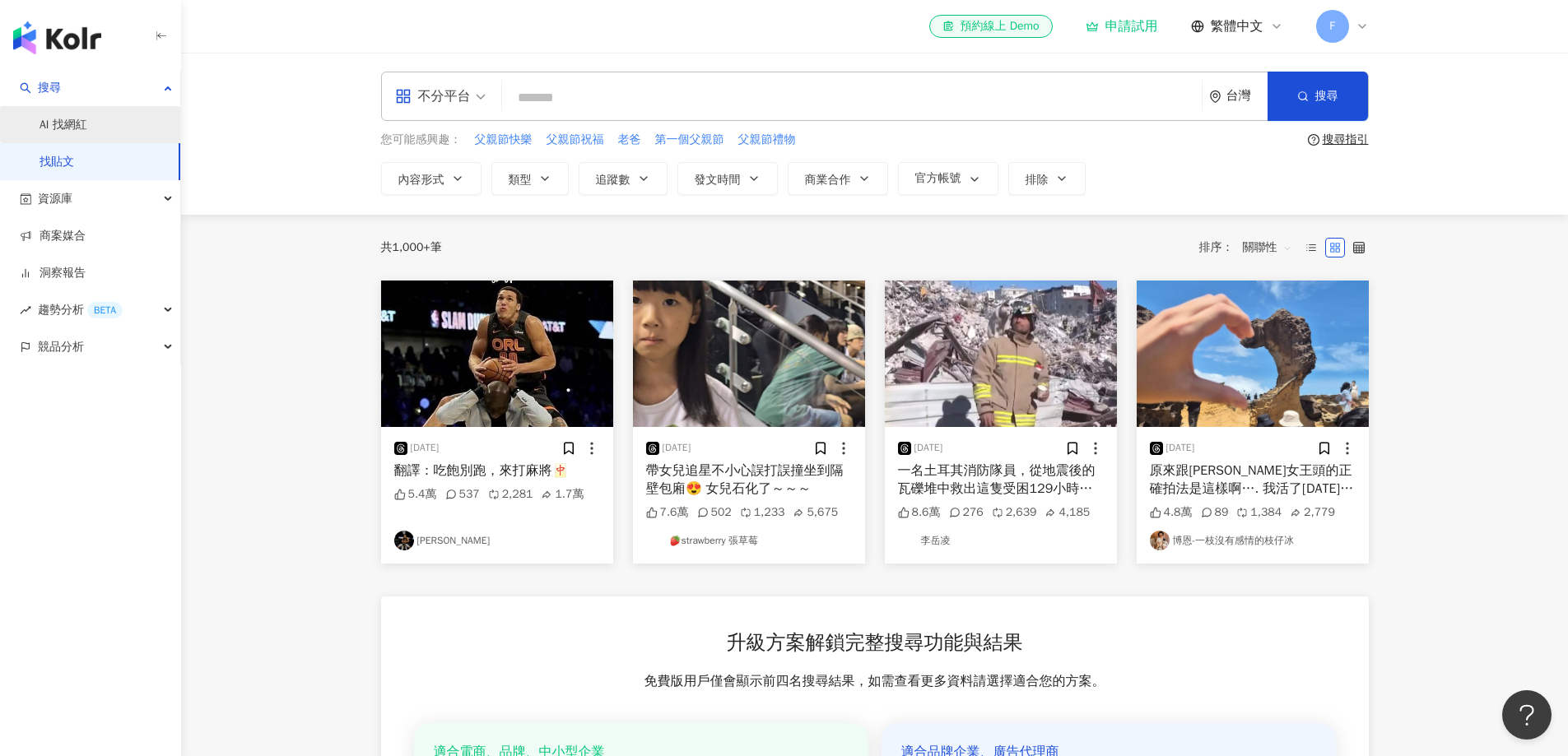 scroll, scrollTop: 0, scrollLeft: 0, axis: both 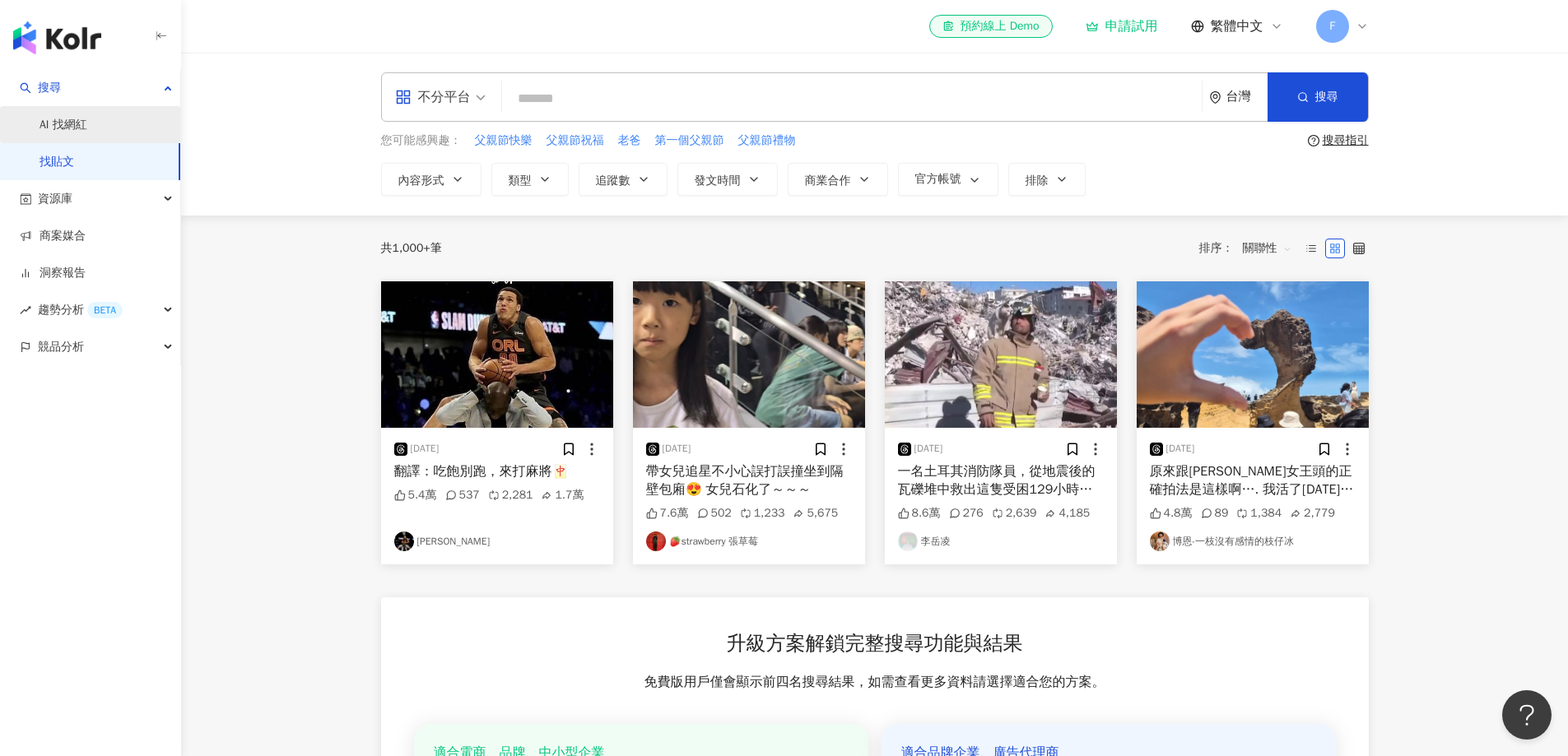 click on "AI 找網紅" at bounding box center [63, 125] 